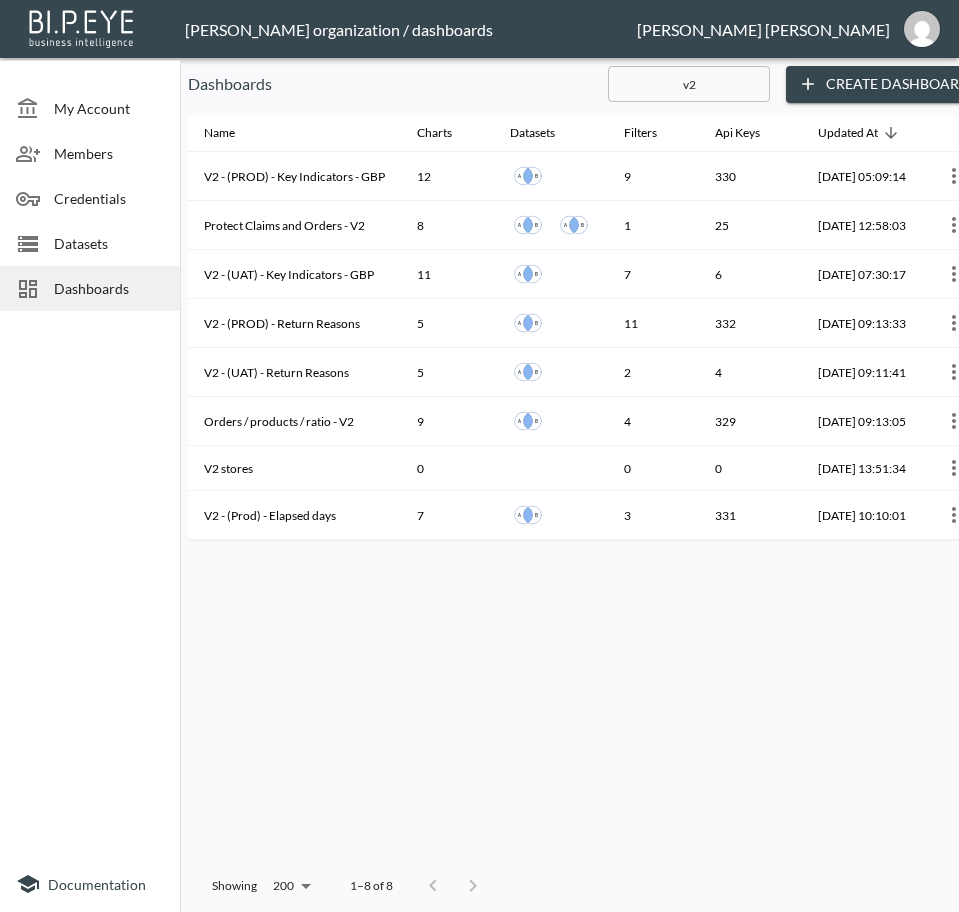 scroll, scrollTop: 0, scrollLeft: 0, axis: both 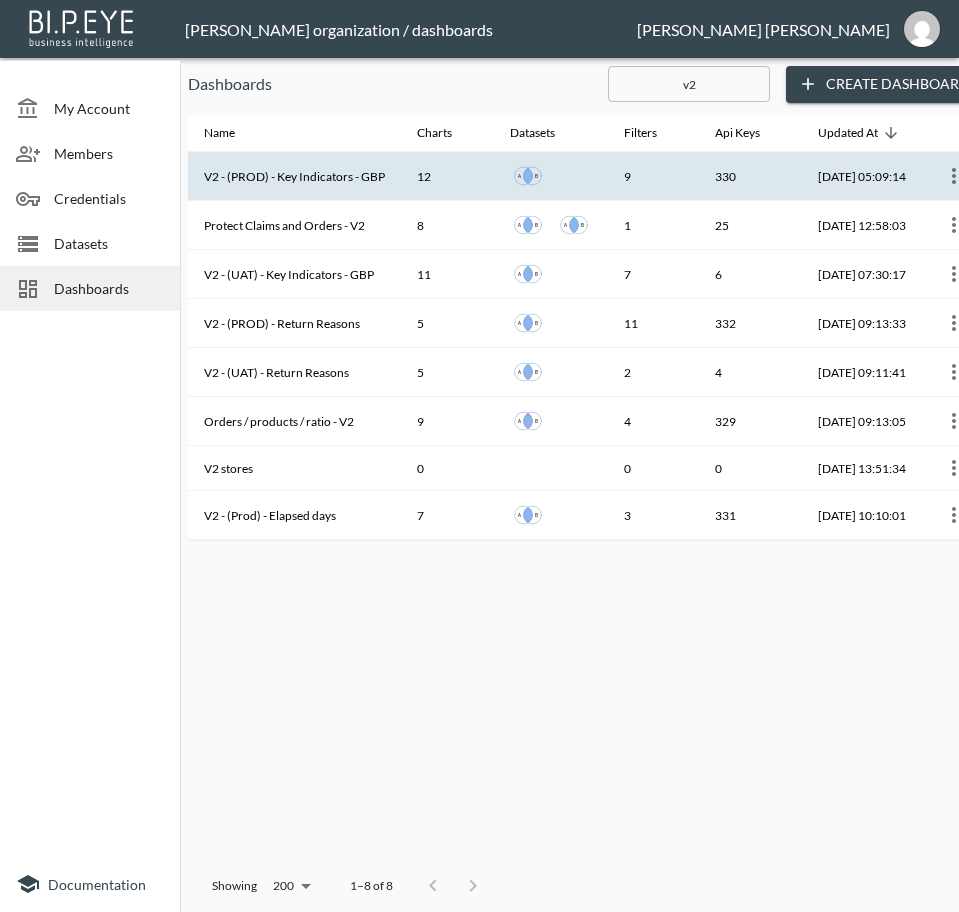 click on "V2 - (PROD) - Key Indicators - GBP" at bounding box center [294, 176] 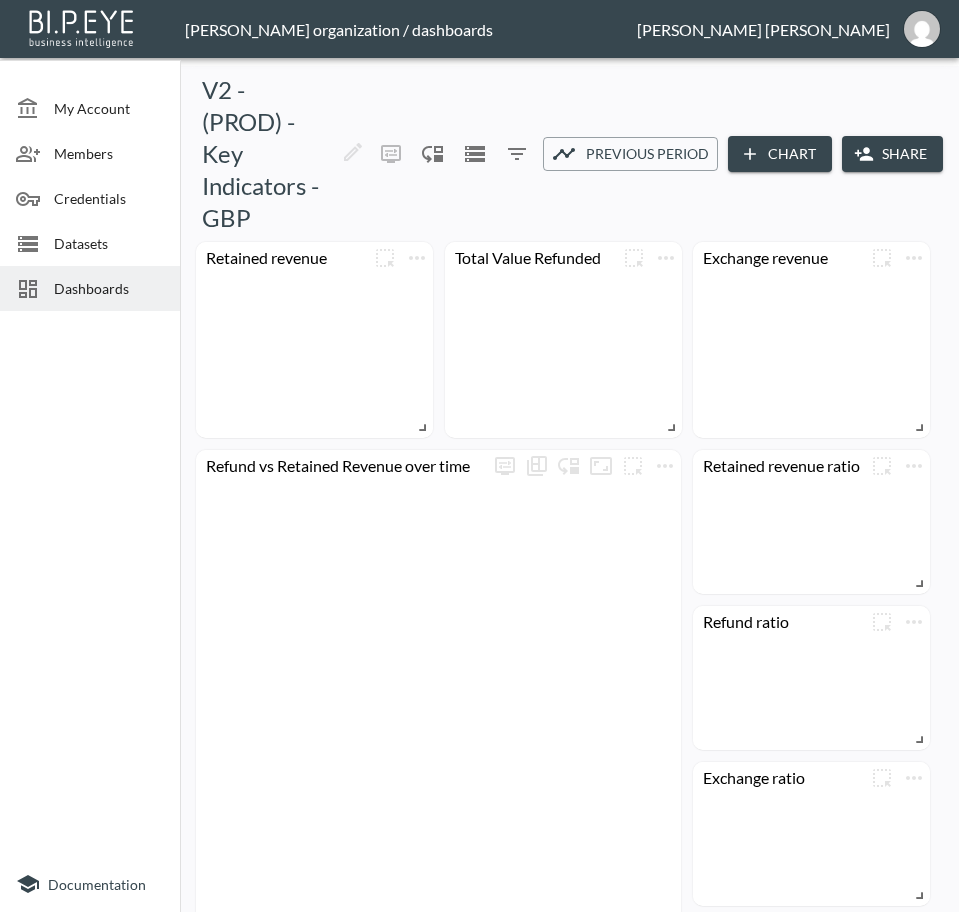 click on "Share" at bounding box center (892, 154) 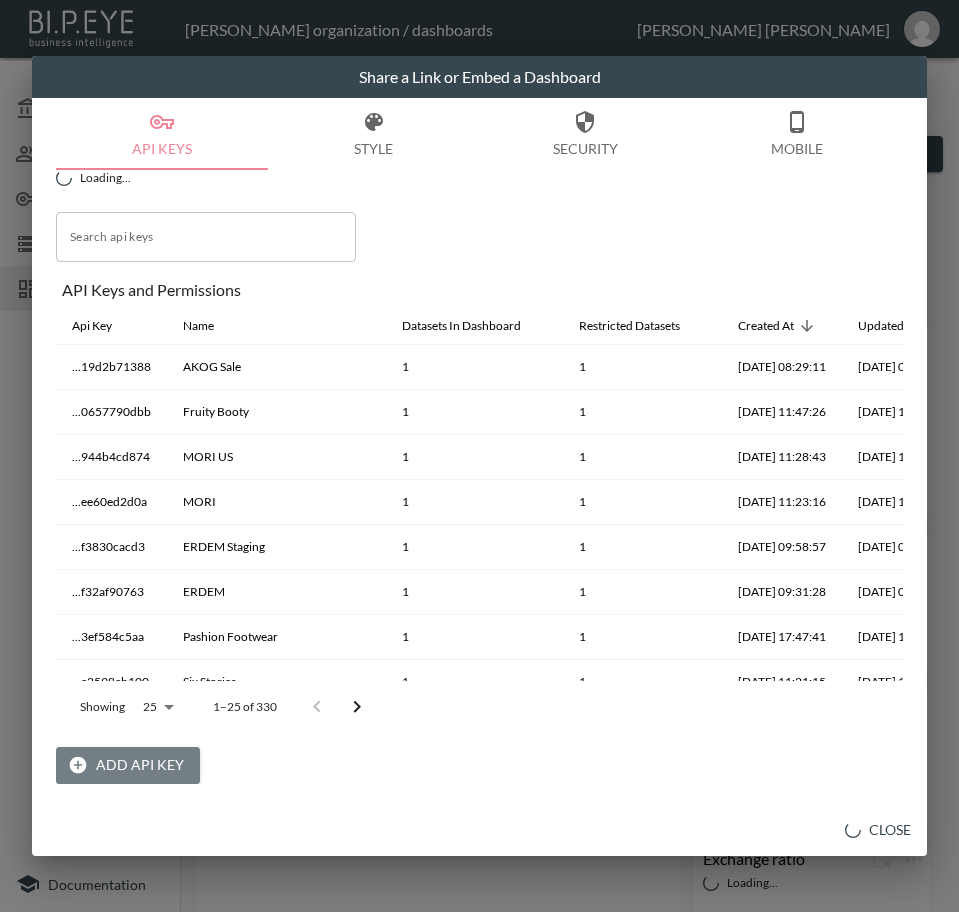 click on "Add API Key" at bounding box center (128, 765) 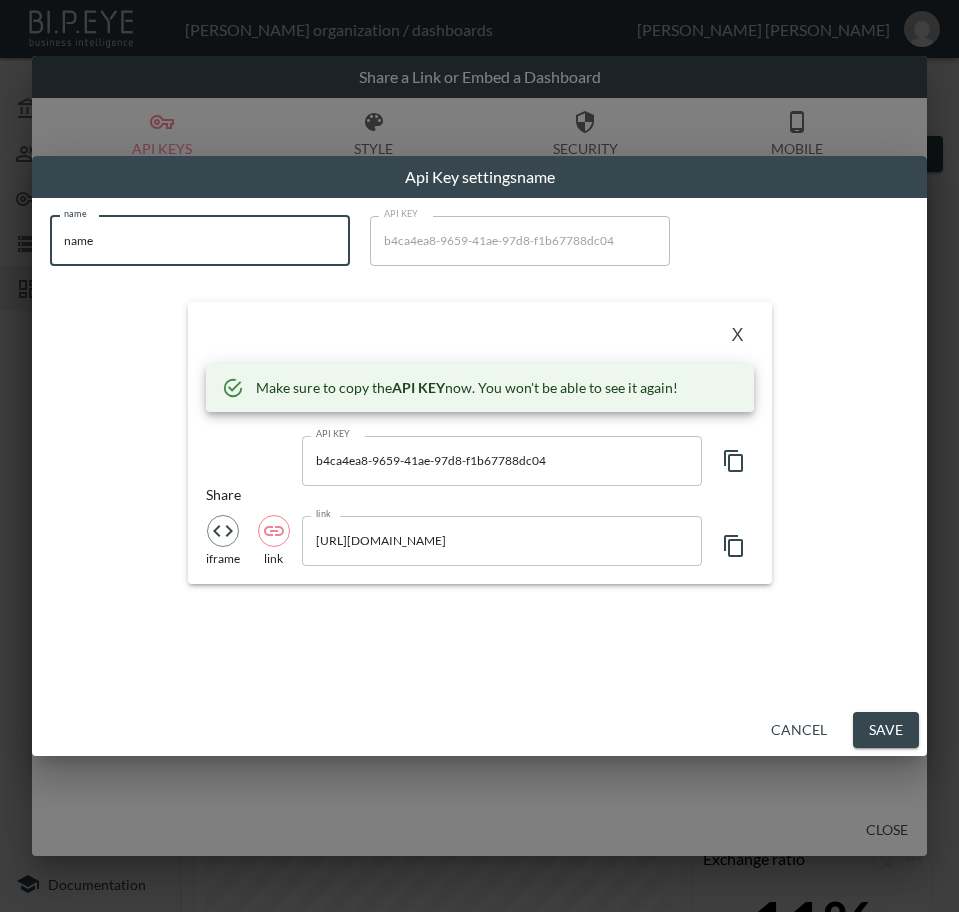 drag, startPoint x: 140, startPoint y: 231, endPoint x: -1, endPoint y: 263, distance: 144.58562 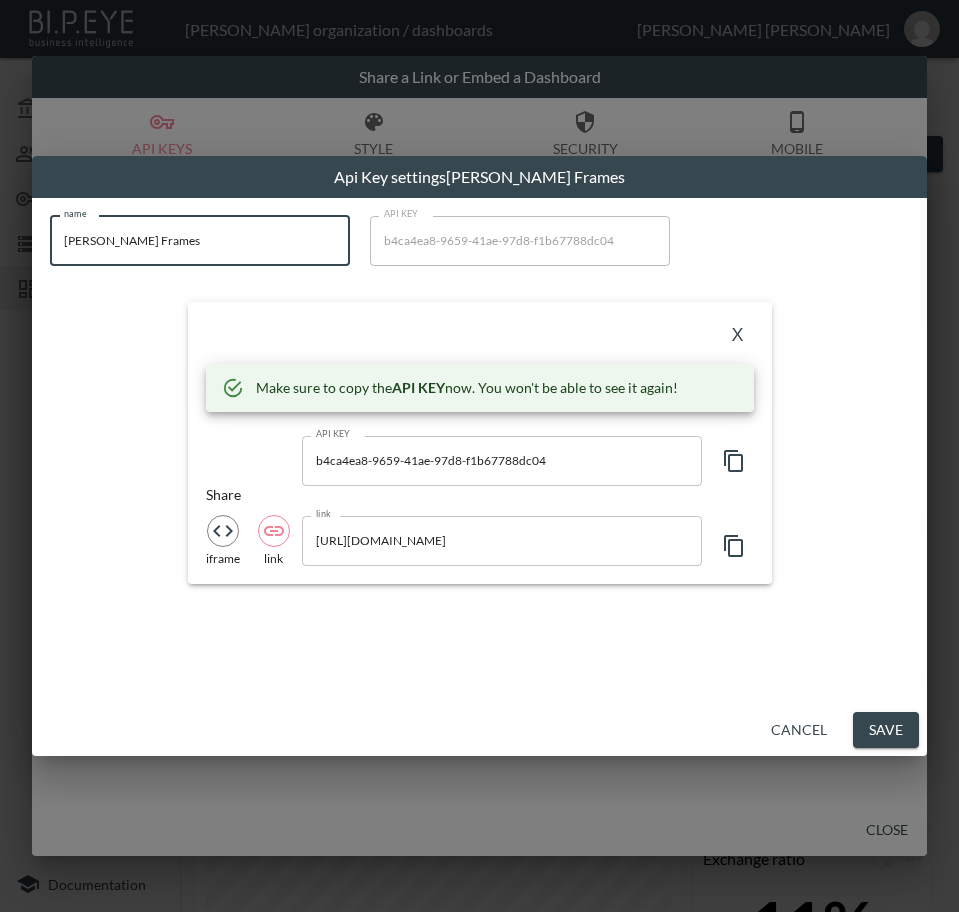 type on "[PERSON_NAME] Frames" 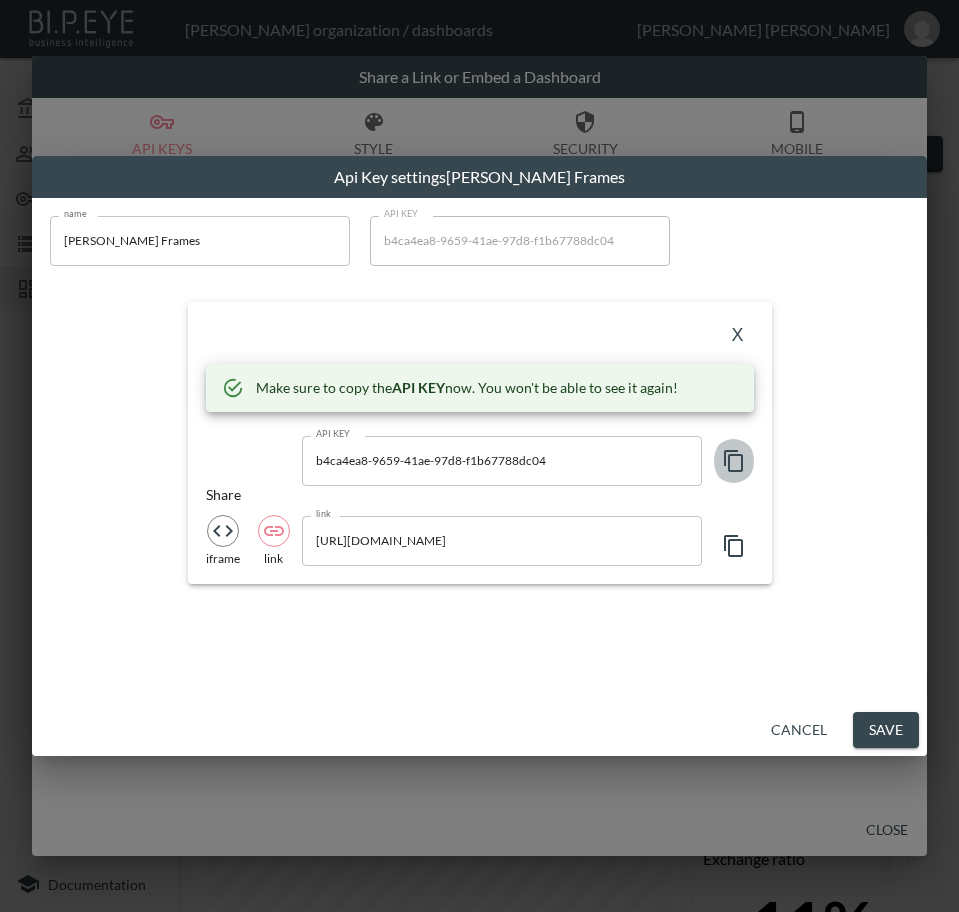 click 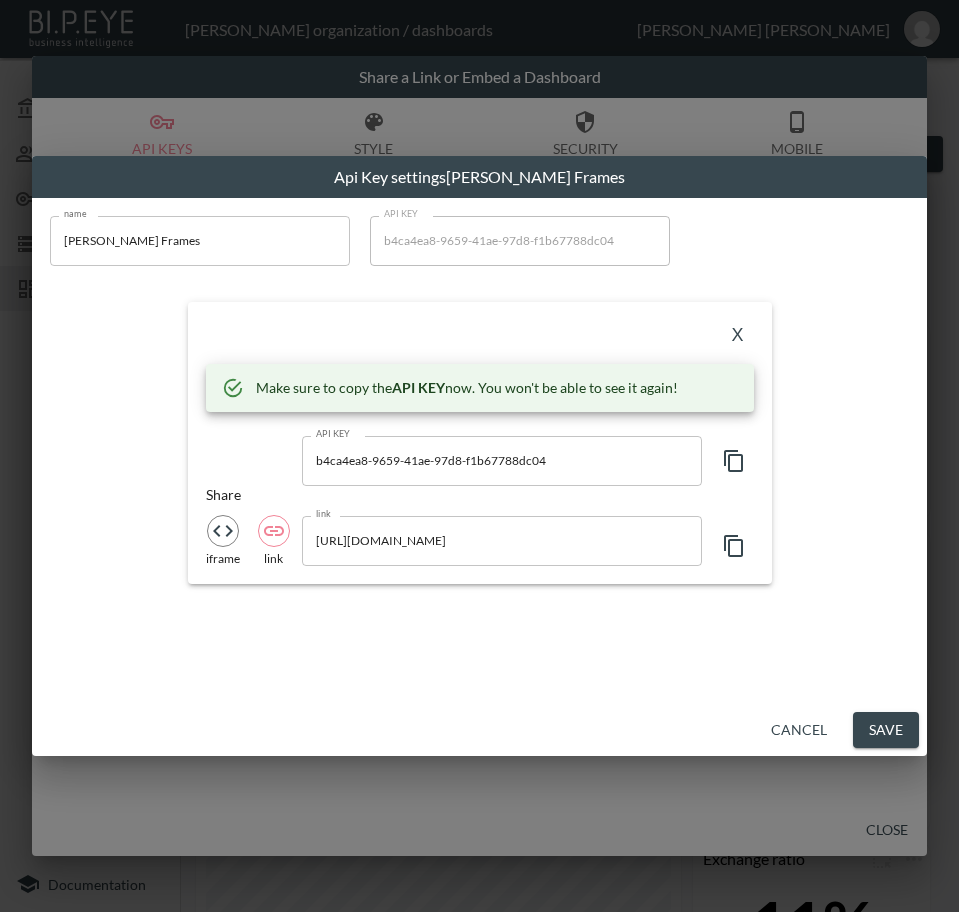 drag, startPoint x: 751, startPoint y: 335, endPoint x: 936, endPoint y: 405, distance: 197.8004 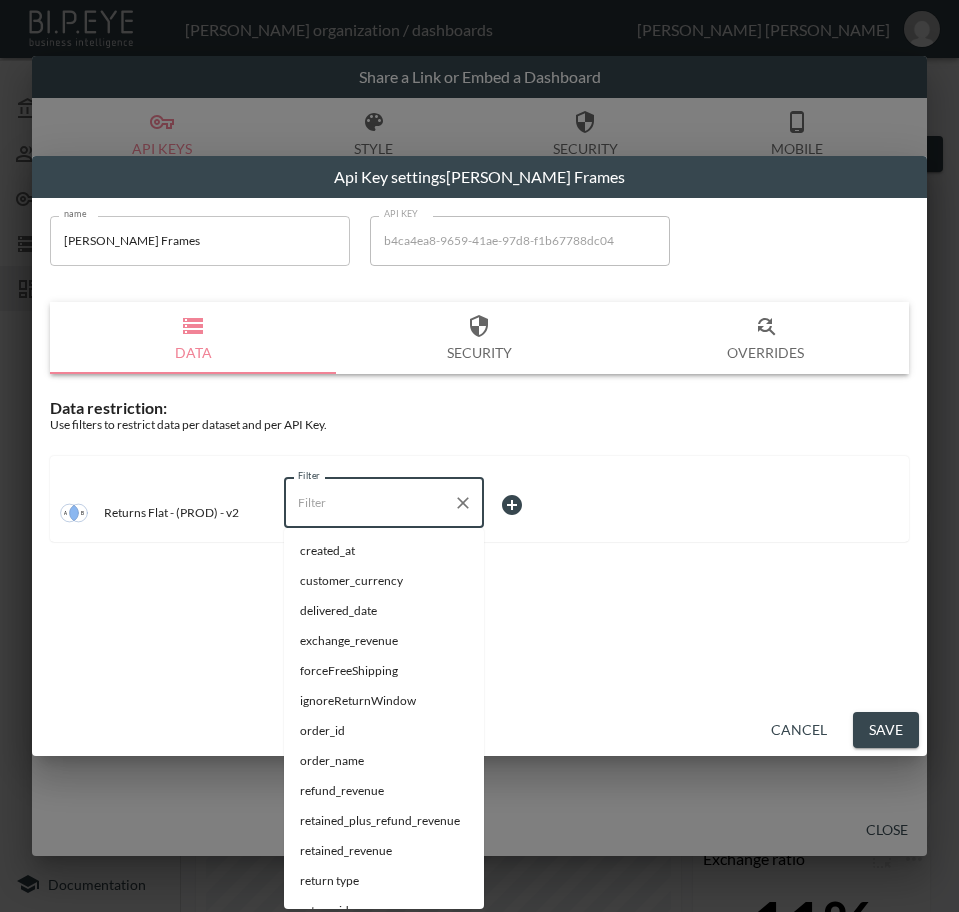 click on "Filter" at bounding box center (369, 503) 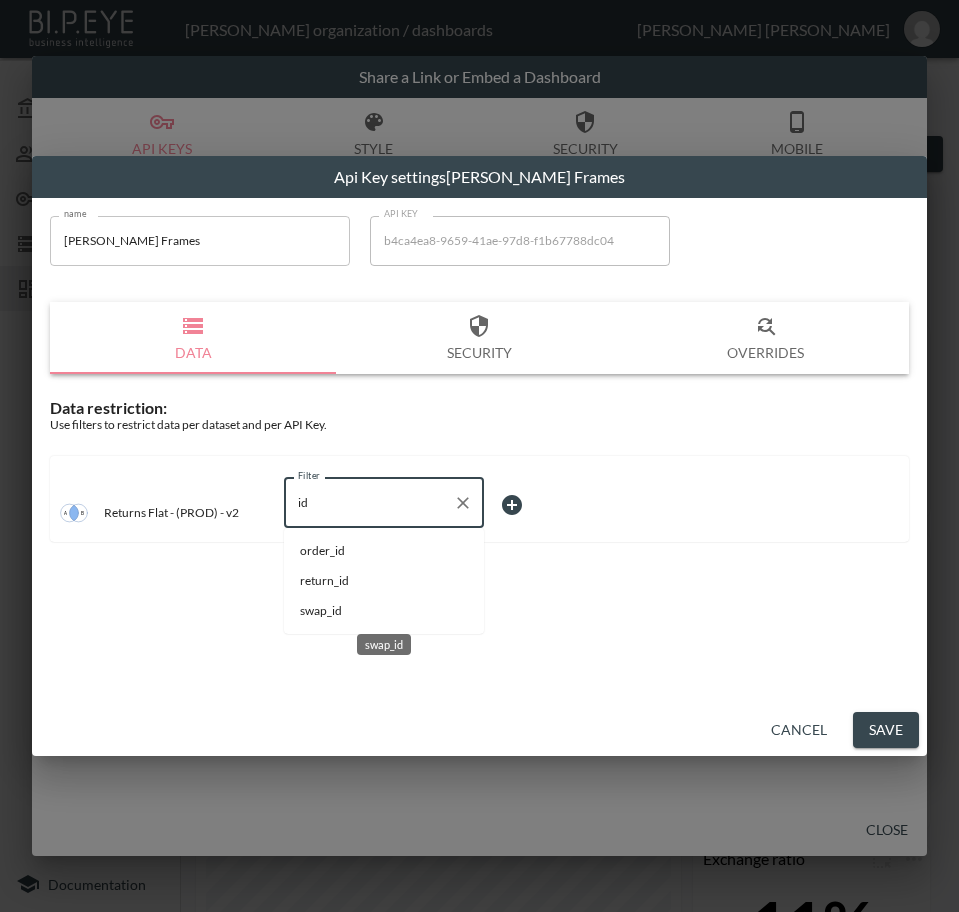 click on "swap_id" at bounding box center [384, 611] 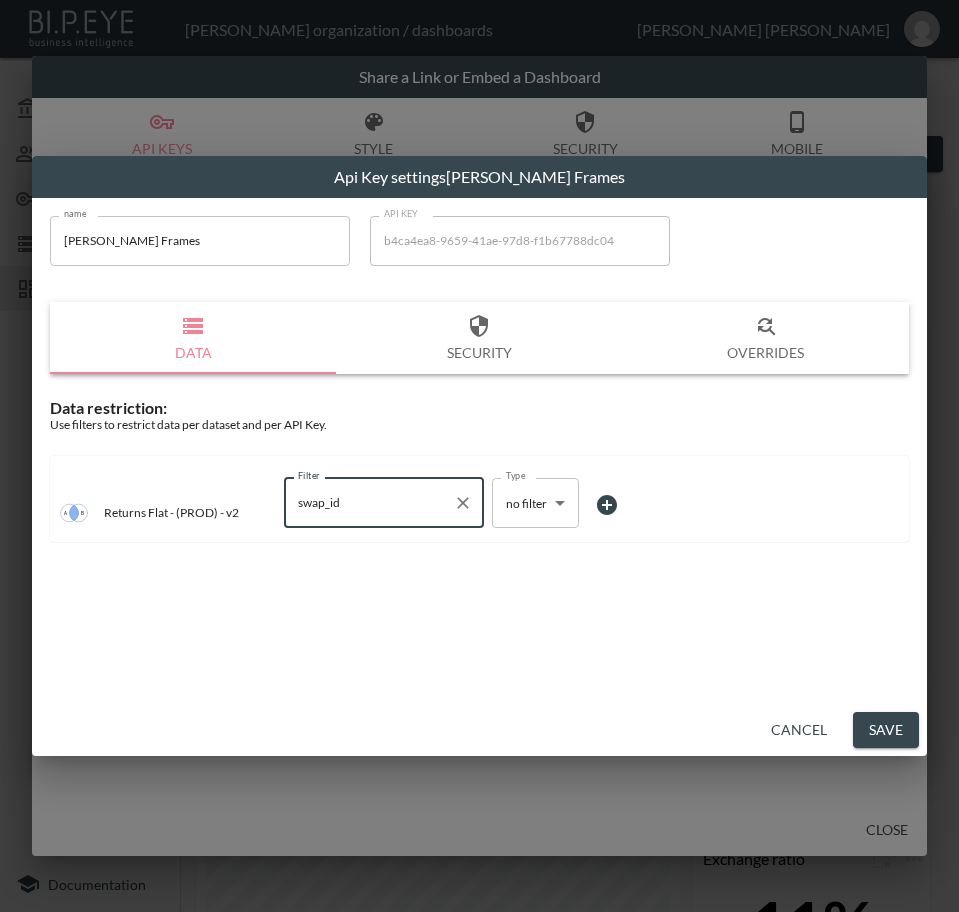 type on "swap_id" 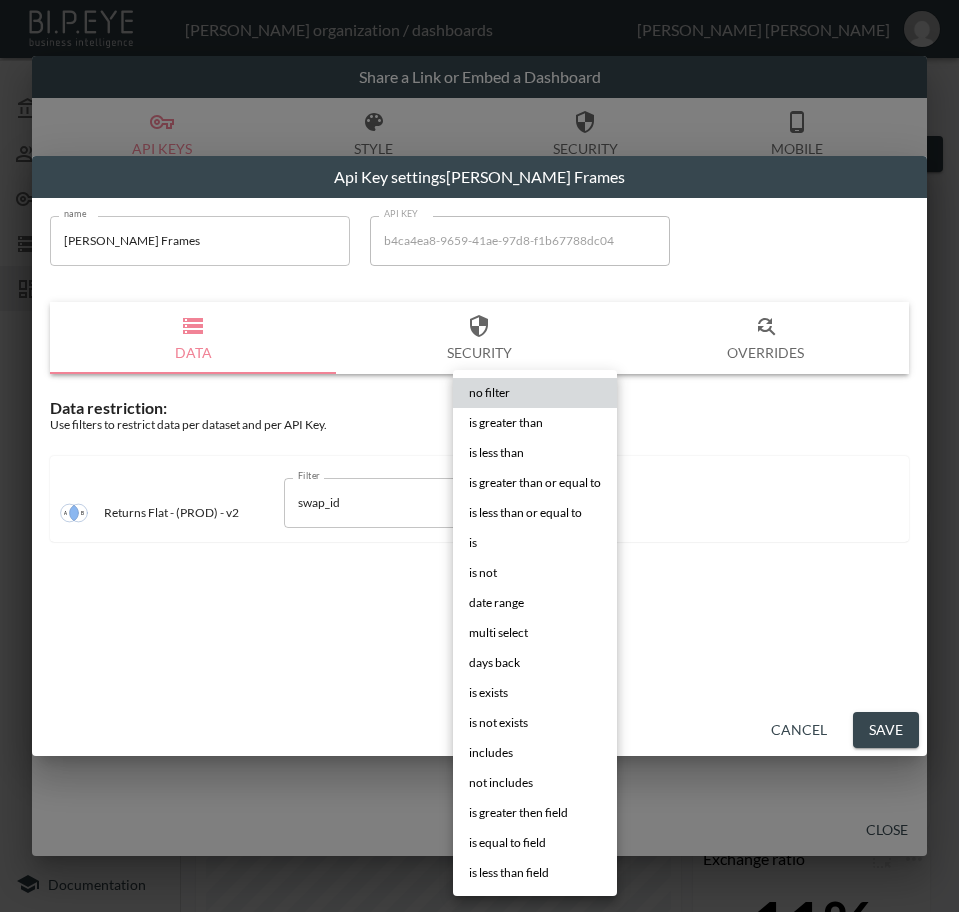 click on "is" at bounding box center (535, 543) 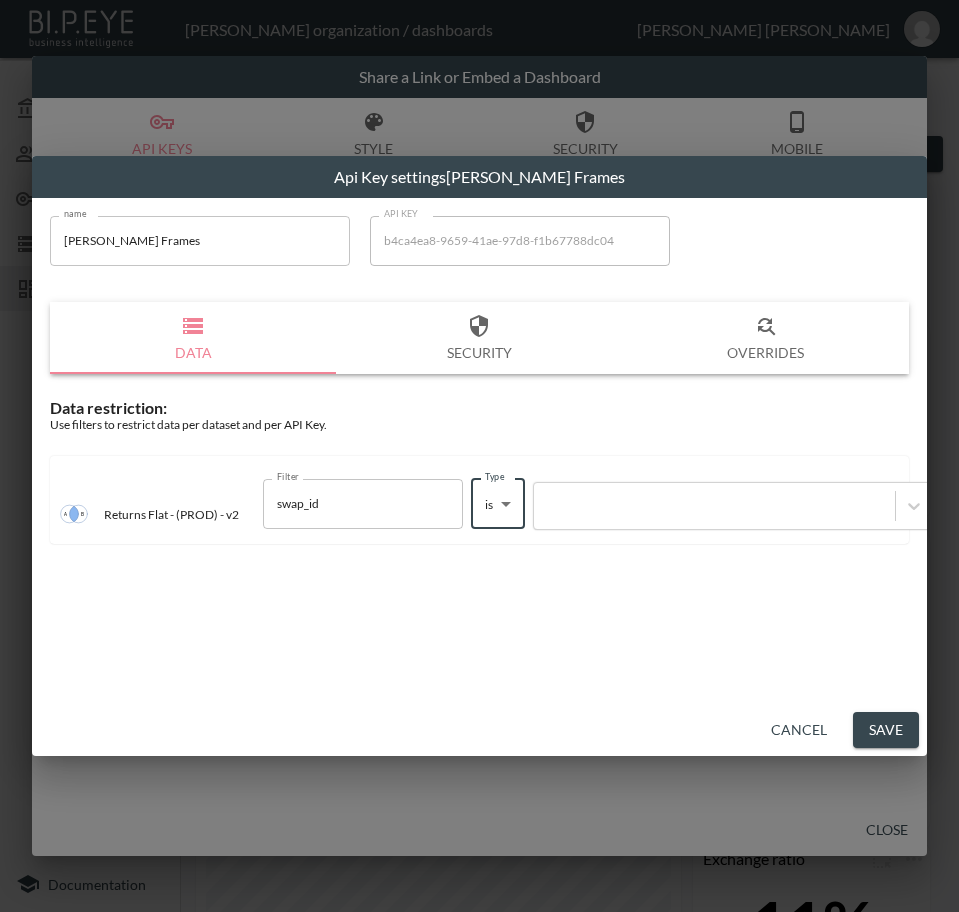 type on "is" 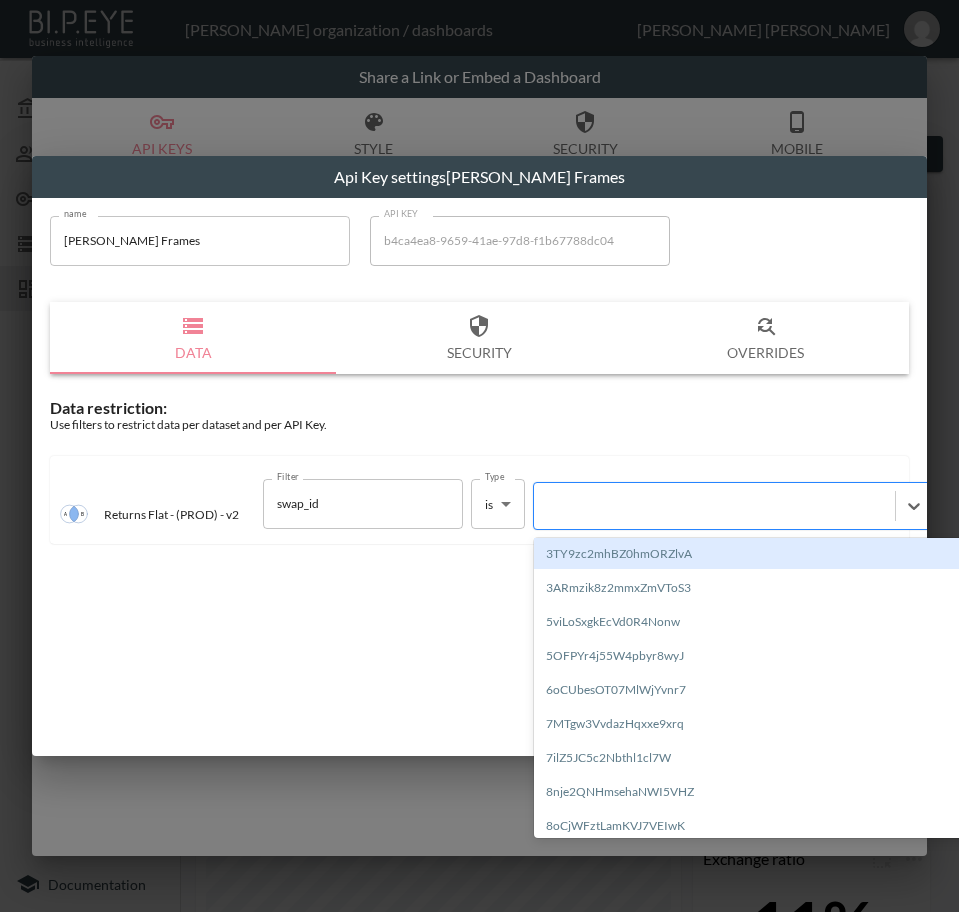 paste on "Mo5HzvQMh89KuOKY2tuJ" 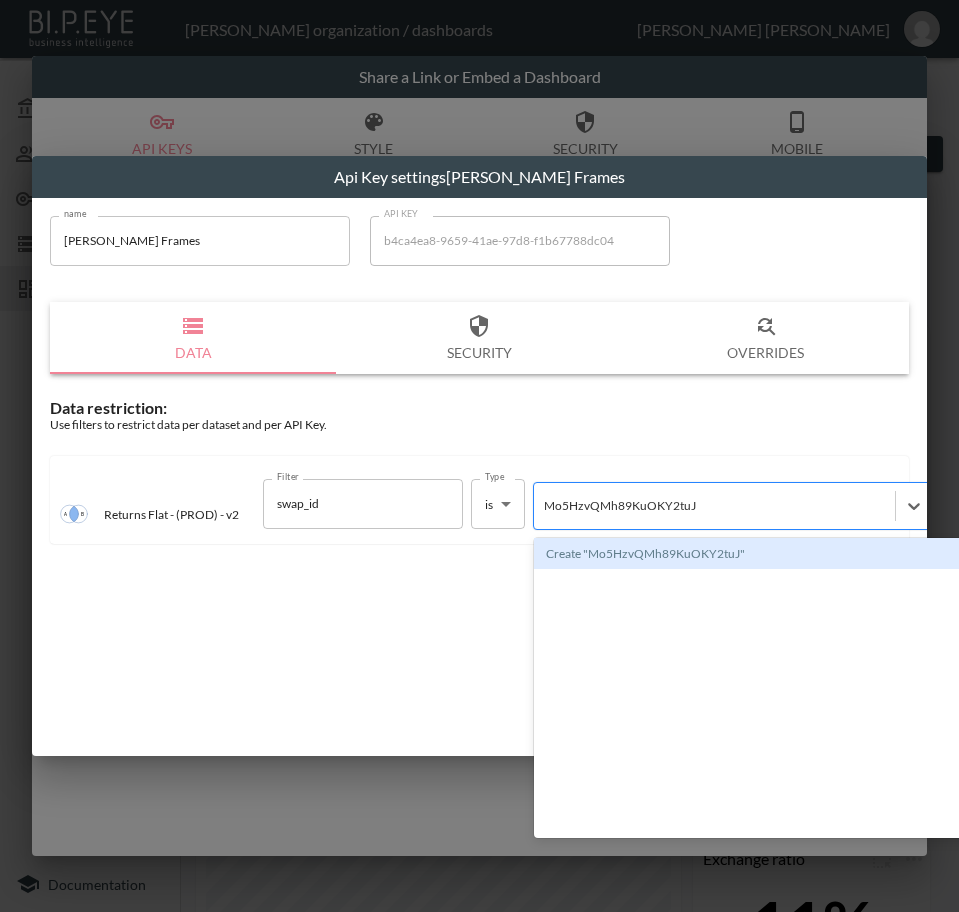 type 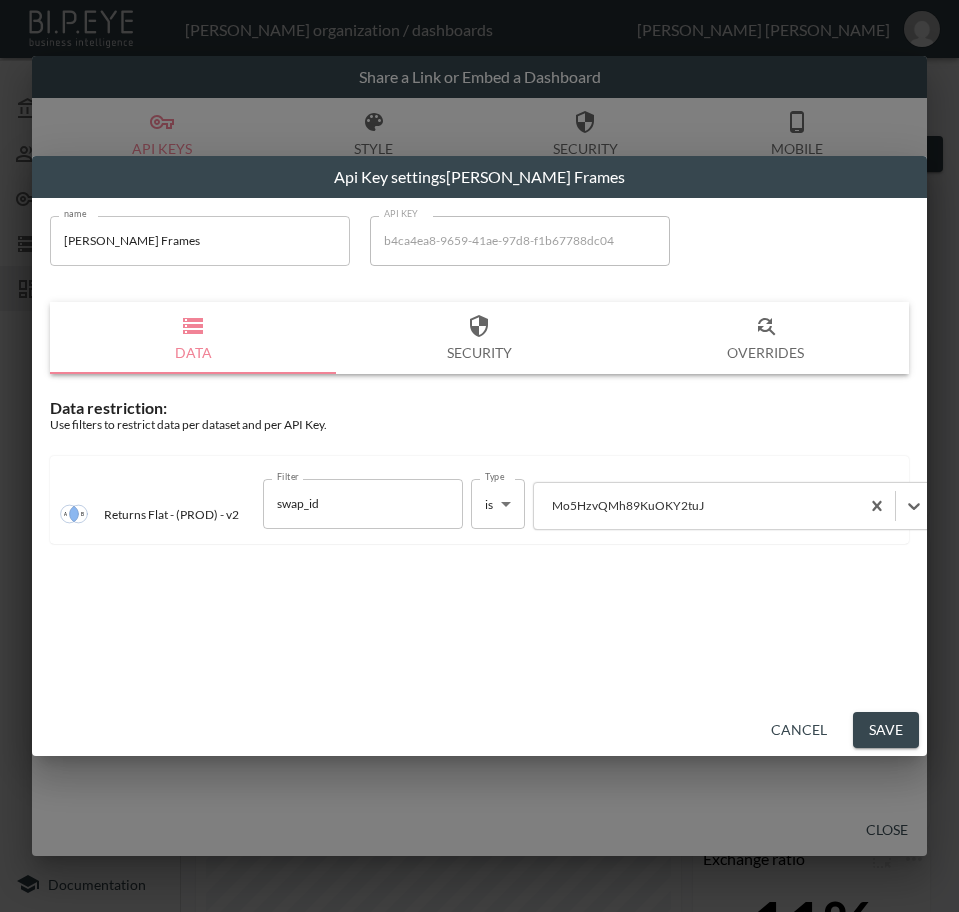 click on "Save" at bounding box center [886, 730] 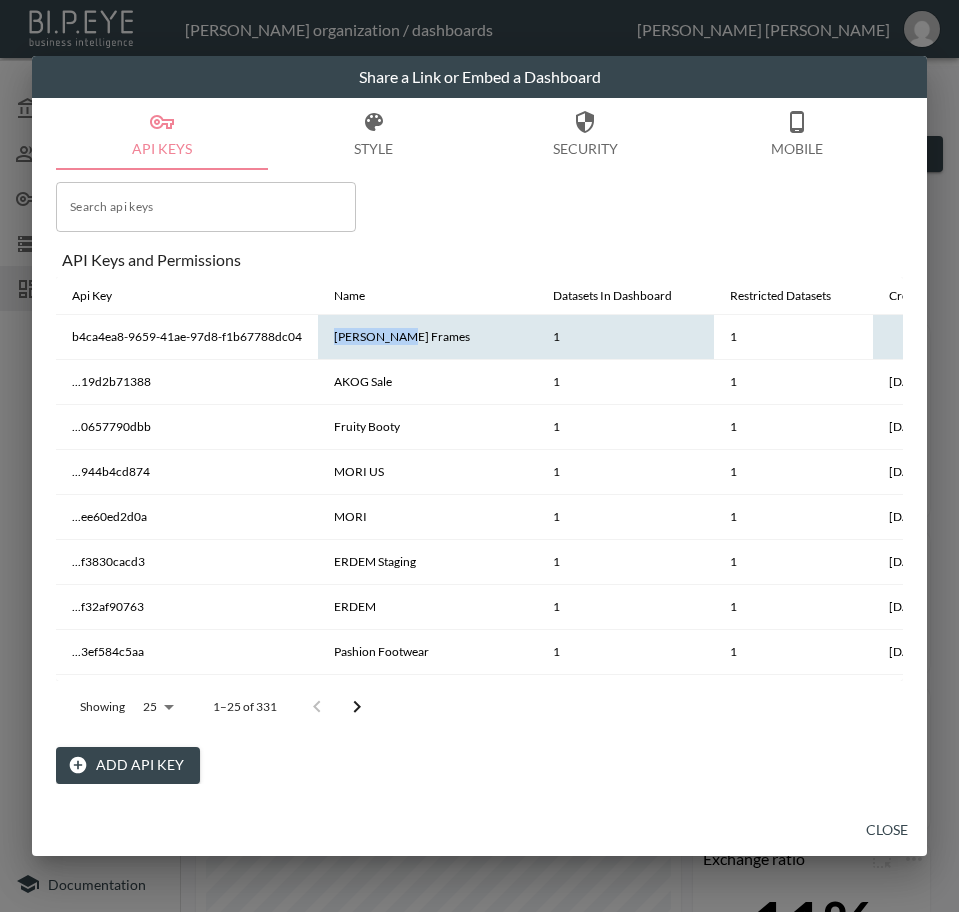 drag, startPoint x: 415, startPoint y: 341, endPoint x: 327, endPoint y: 345, distance: 88.09086 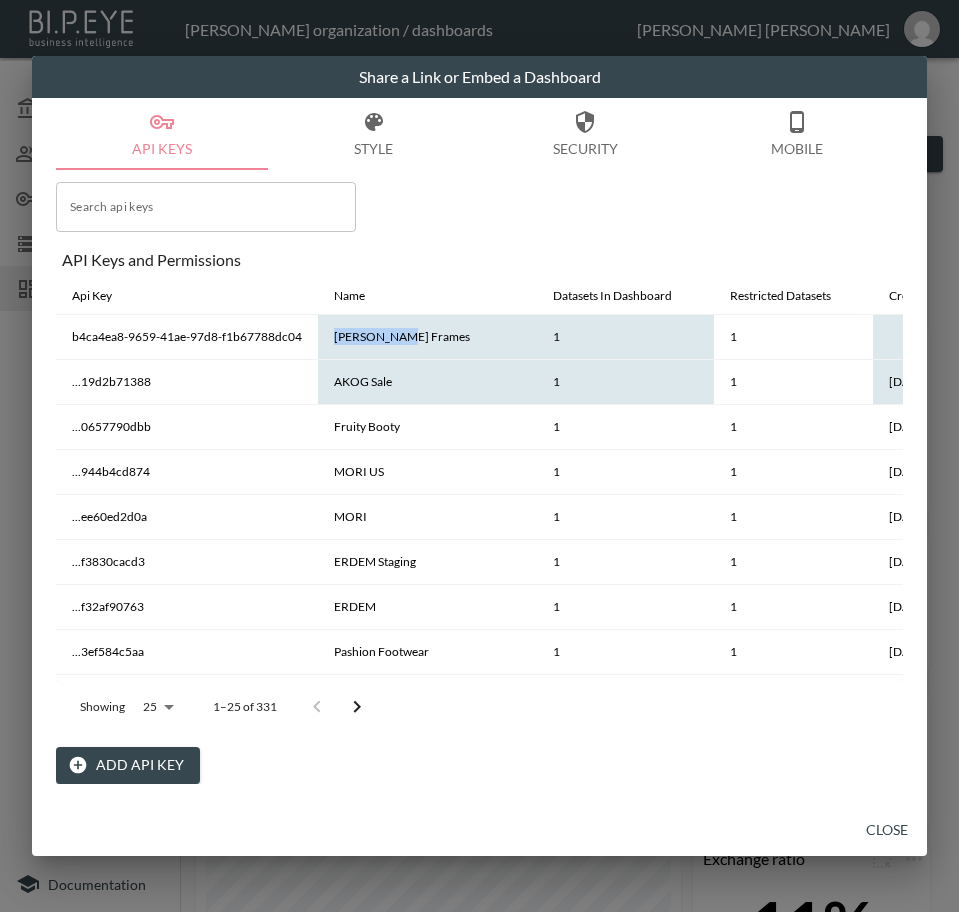 copy on "[PERSON_NAME] Frames" 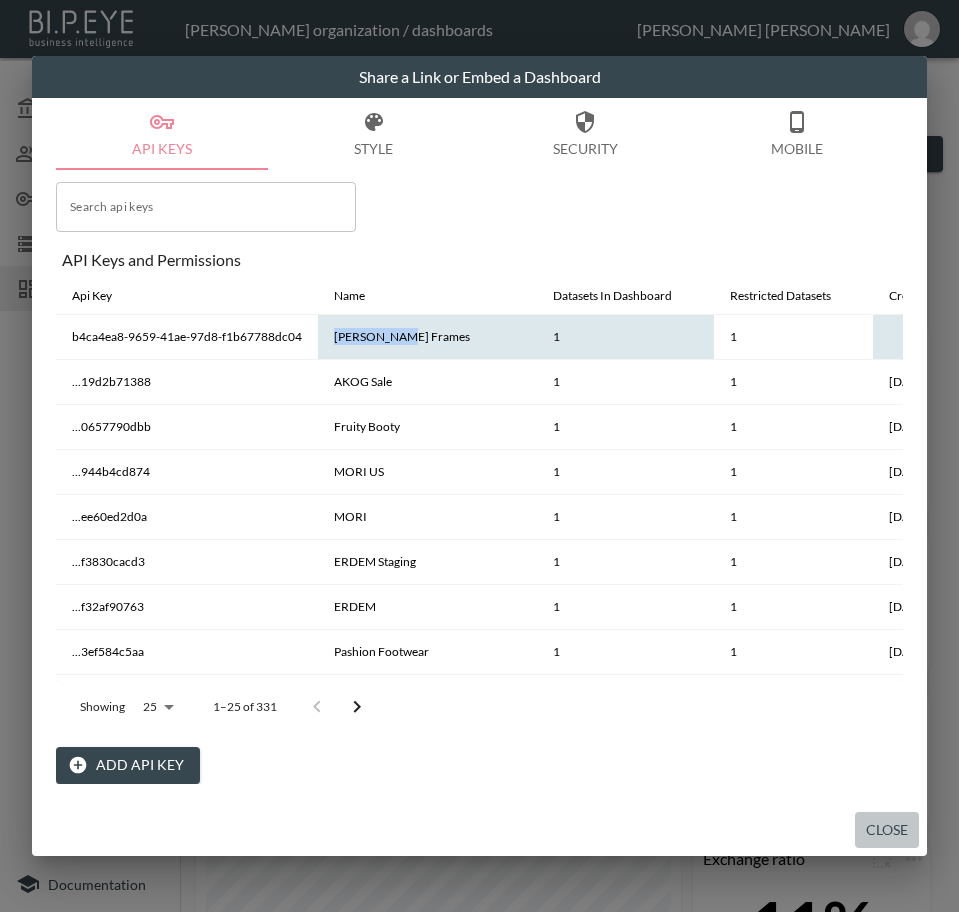 click on "Close" at bounding box center (887, 830) 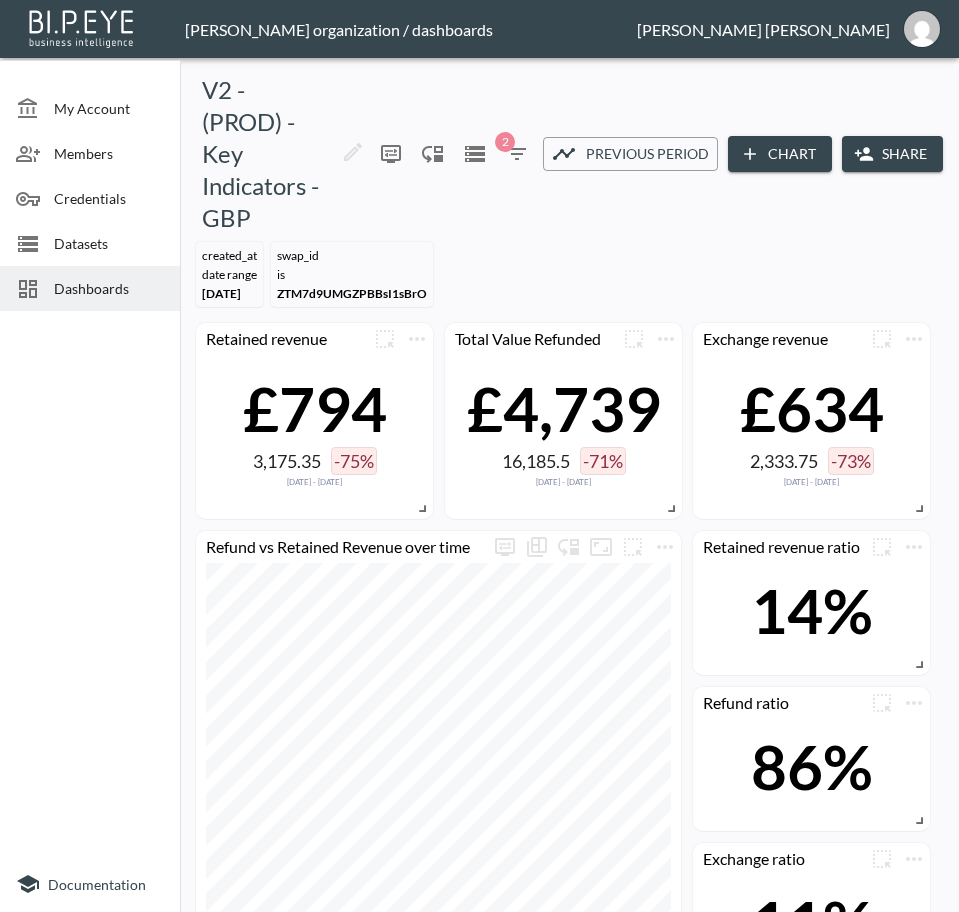 click on "Dashboards" at bounding box center (109, 288) 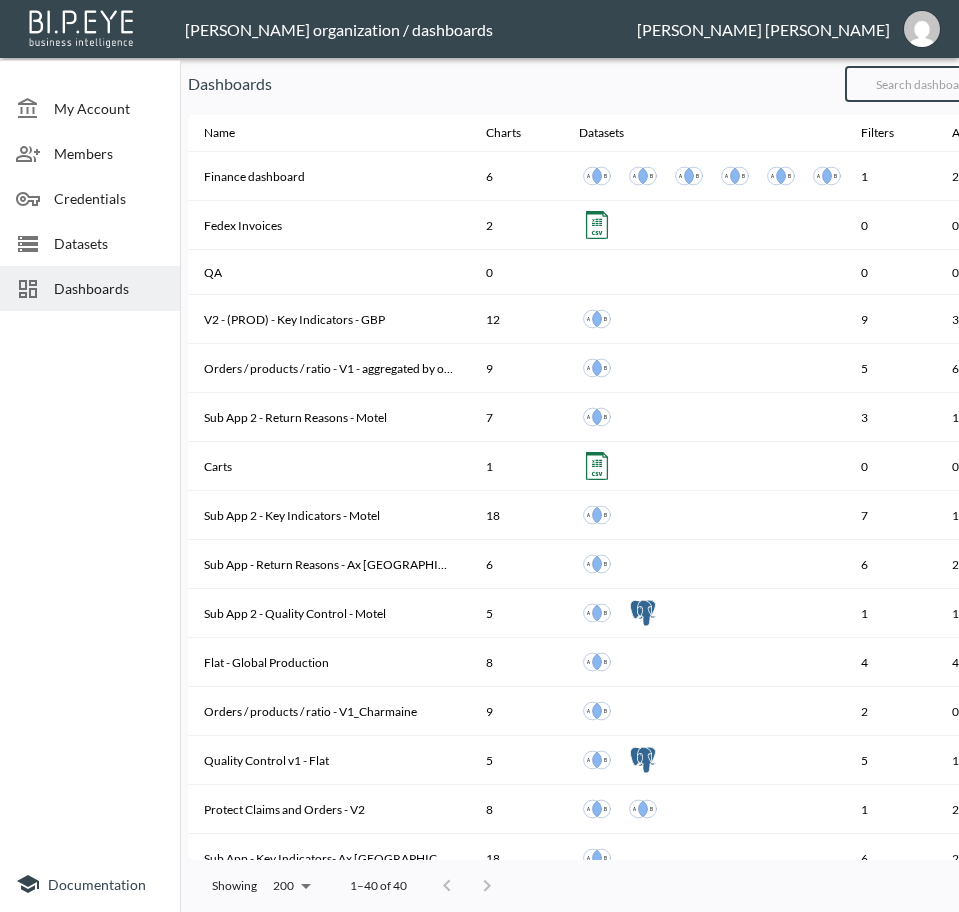 click at bounding box center [926, 84] 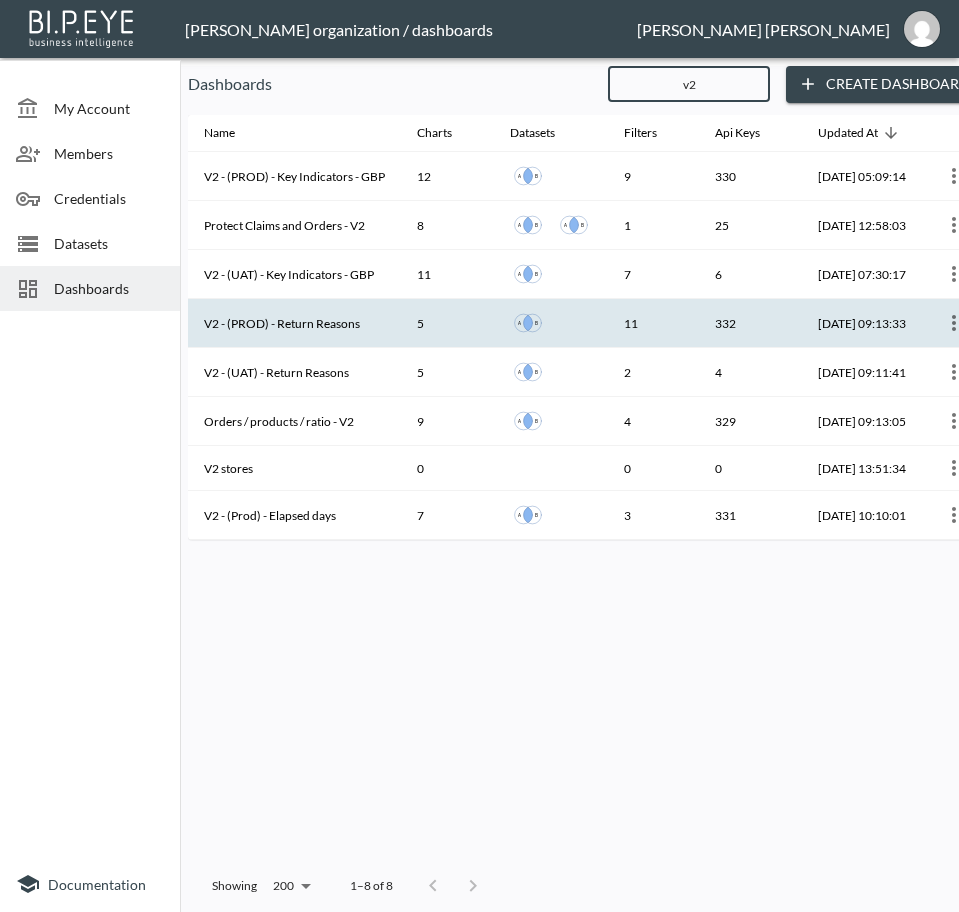 type on "v2" 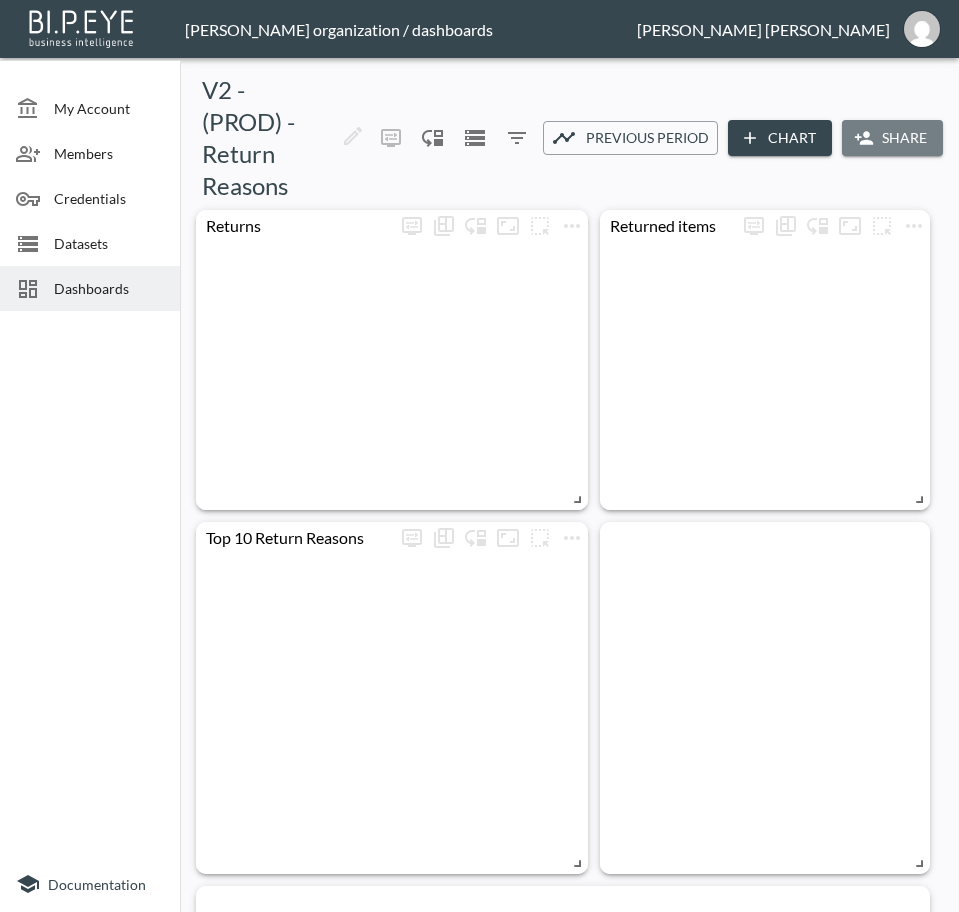 click on "Share" at bounding box center [892, 138] 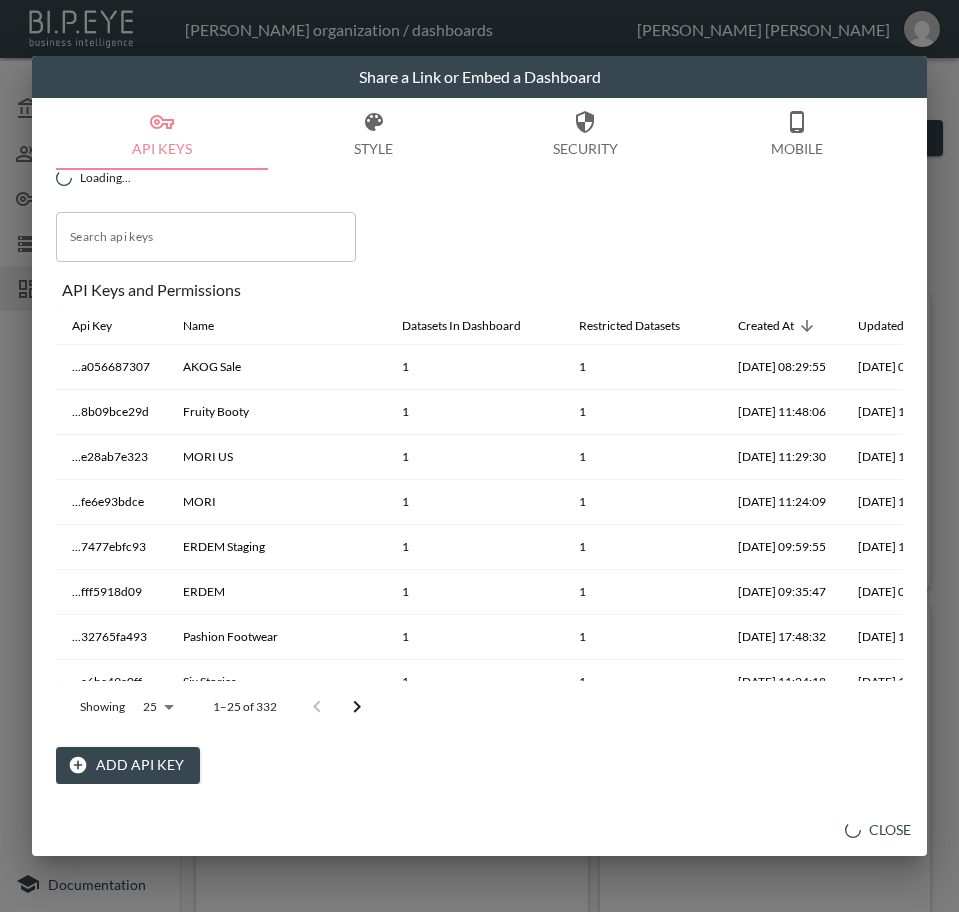 click on "Add API Key" at bounding box center [128, 765] 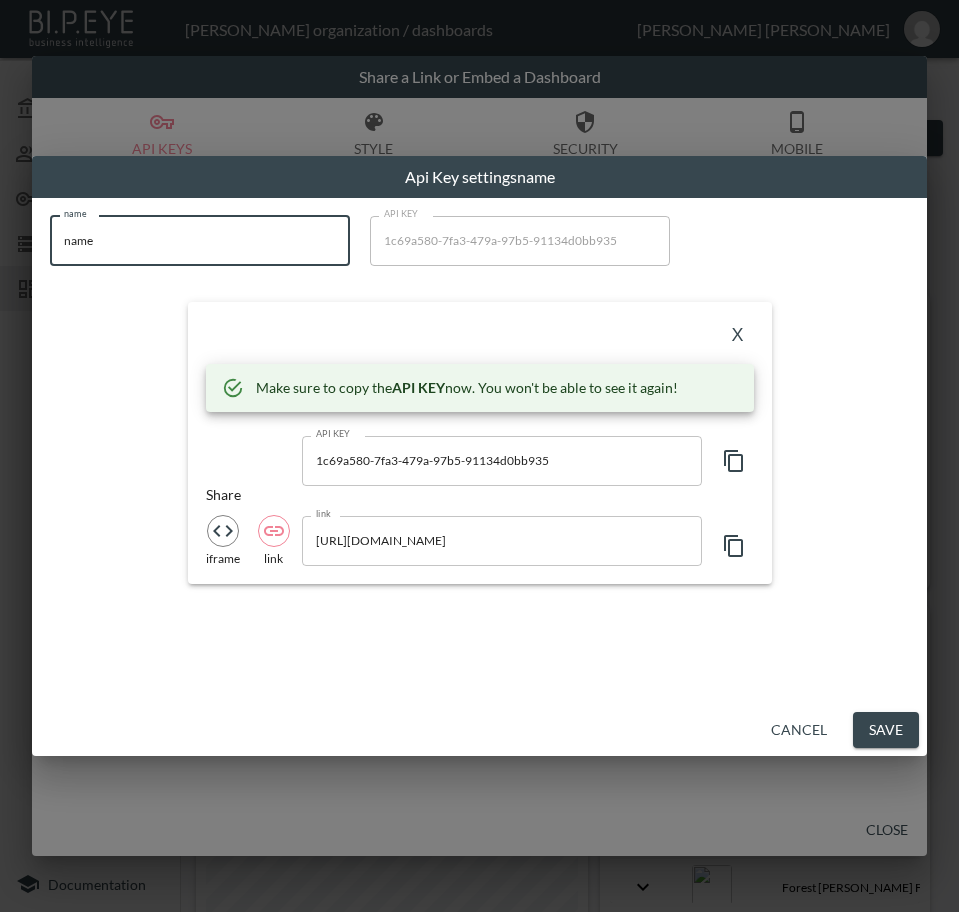 drag, startPoint x: 72, startPoint y: 252, endPoint x: 7, endPoint y: 260, distance: 65.490456 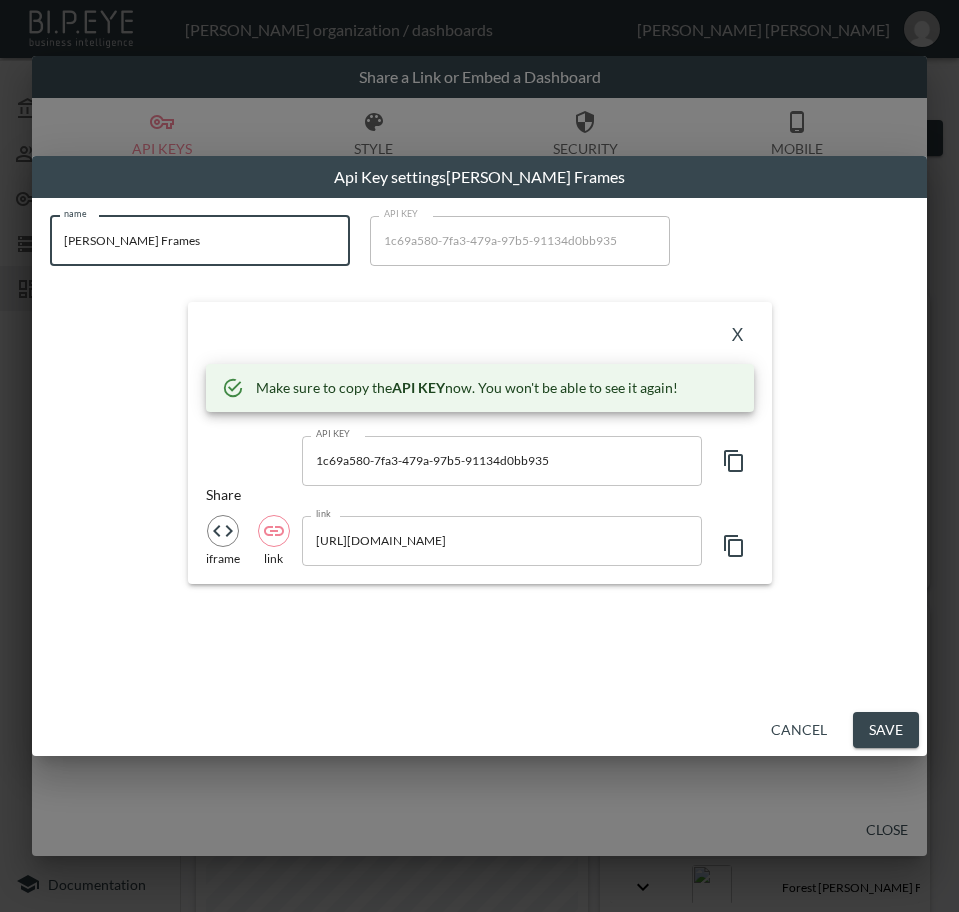 type on "[PERSON_NAME] Frames" 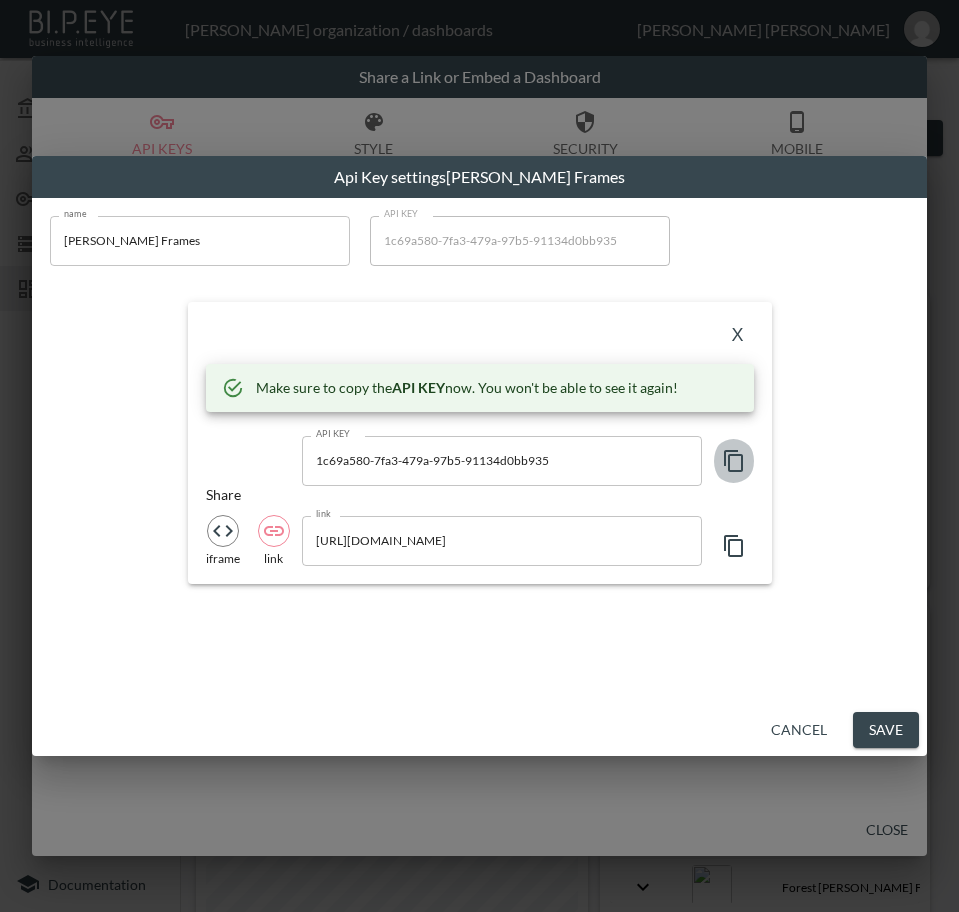 click 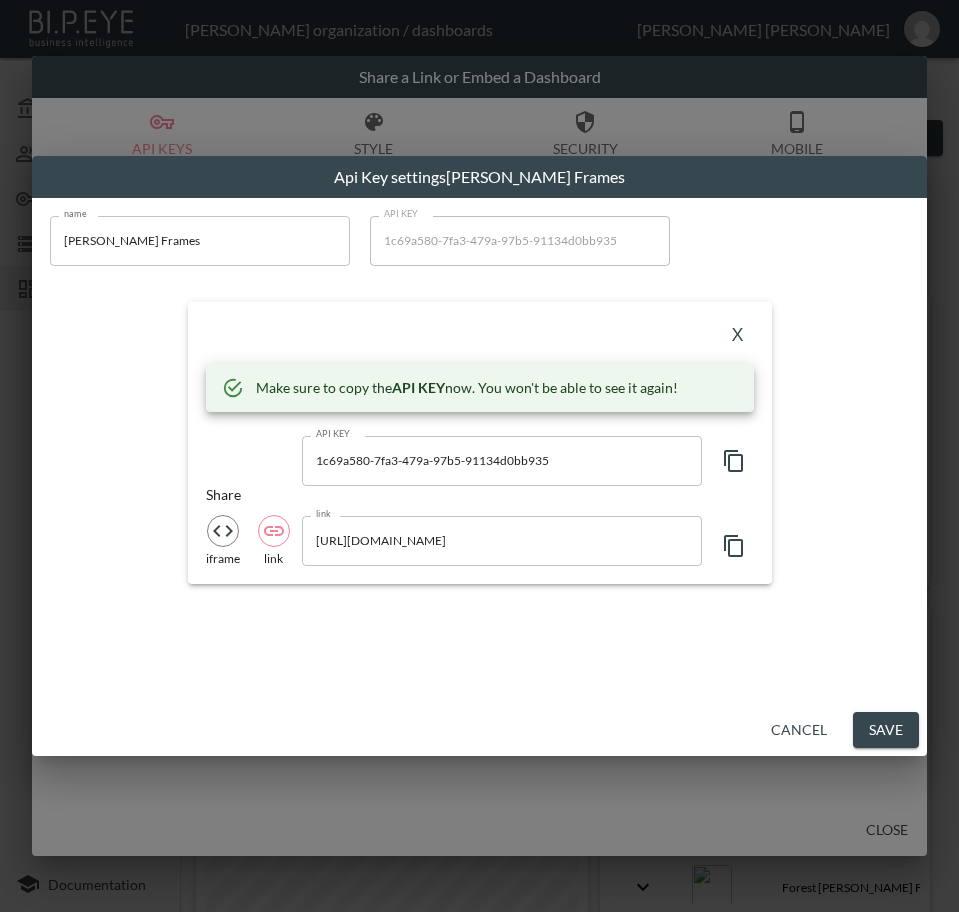 click on "X" at bounding box center (738, 336) 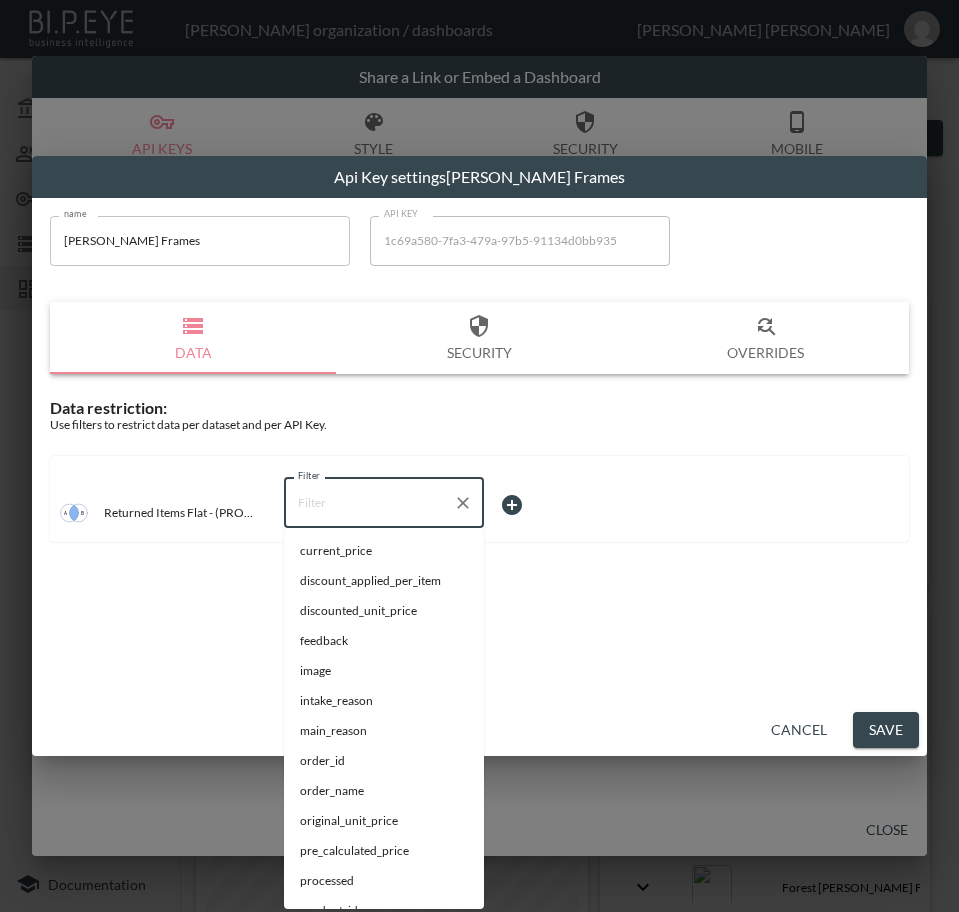 click on "Filter" at bounding box center [369, 503] 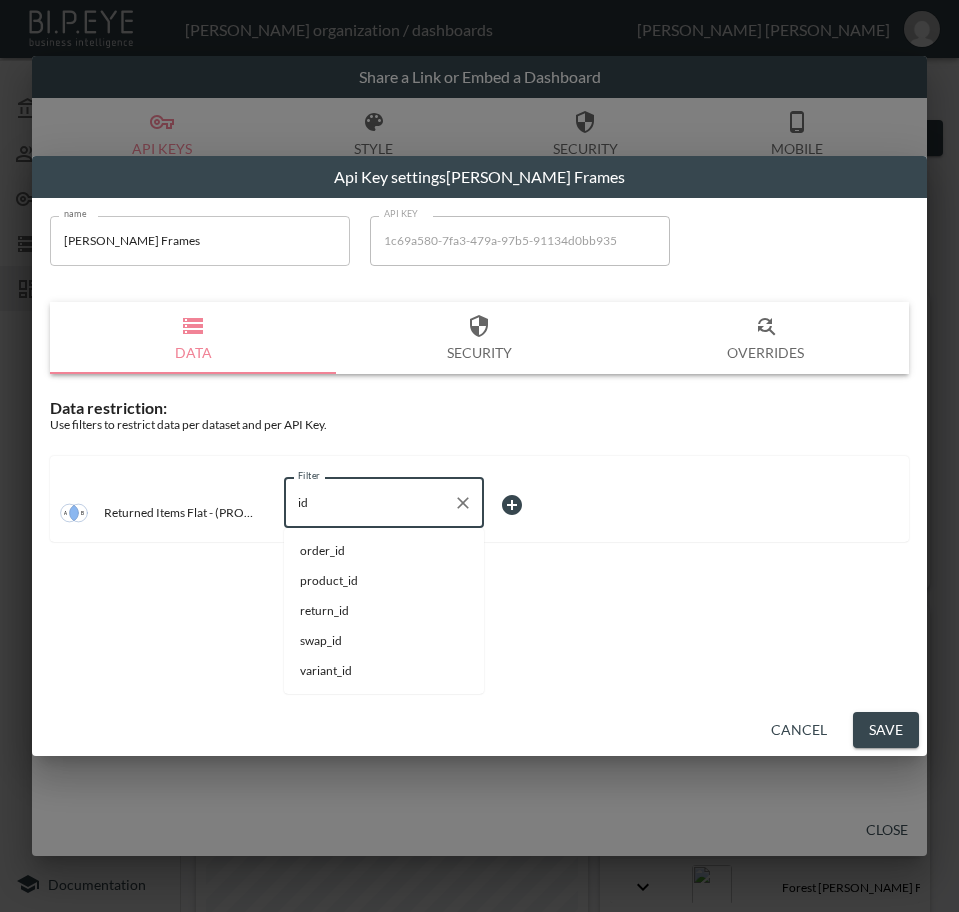 click on "swap_id" at bounding box center [384, 641] 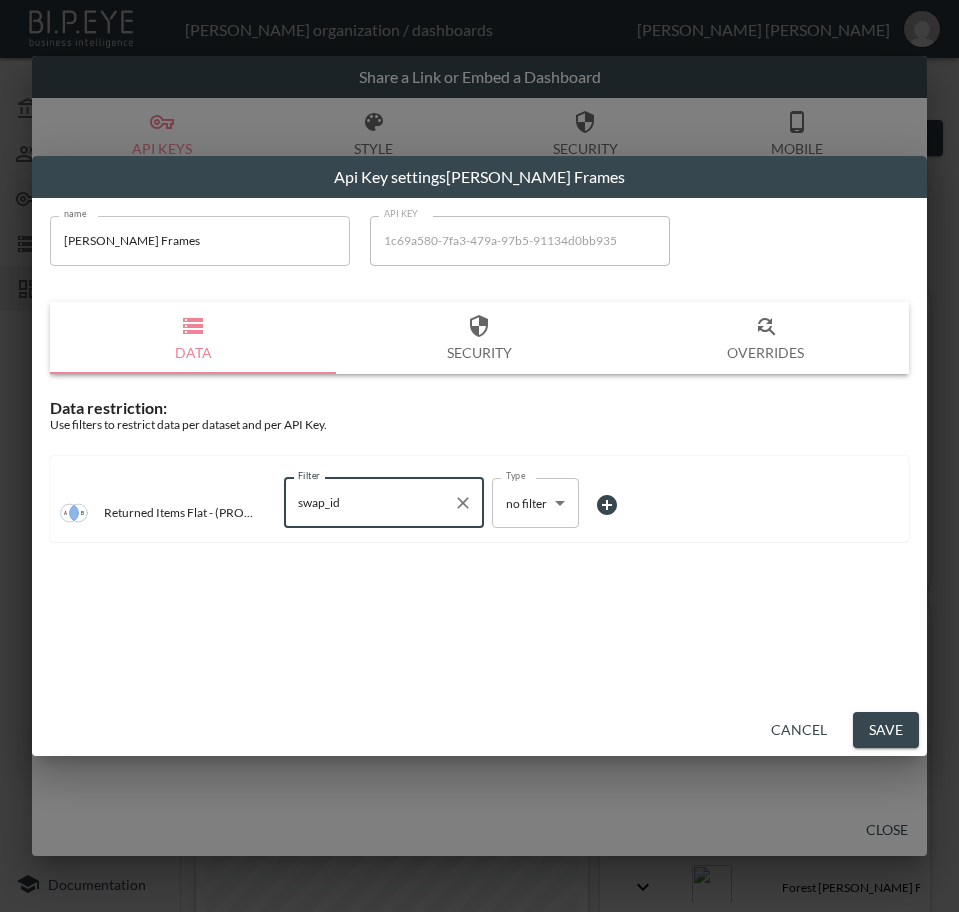 type on "swap_id" 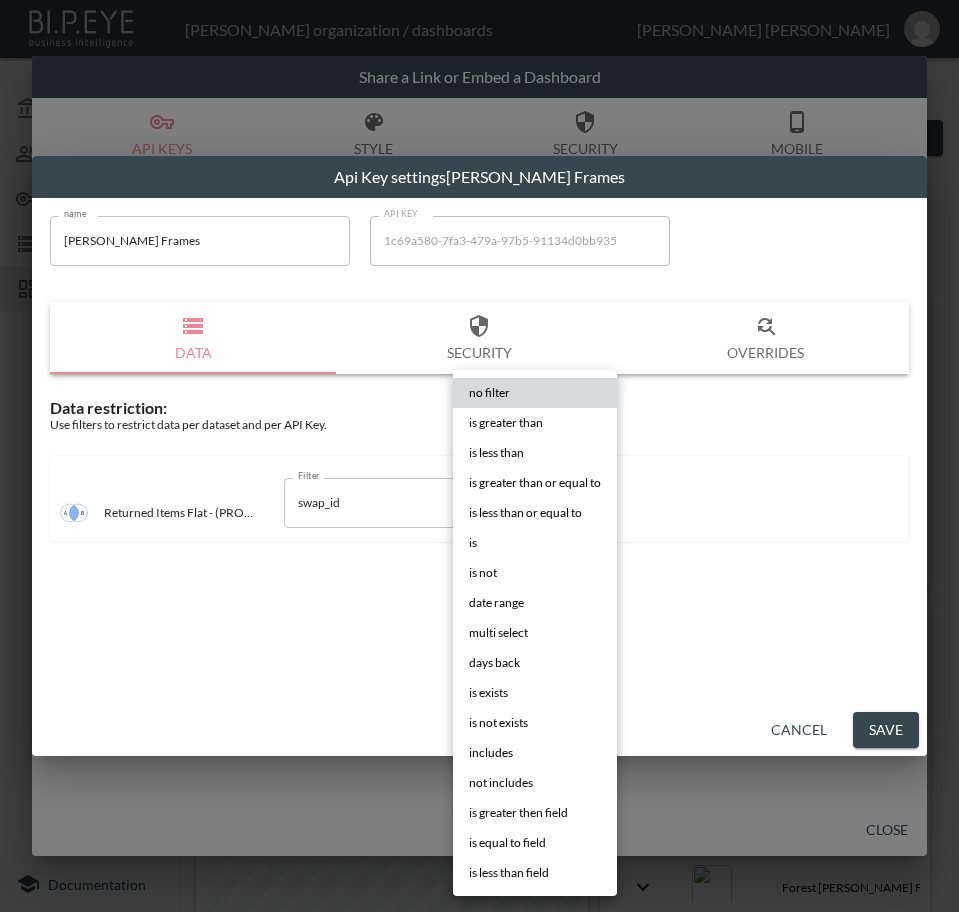 click on "BI.P.EYE, Interactive Analytics Dashboards - app [PERSON_NAME] organization / dashboards [PERSON_NAME] My Account Members Credentials Datasets Dashboards Documentation V2 - (PROD) - Return Reasons 0 2 Previous period Chart Share return_date   DATE RANGE [DATE]       swap_id   IS ZTM7d9UMGZPBBsI1sBrO     Products returned Shopify Order Date Image Product Name Return Type Shipment From Address Country Title Sku Quantity Main Reason Sub Reason Feedback Original Unit Price Pre Calculated Price Variant Id Tax Applied Per Item Weight Discounted Unit Price Processed Weight Unit Product Id Return Id Return Date Current Price Discount Applied Per Item Intake Reason Order Id Order Name Reason Key Word Return Status Shipping Status Taxable Updated At Store Name [DATE]T01:51:42.000Z Leopard Feather Velvet Trouser Set Refund [GEOGRAPHIC_DATA] 6/8 Leopard Feather Velvet Trouser Set 6/8 1 Do not like style 39 39 gid://shopify/ProductVariant/45327286567142 6.5 0.3 39 false KILOGRAMS 8827560460518 32 0 no-value #39390 1" at bounding box center (479, 456) 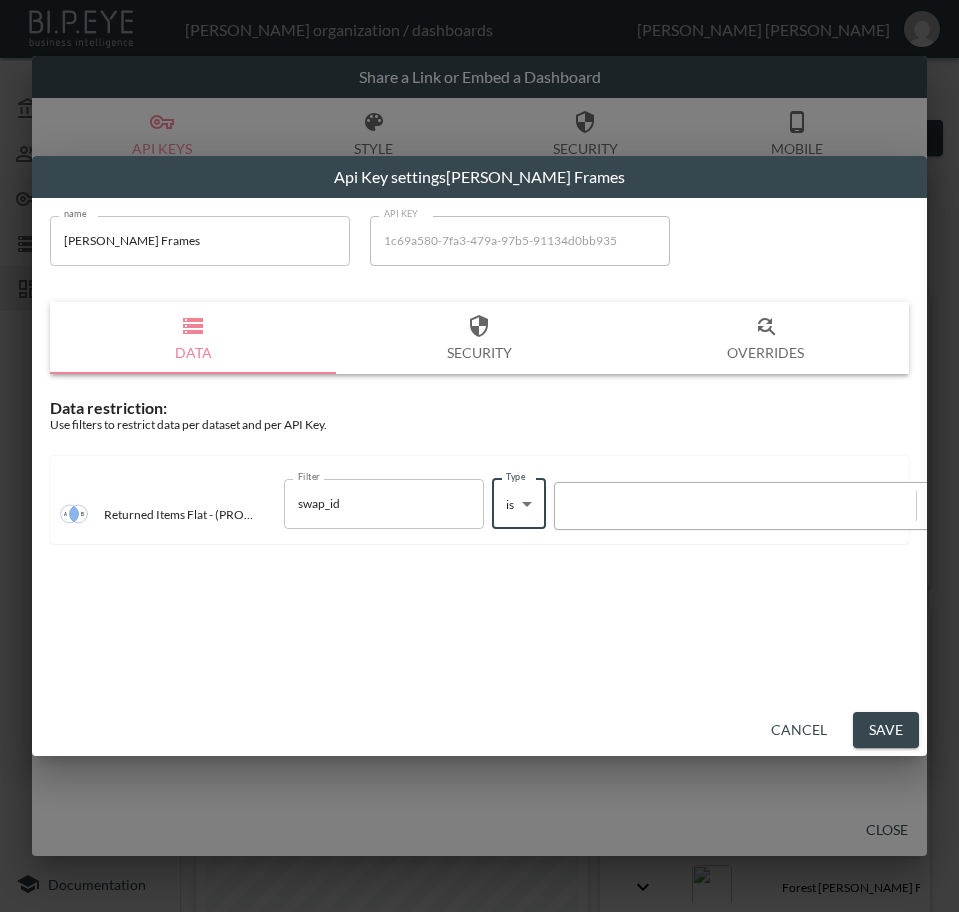 click at bounding box center [735, 505] 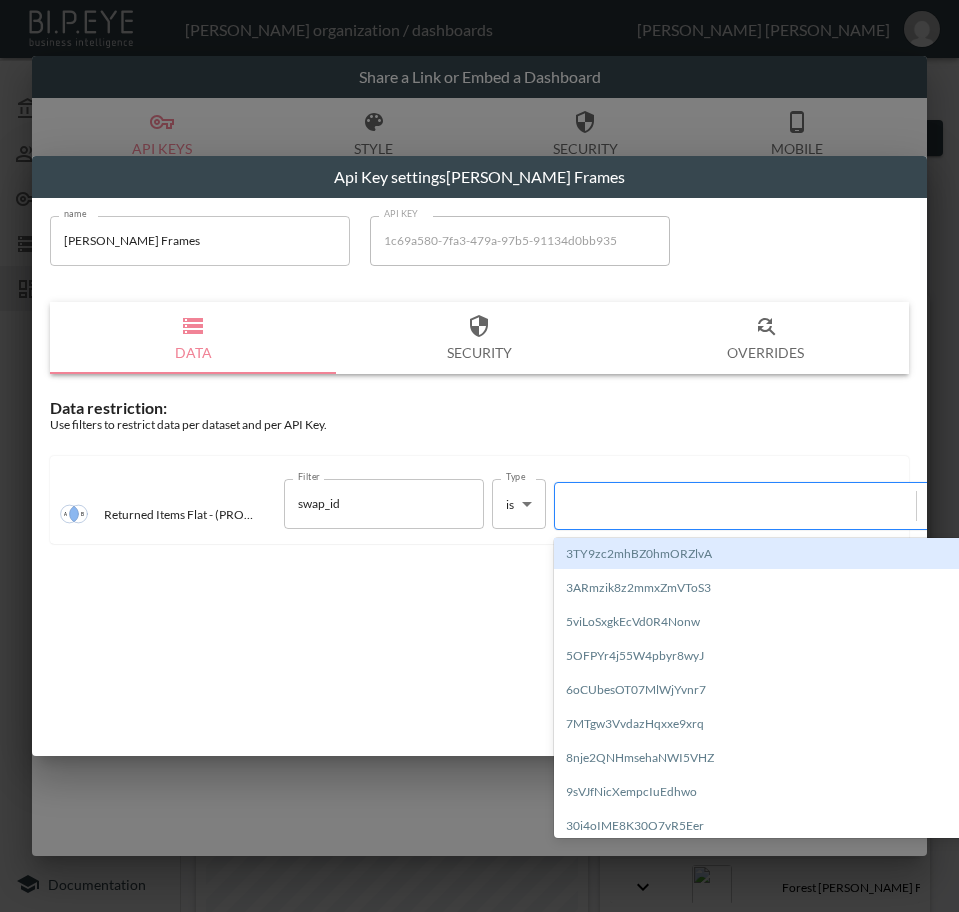 paste on "Mo5HzvQMh89KuOKY2tuJ" 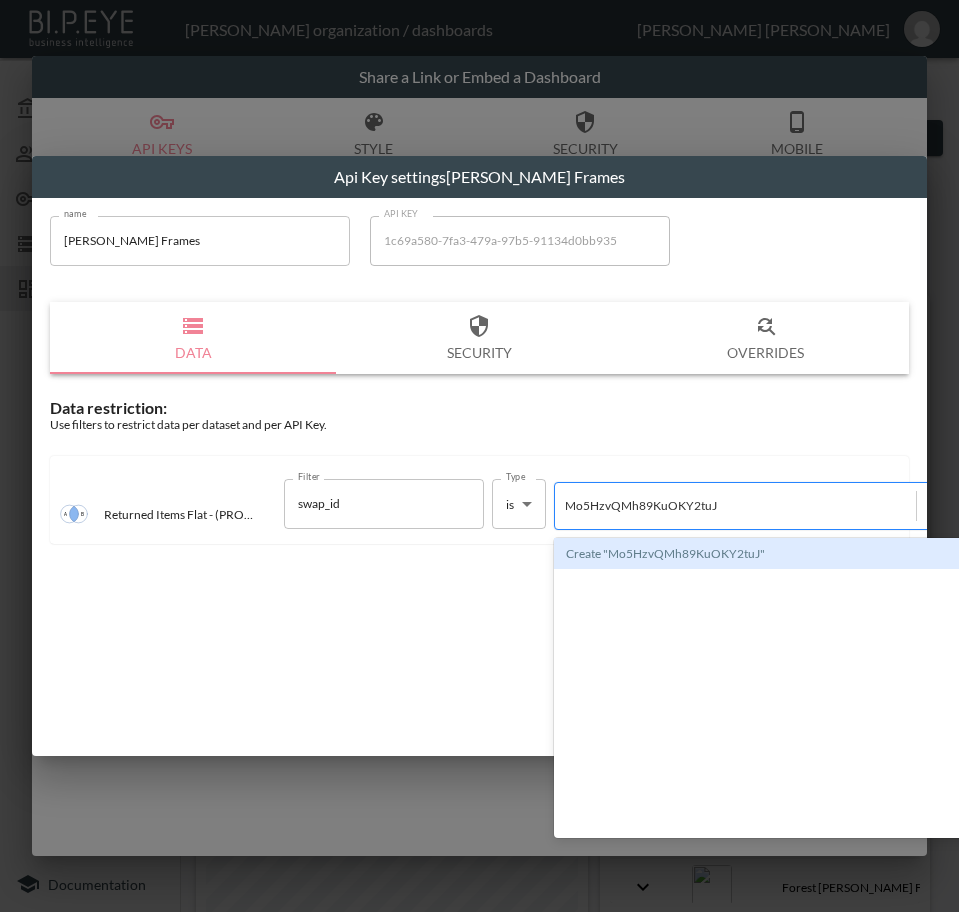 type 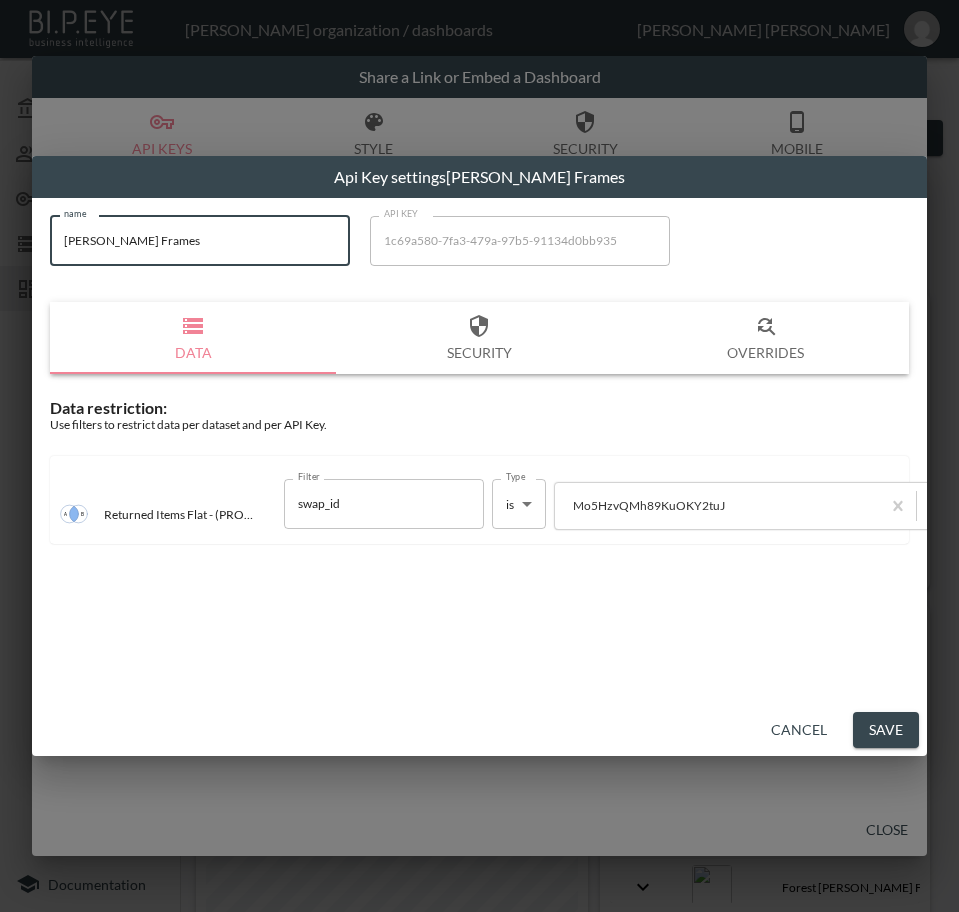 drag, startPoint x: 159, startPoint y: 240, endPoint x: 0, endPoint y: 263, distance: 160.6549 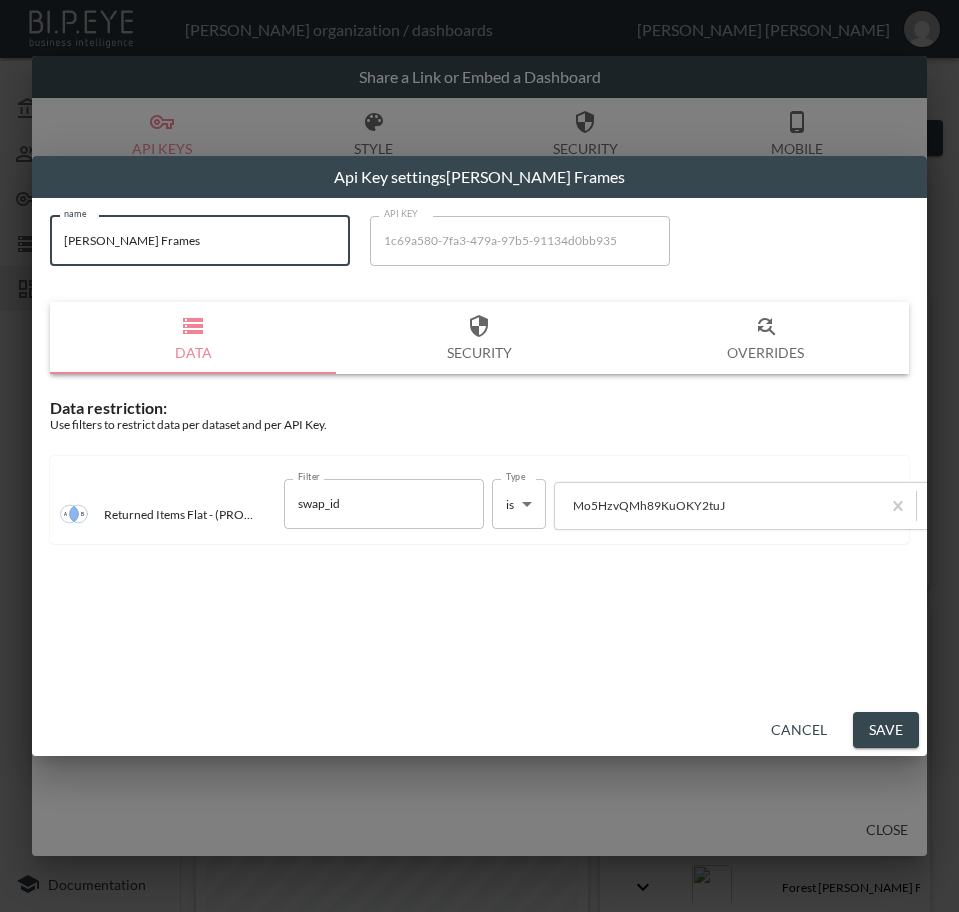 click on "Save" at bounding box center (886, 730) 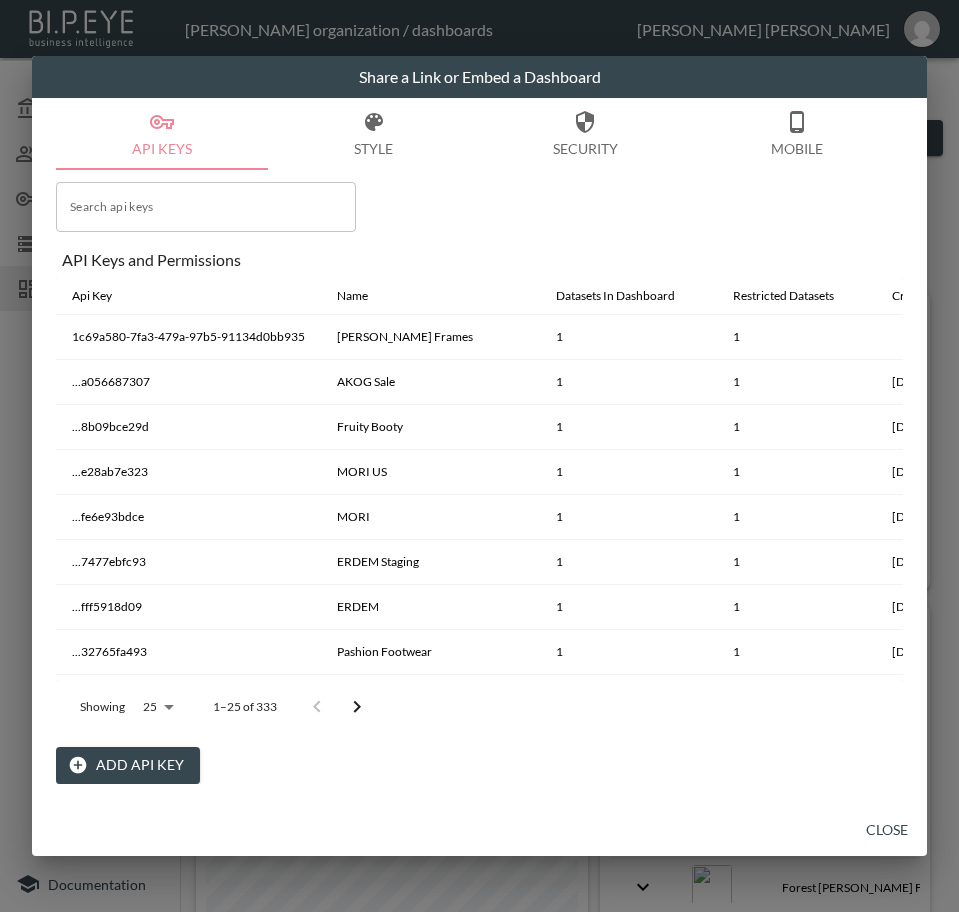 click on "Close" at bounding box center (887, 830) 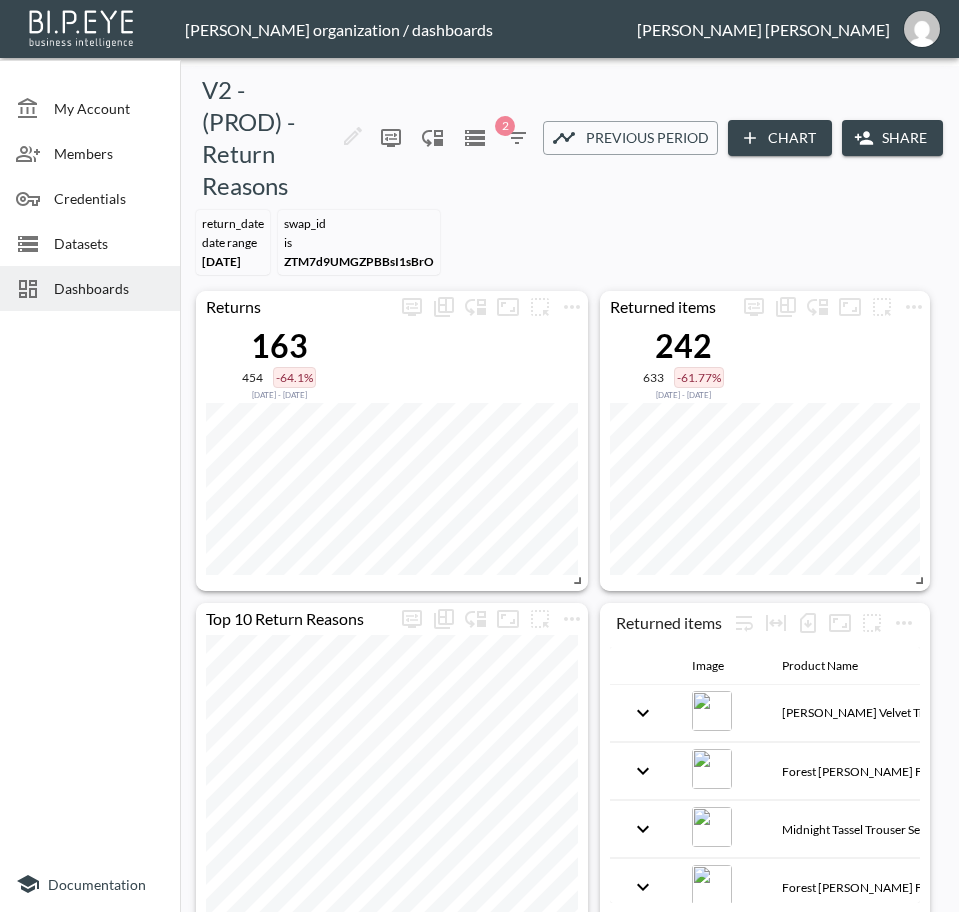 click on "Dashboards" at bounding box center (109, 288) 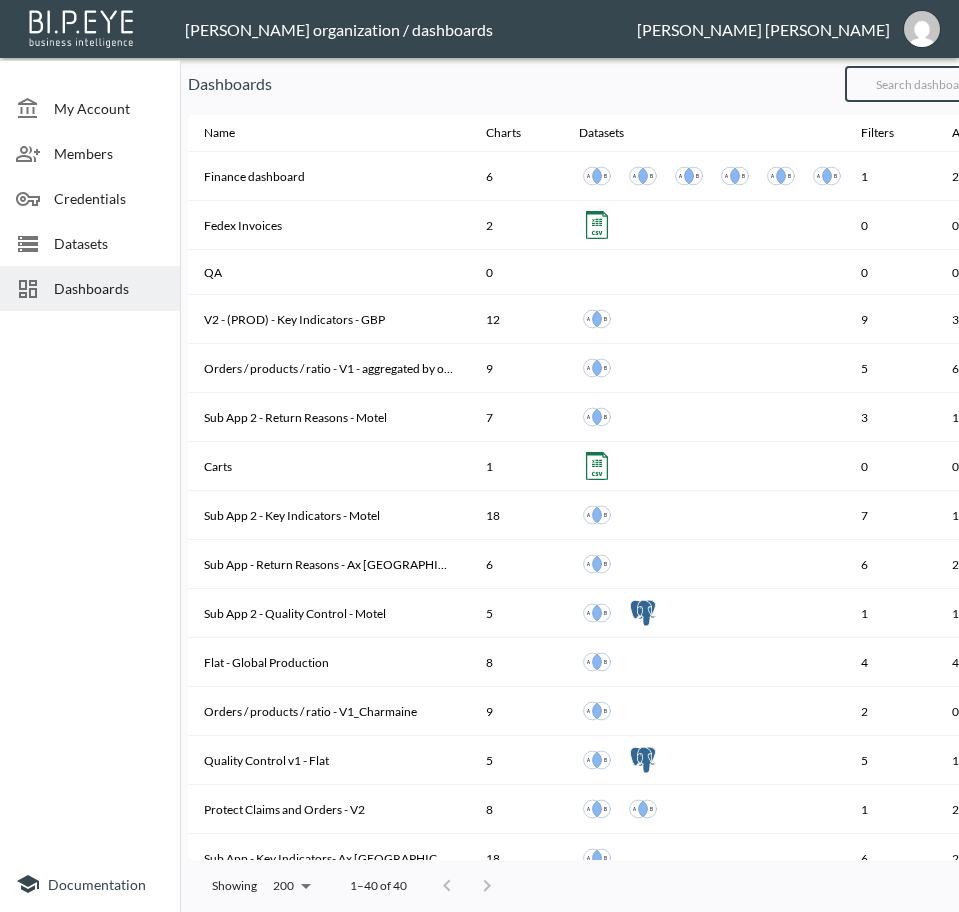 click at bounding box center (926, 84) 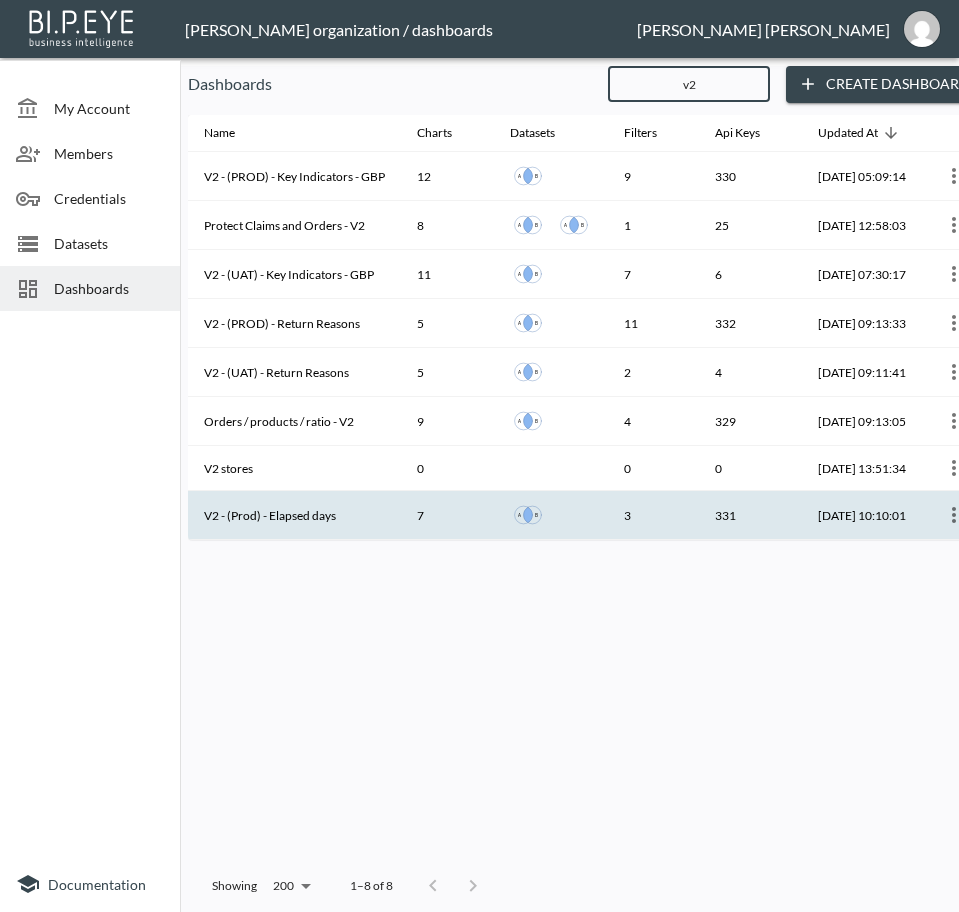 type on "v2" 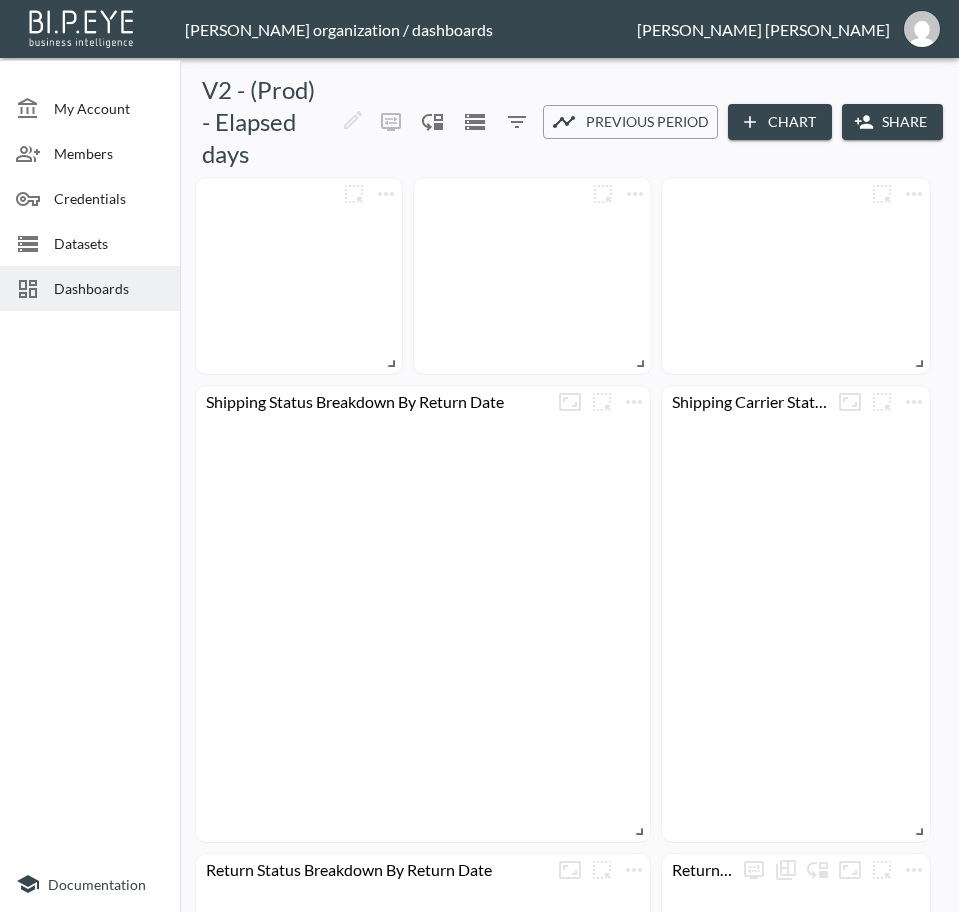 click on "Share" at bounding box center [892, 122] 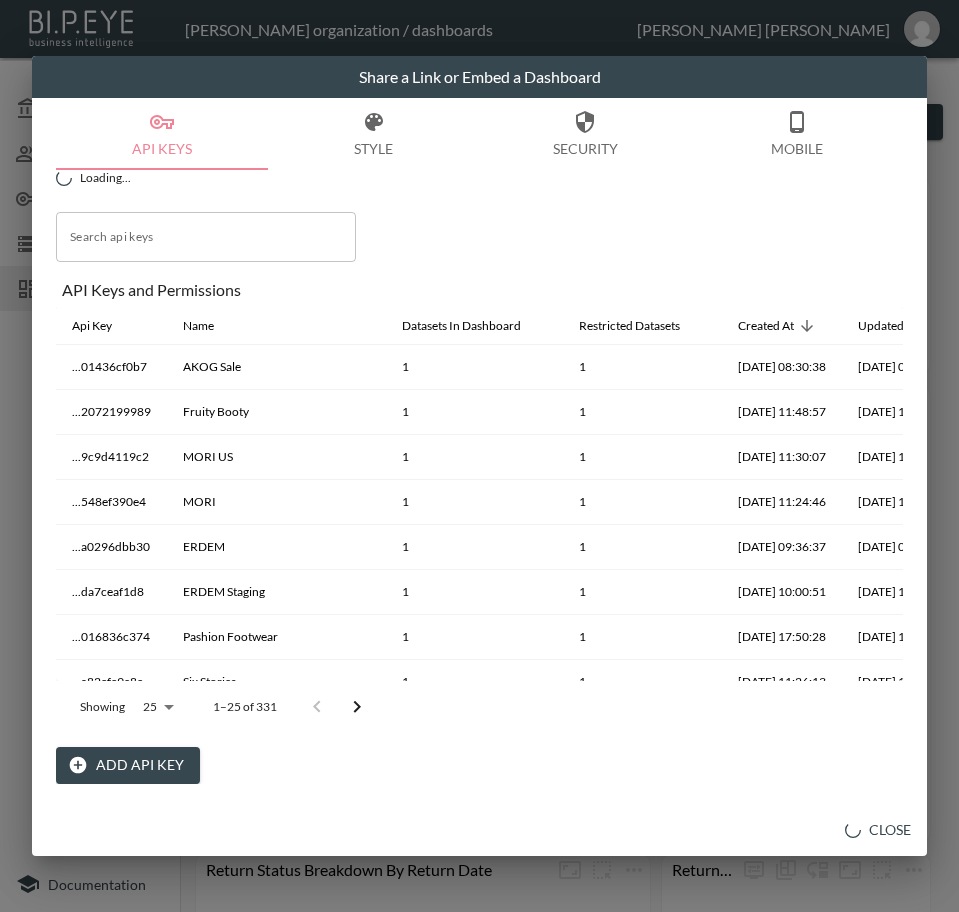 click on "Add API Key" at bounding box center (128, 765) 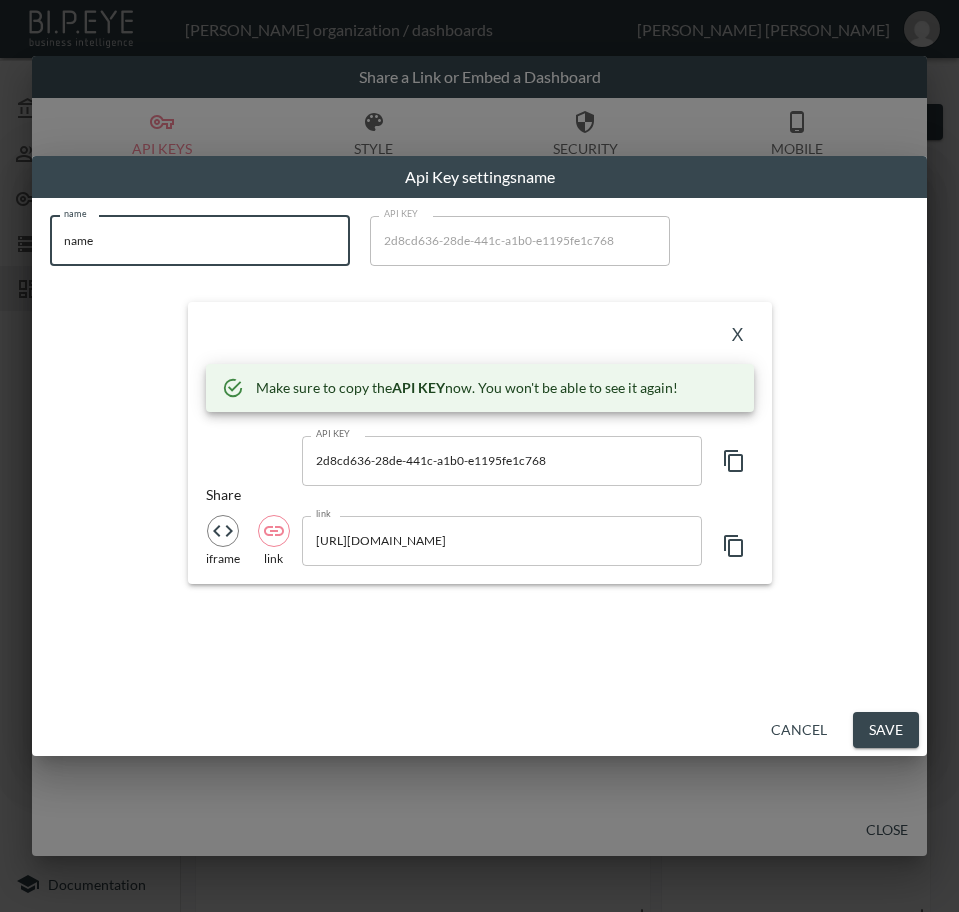 drag, startPoint x: 63, startPoint y: 255, endPoint x: -1, endPoint y: 266, distance: 64.93843 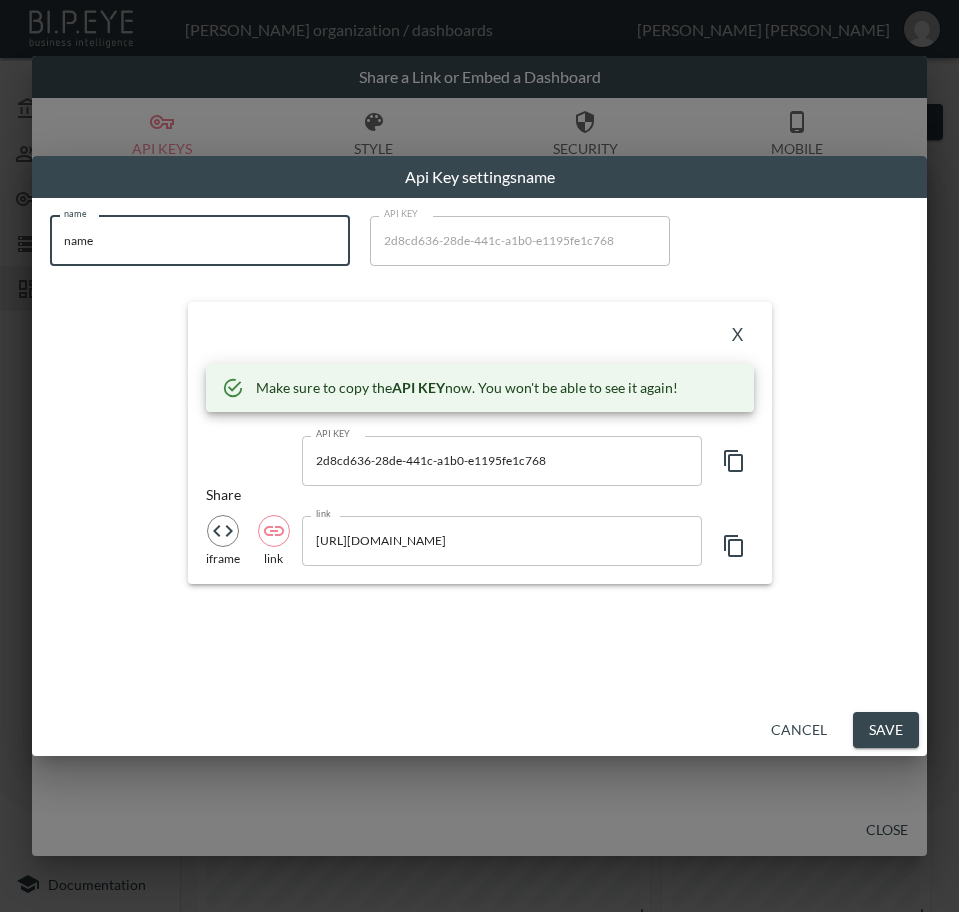 paste on "[PERSON_NAME] Frames" 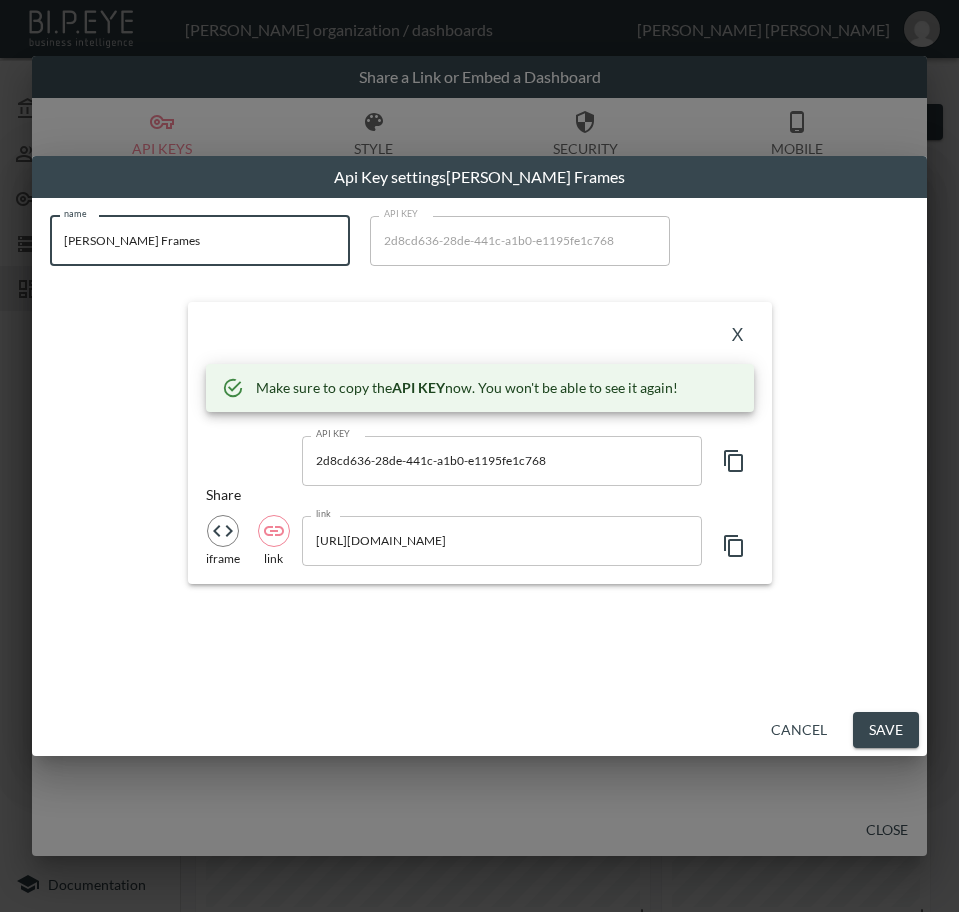 type on "[PERSON_NAME] Frames" 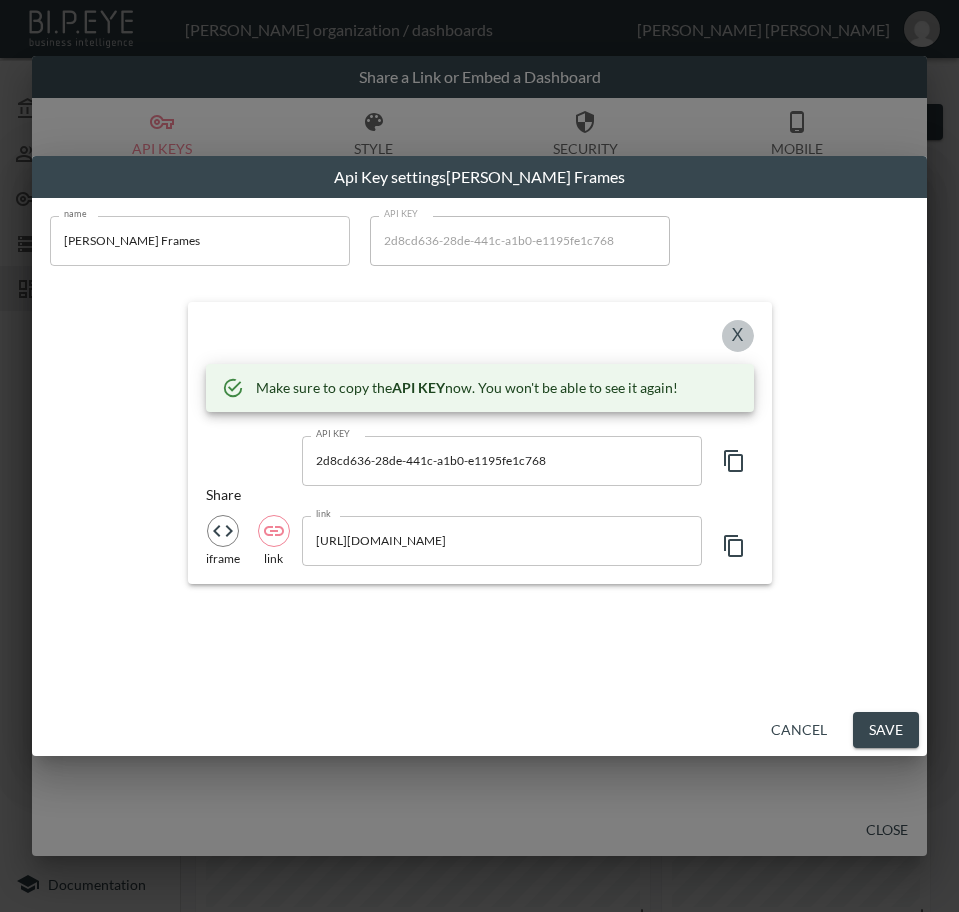 click on "X" at bounding box center (738, 336) 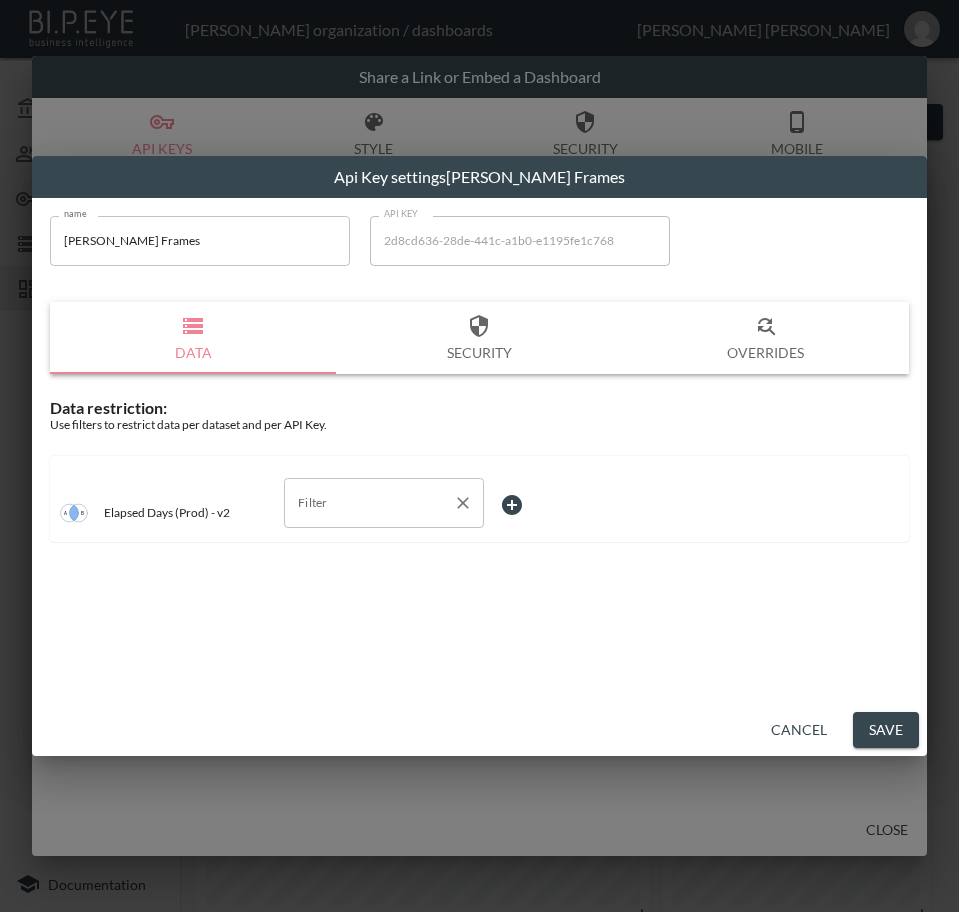 click on "Filter" at bounding box center [369, 503] 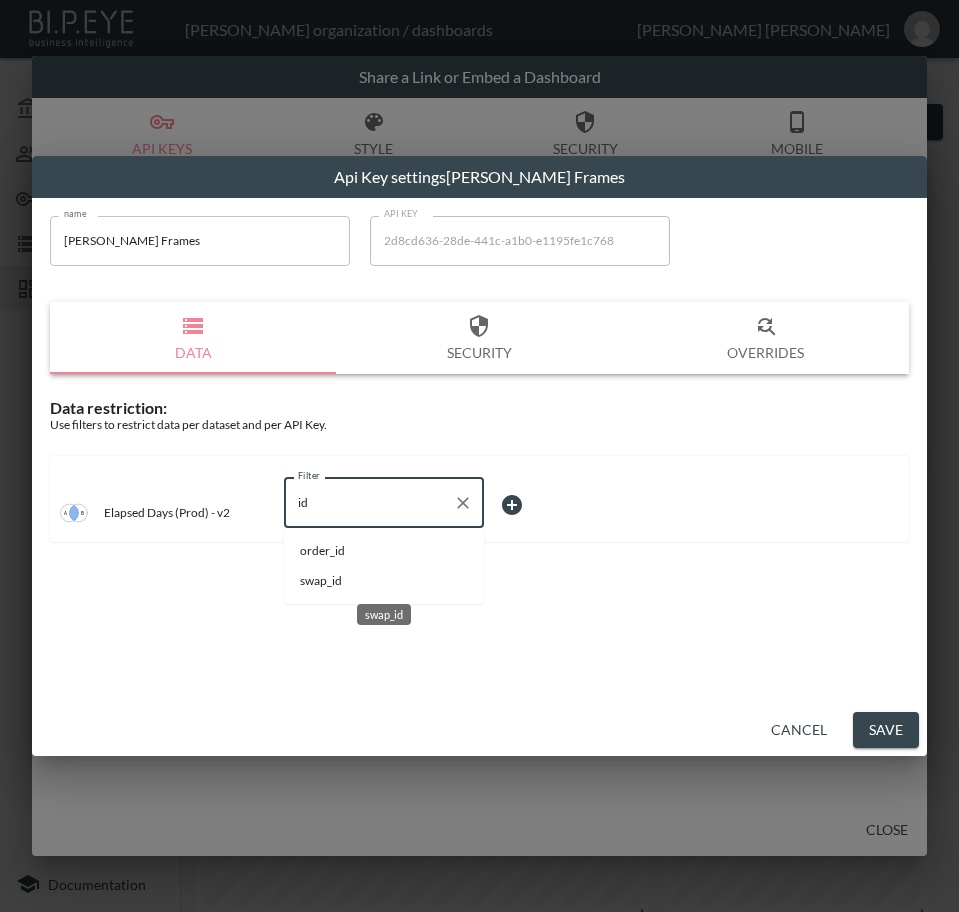 click on "swap_id" at bounding box center (384, 581) 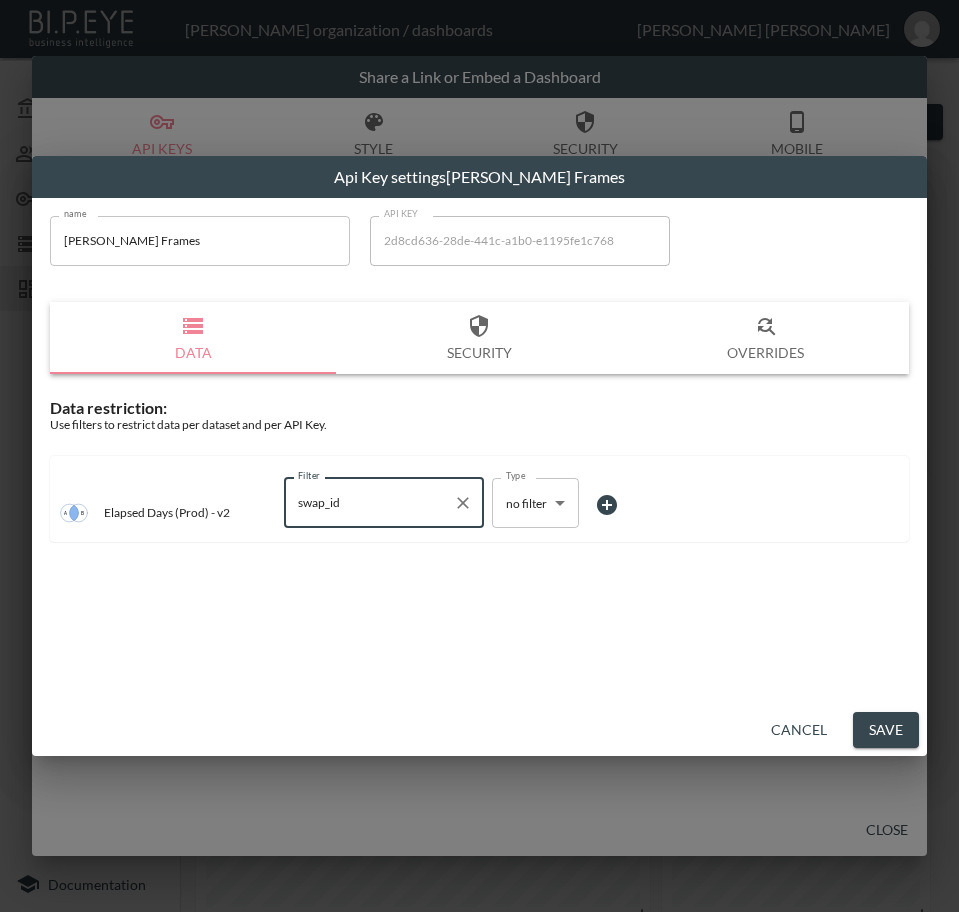 type on "swap_id" 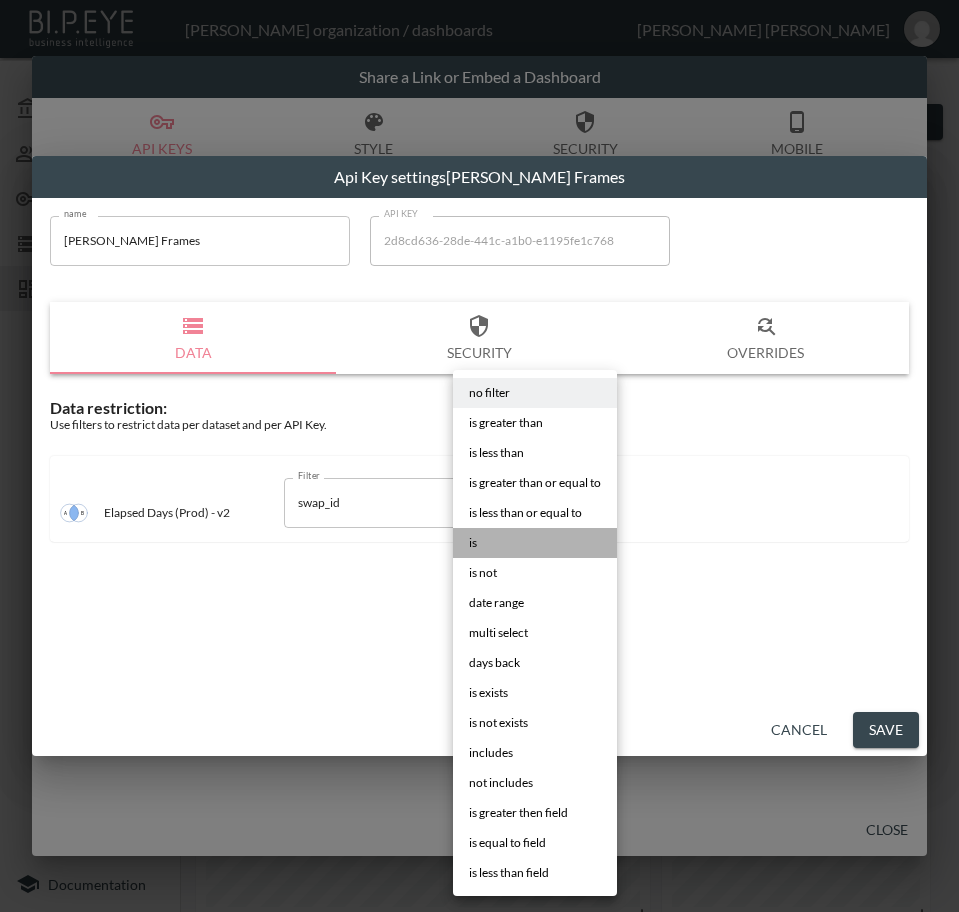 click on "is" at bounding box center [535, 543] 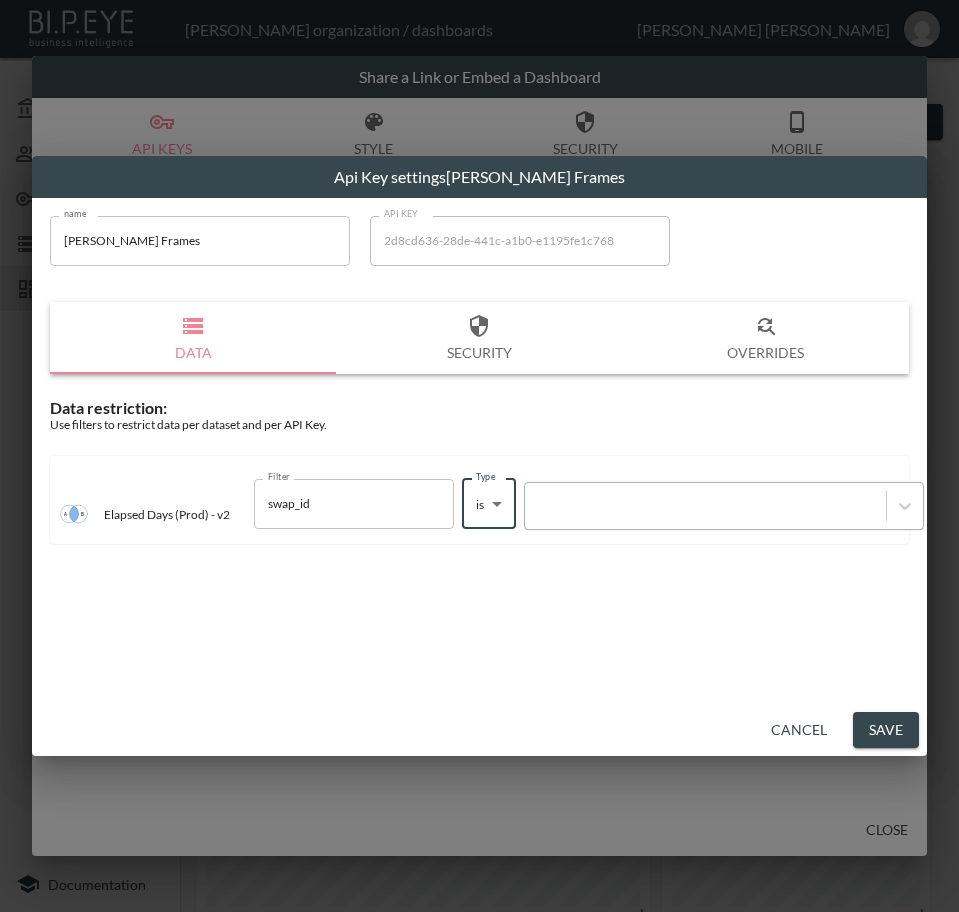 click at bounding box center (705, 505) 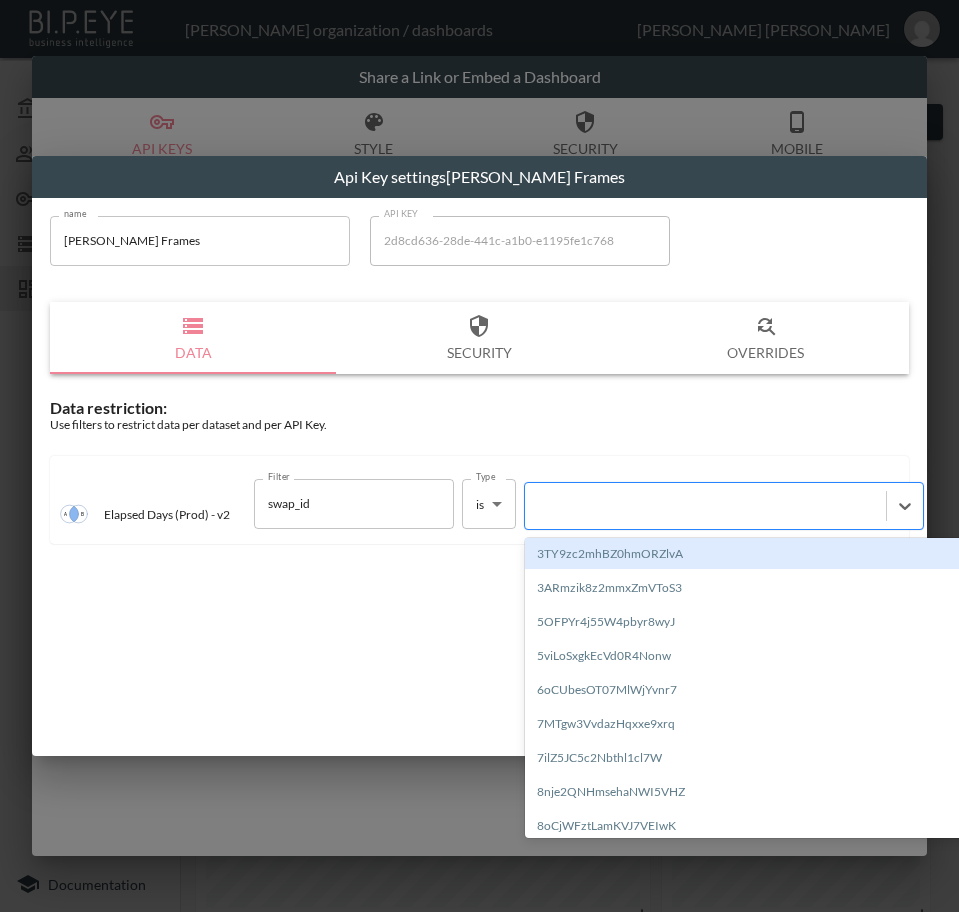 click at bounding box center [705, 505] 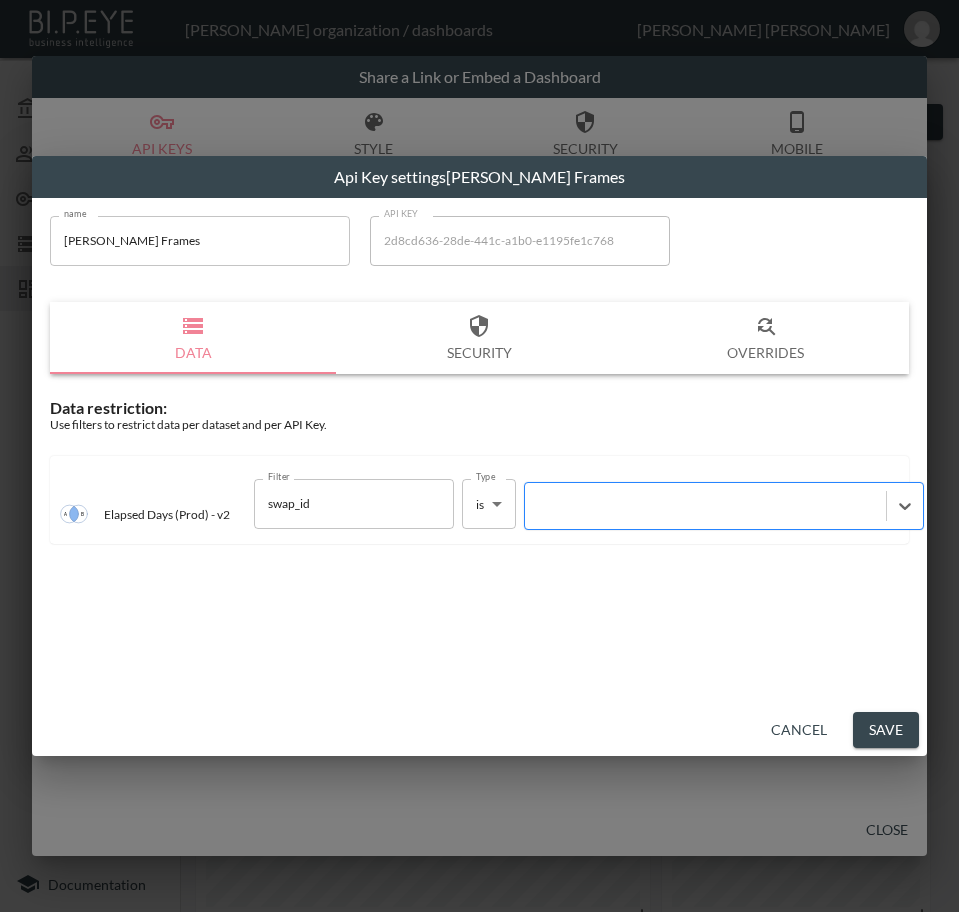 paste on "Mo5HzvQMh89KuOKY2tuJ" 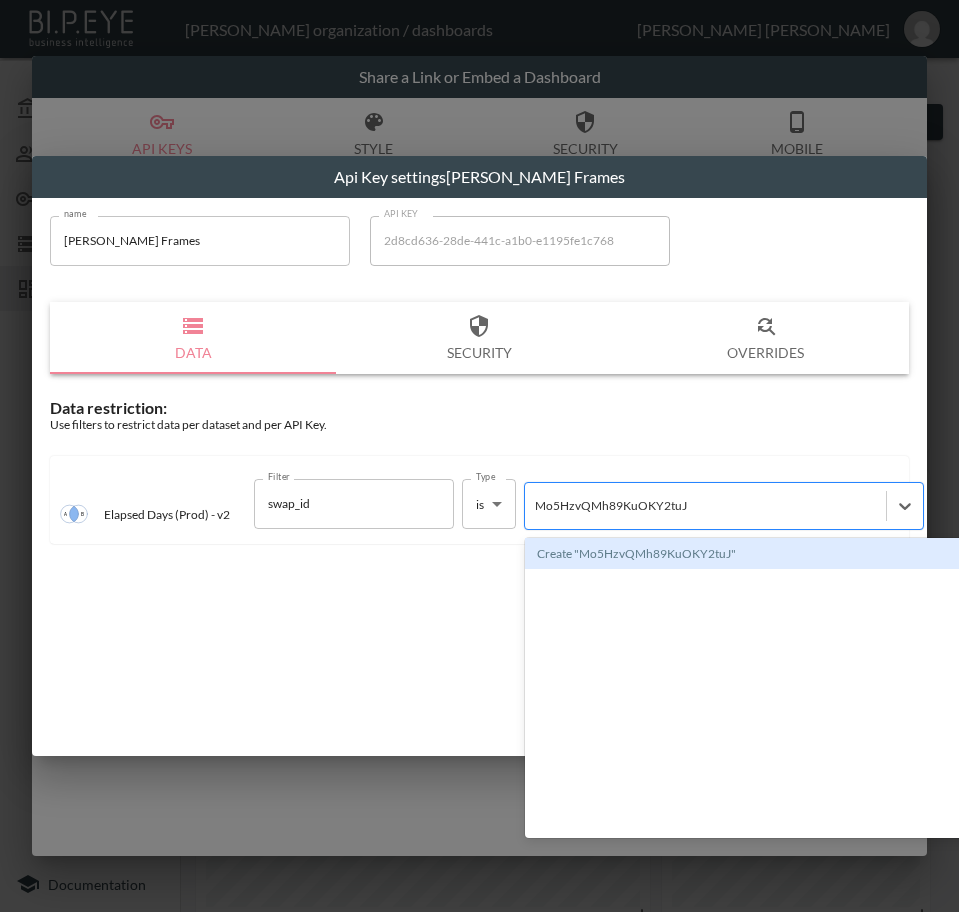 type 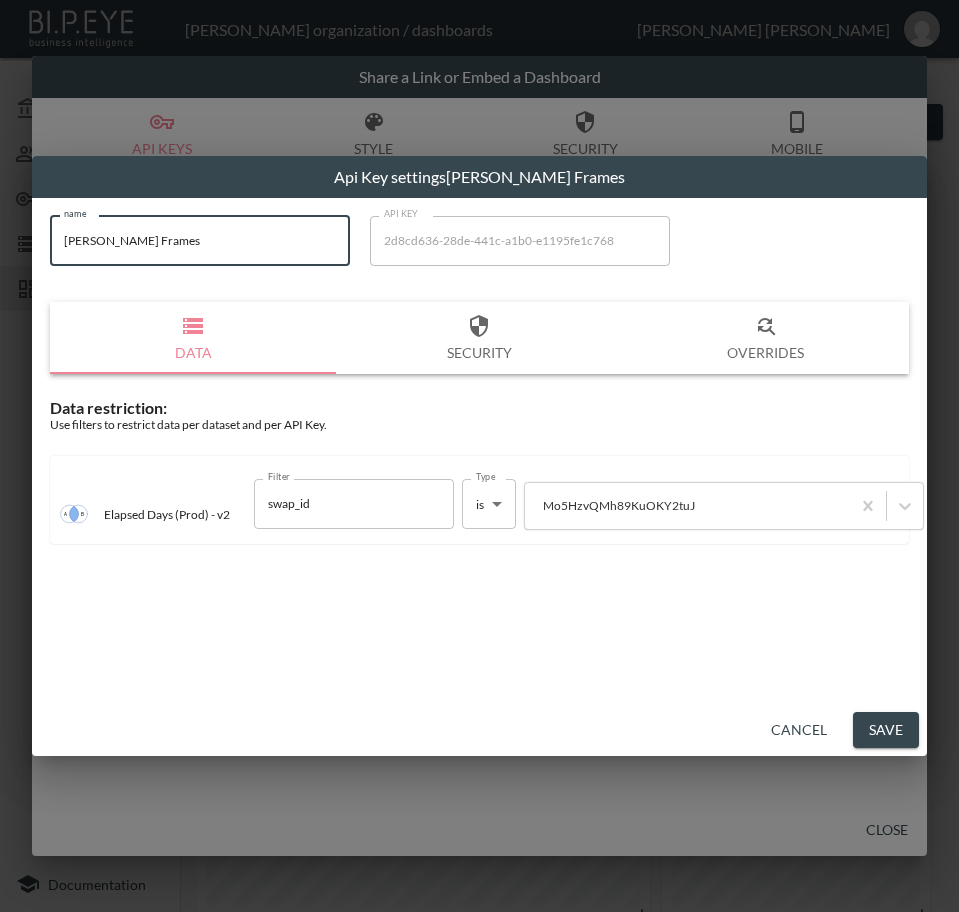 drag, startPoint x: 187, startPoint y: 253, endPoint x: 40, endPoint y: 248, distance: 147.085 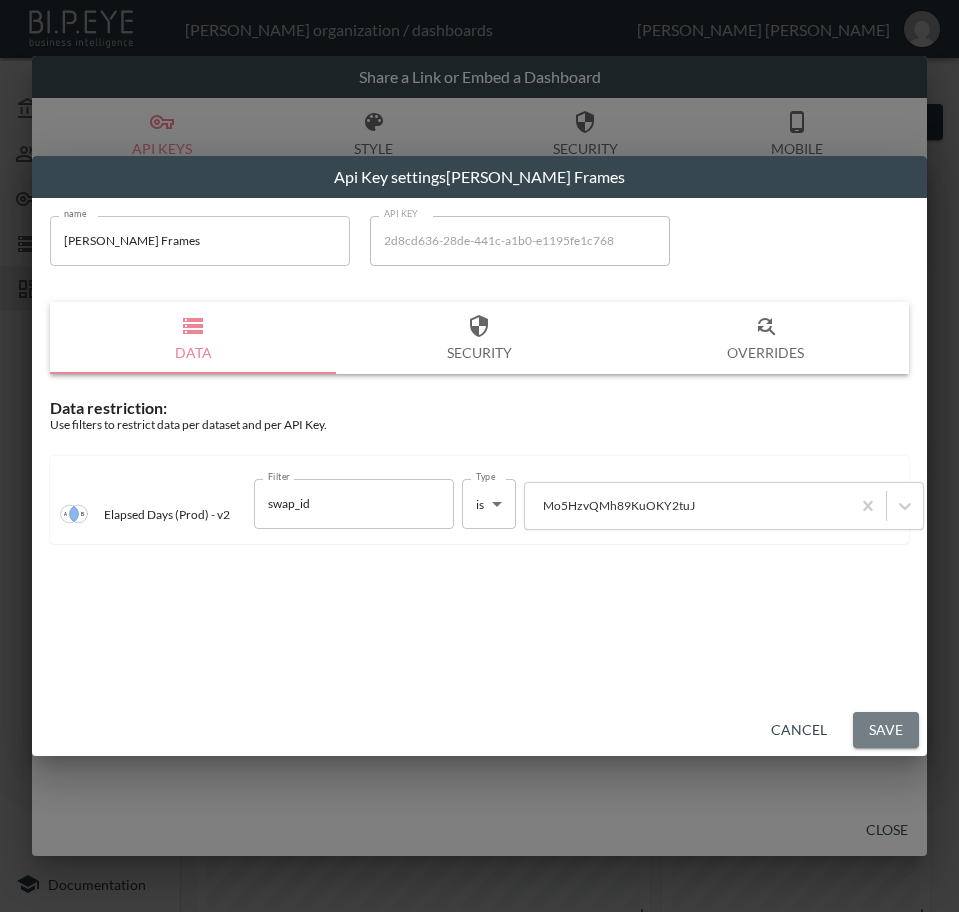 click on "Save" at bounding box center (886, 730) 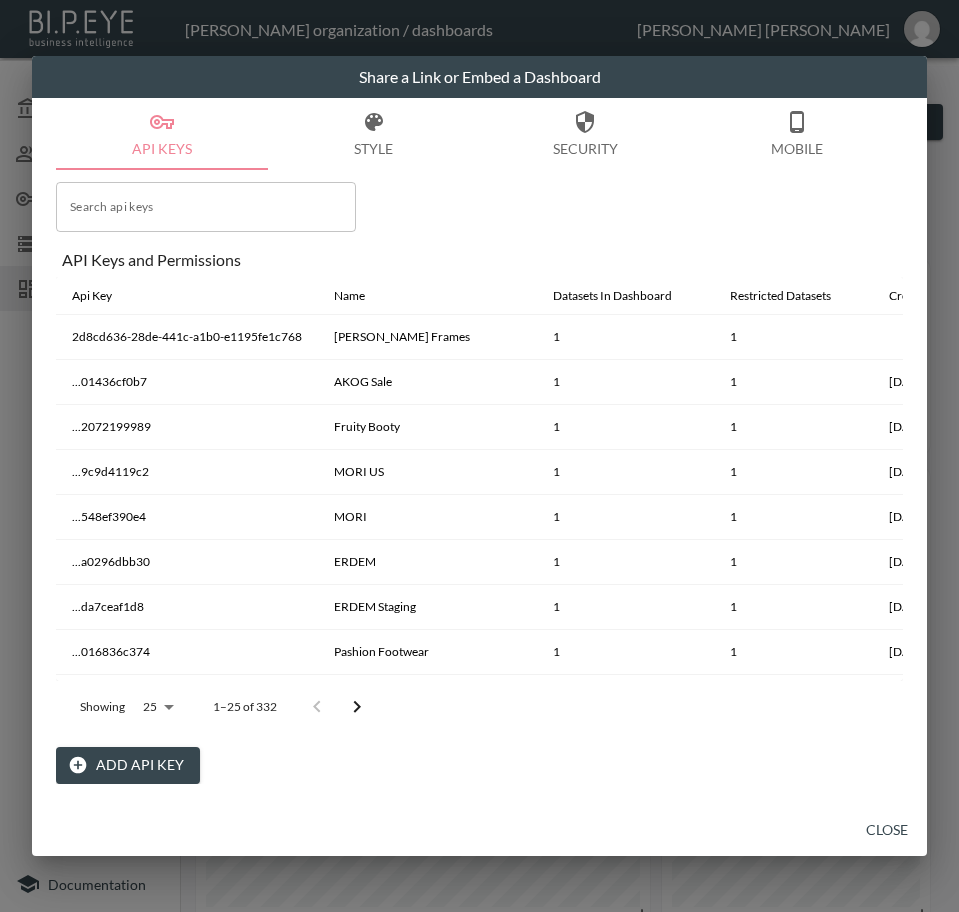 click on "Close" at bounding box center (887, 830) 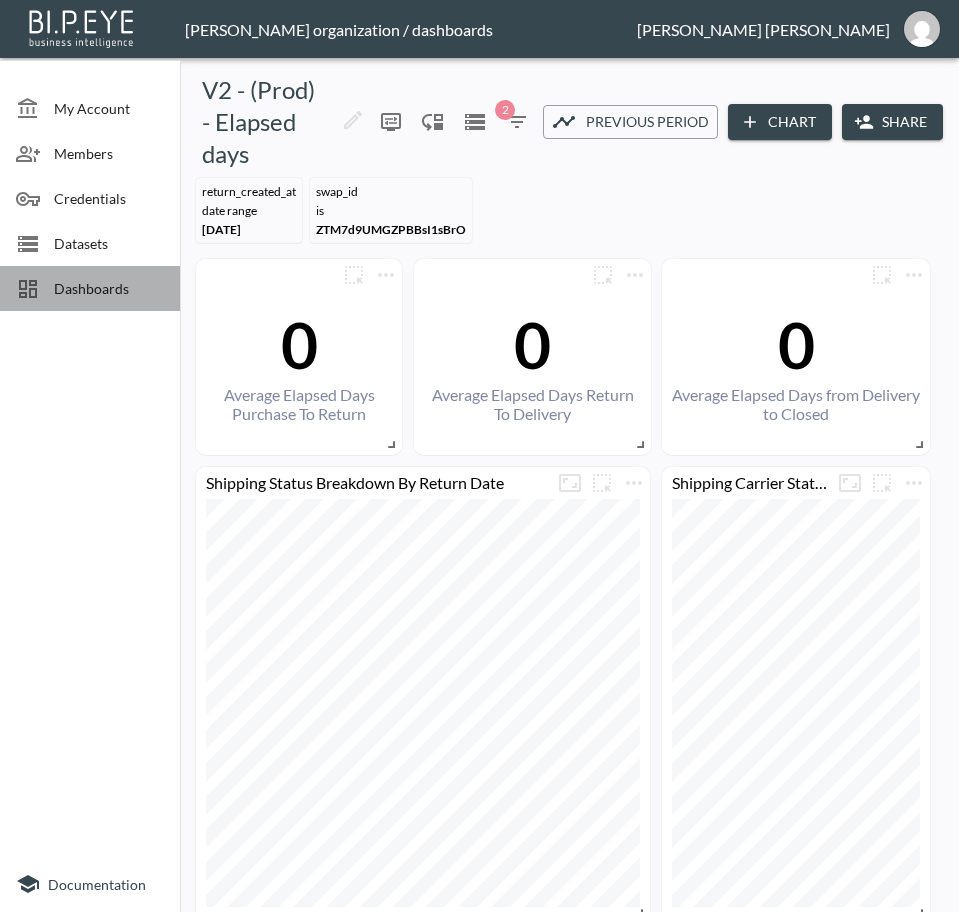 click on "Dashboards" at bounding box center [109, 288] 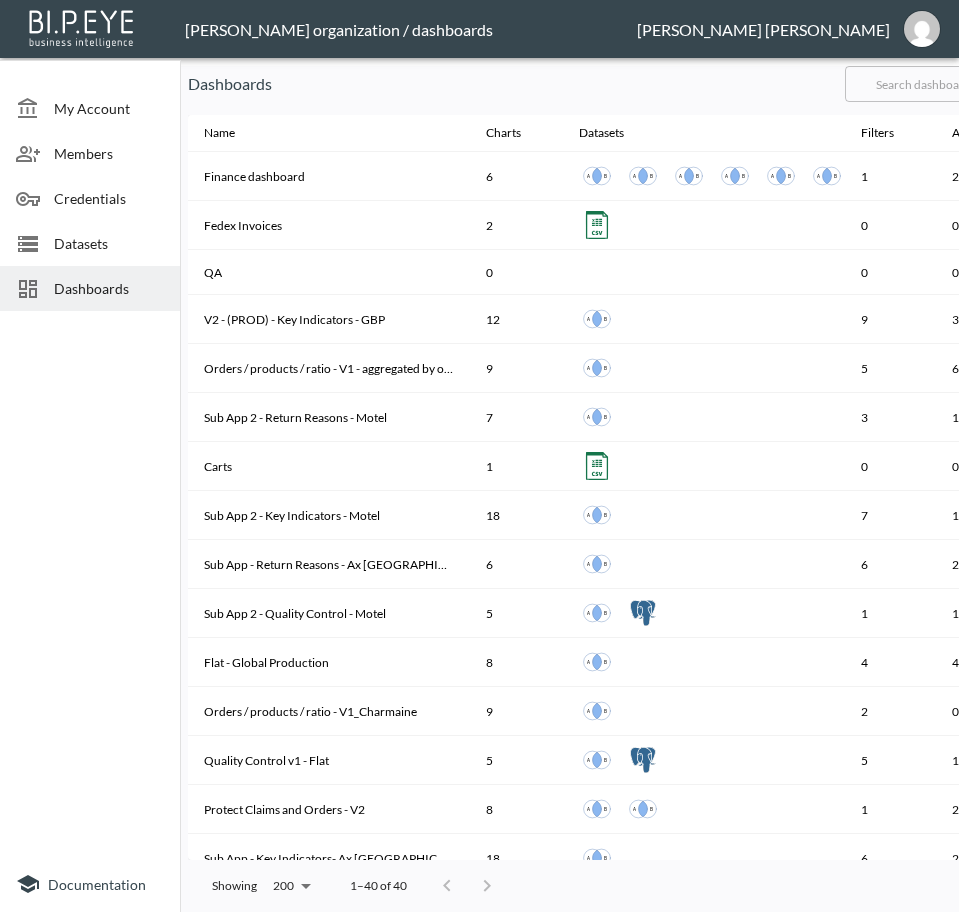 click at bounding box center [926, 84] 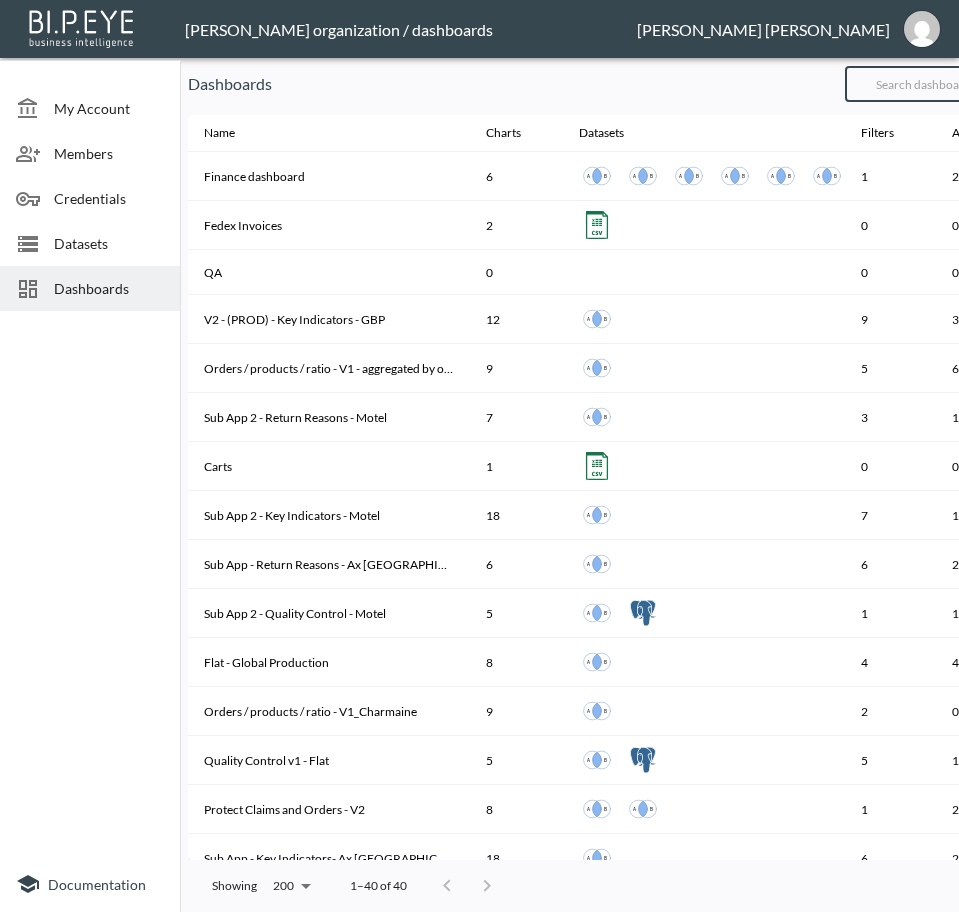 type on "v2" 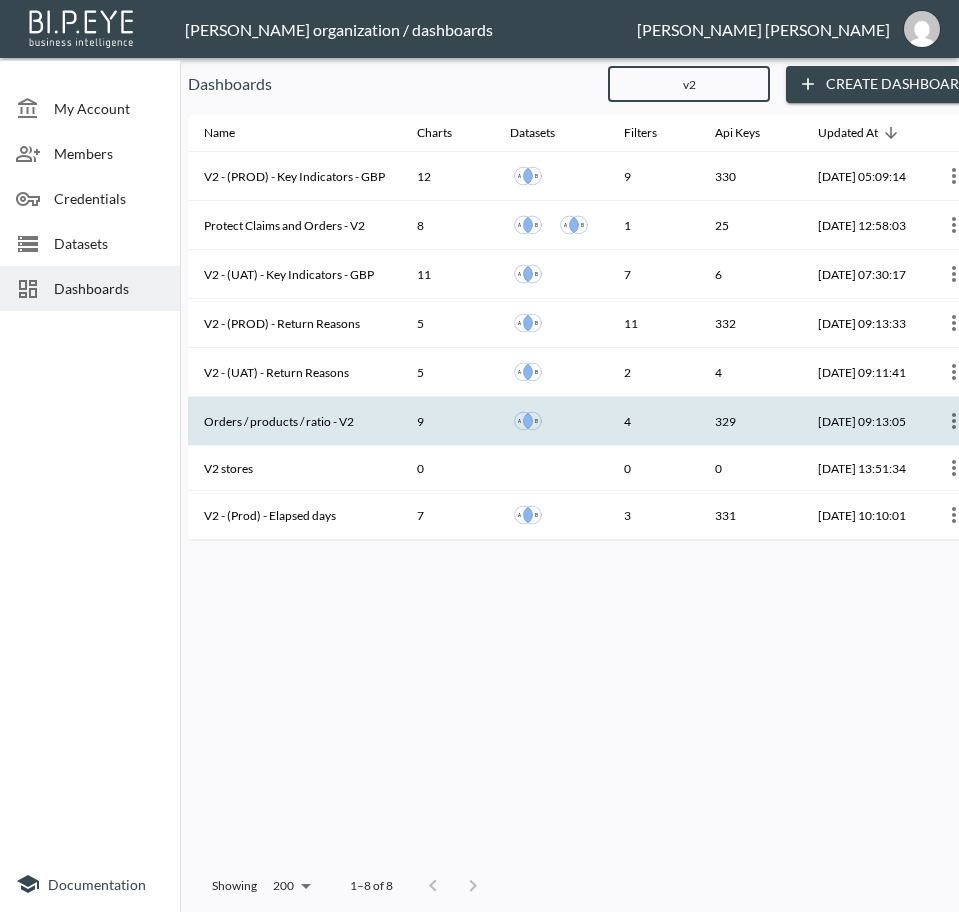 click on "Orders / products / ratio - V2" at bounding box center (294, 421) 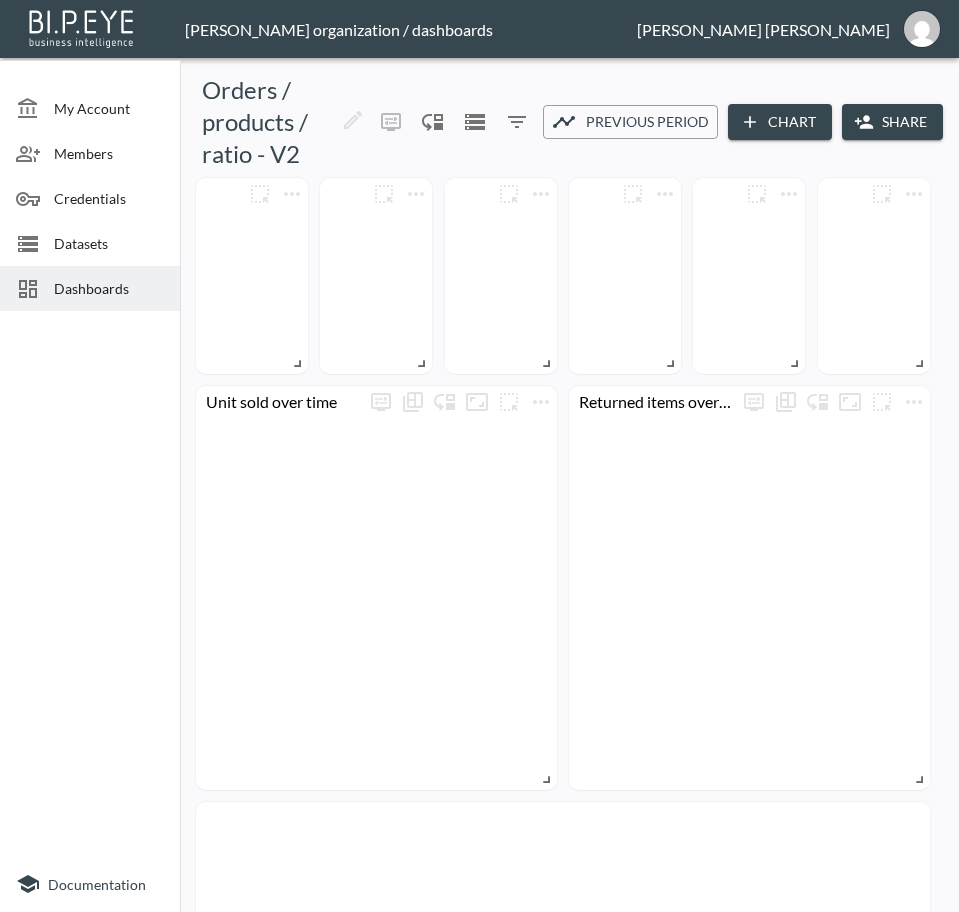 click on "Share" at bounding box center [892, 122] 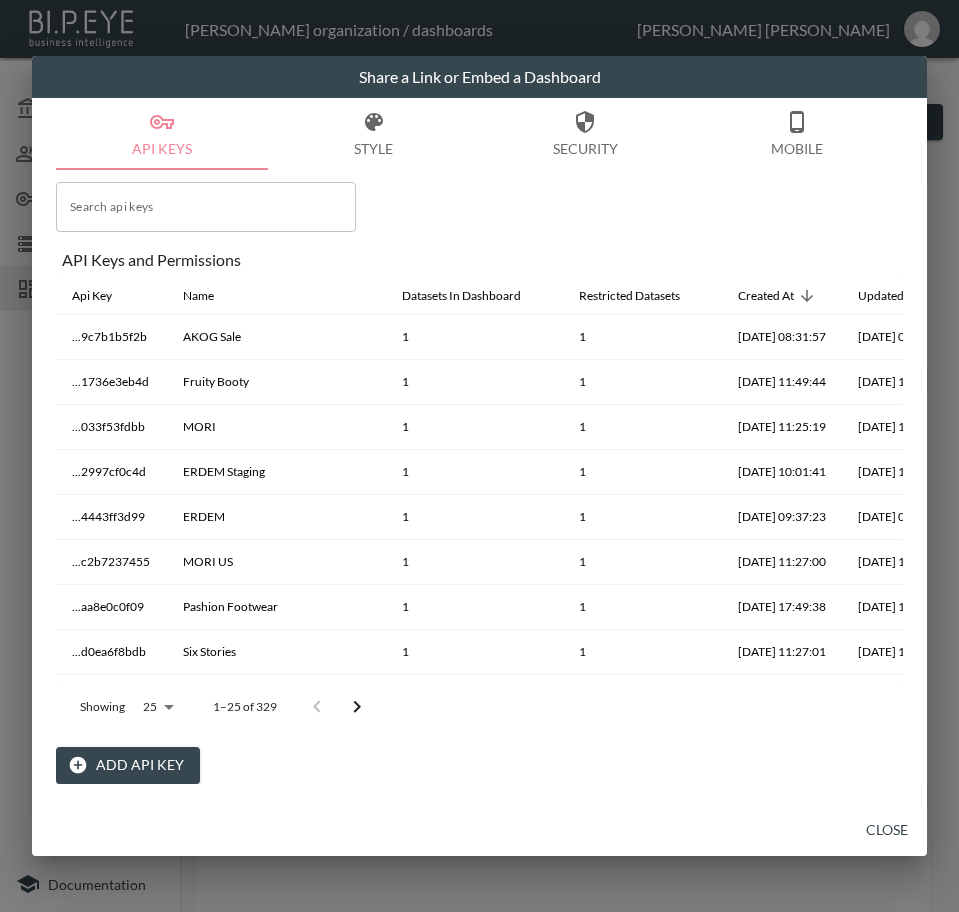 click on "Add API Key" at bounding box center (128, 765) 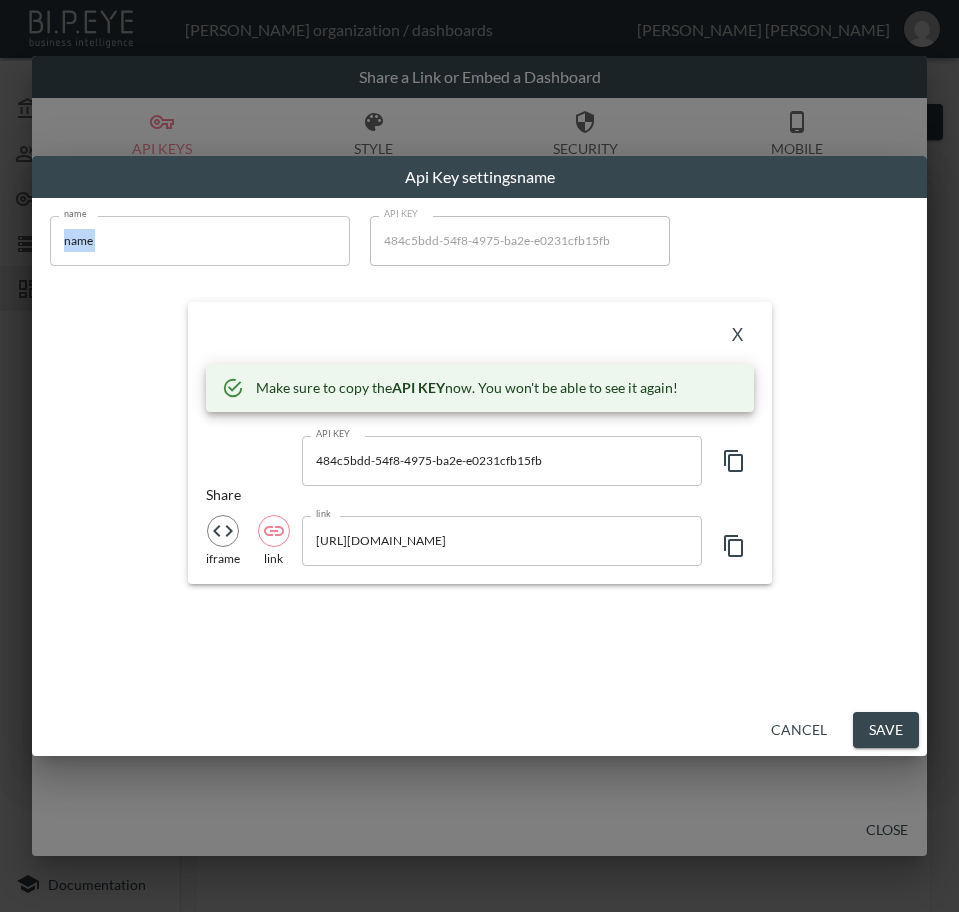 drag, startPoint x: 165, startPoint y: 263, endPoint x: 77, endPoint y: 255, distance: 88.362885 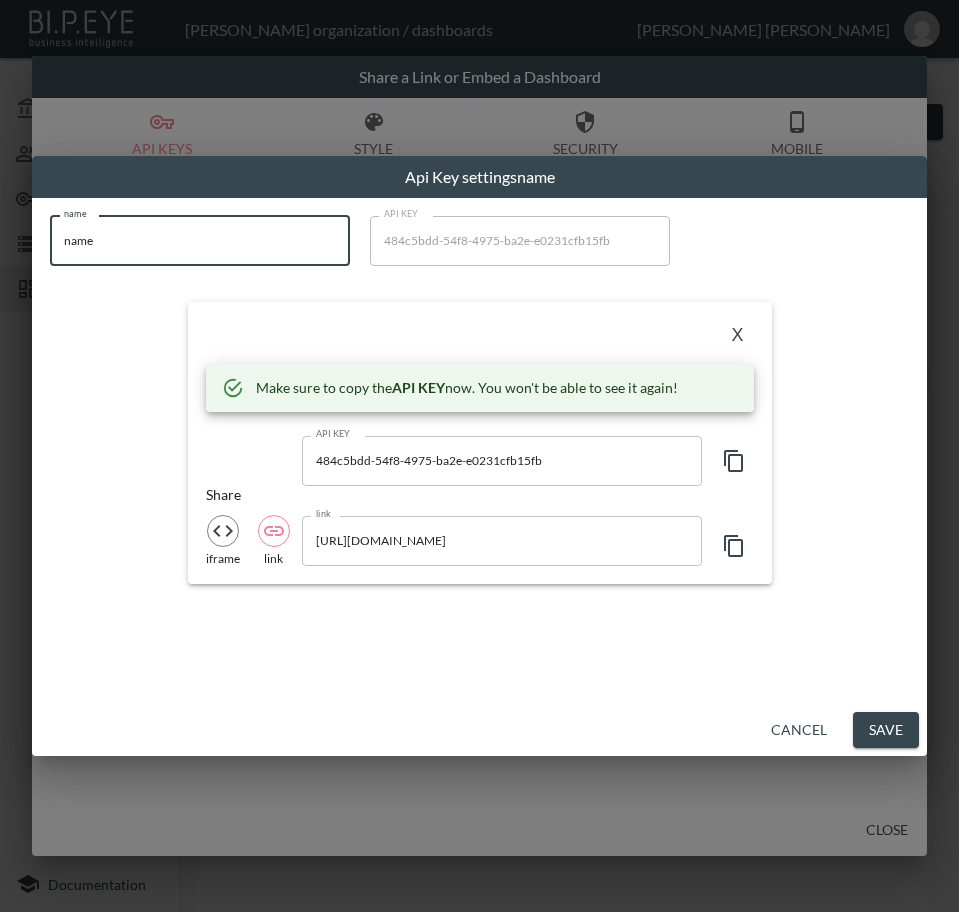 drag, startPoint x: 110, startPoint y: 237, endPoint x: 15, endPoint y: 239, distance: 95.02105 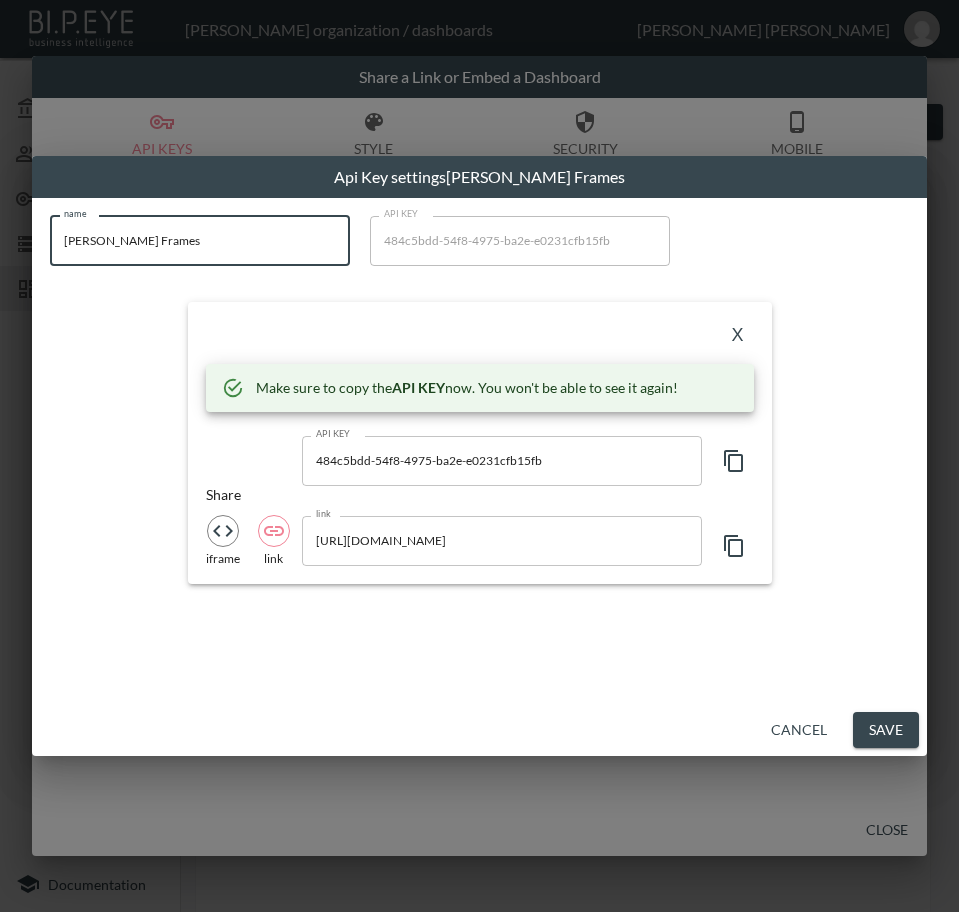 type on "[PERSON_NAME] Frames" 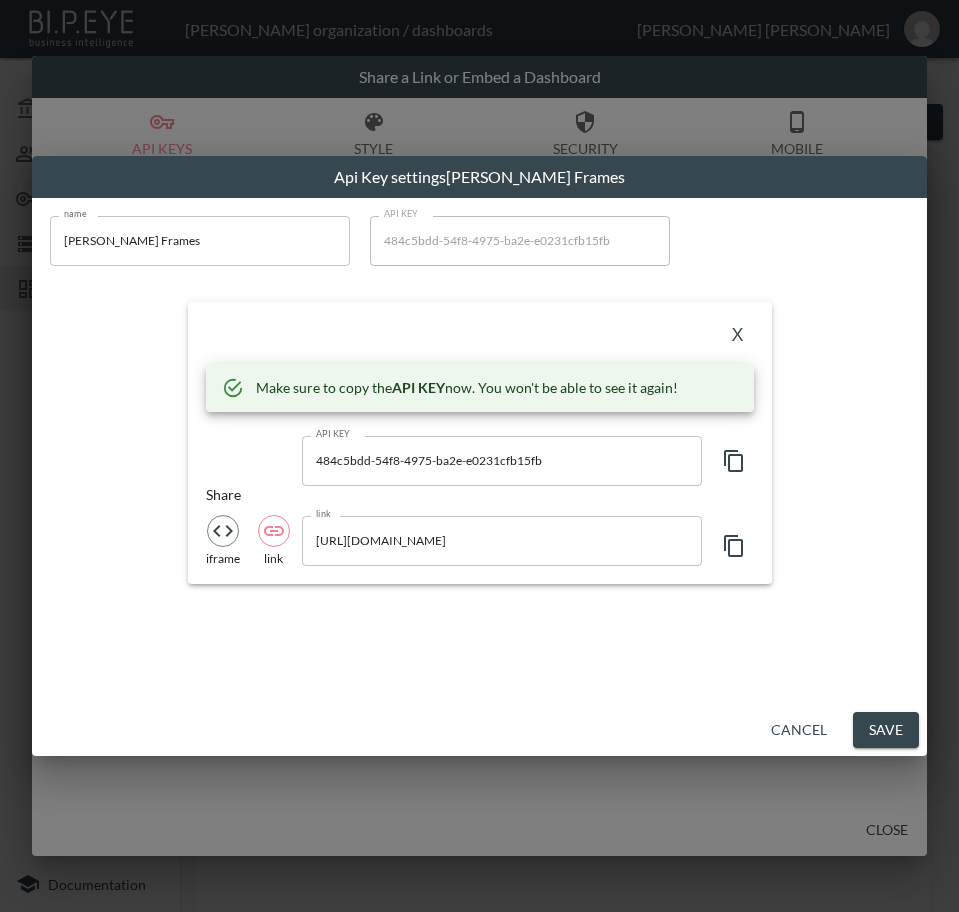 drag, startPoint x: 741, startPoint y: 328, endPoint x: 548, endPoint y: 384, distance: 200.96019 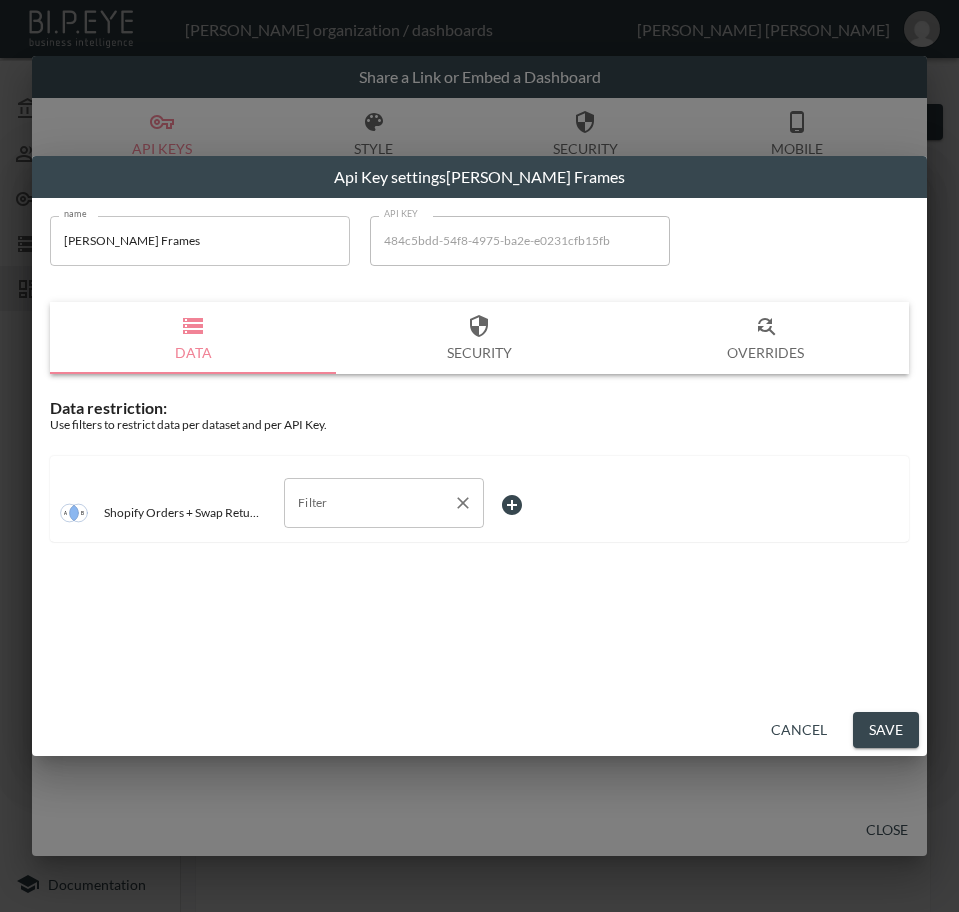 click on "Filter" at bounding box center [369, 503] 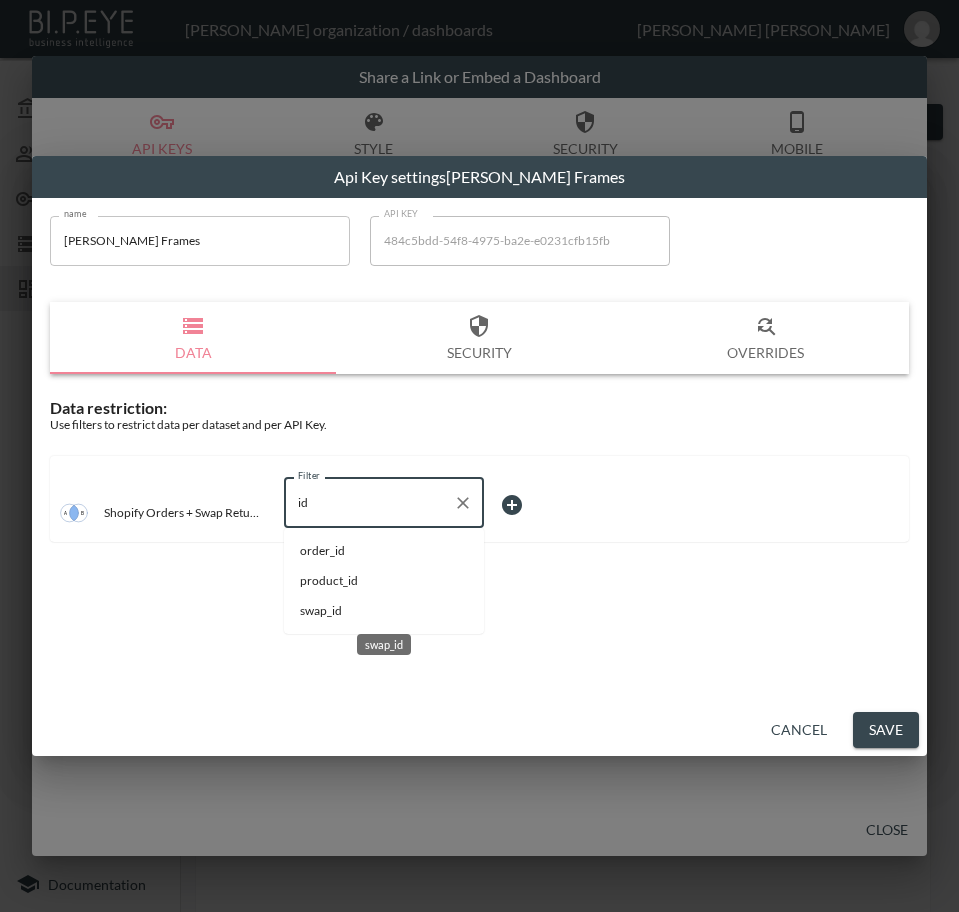 click on "swap_id" at bounding box center (384, 611) 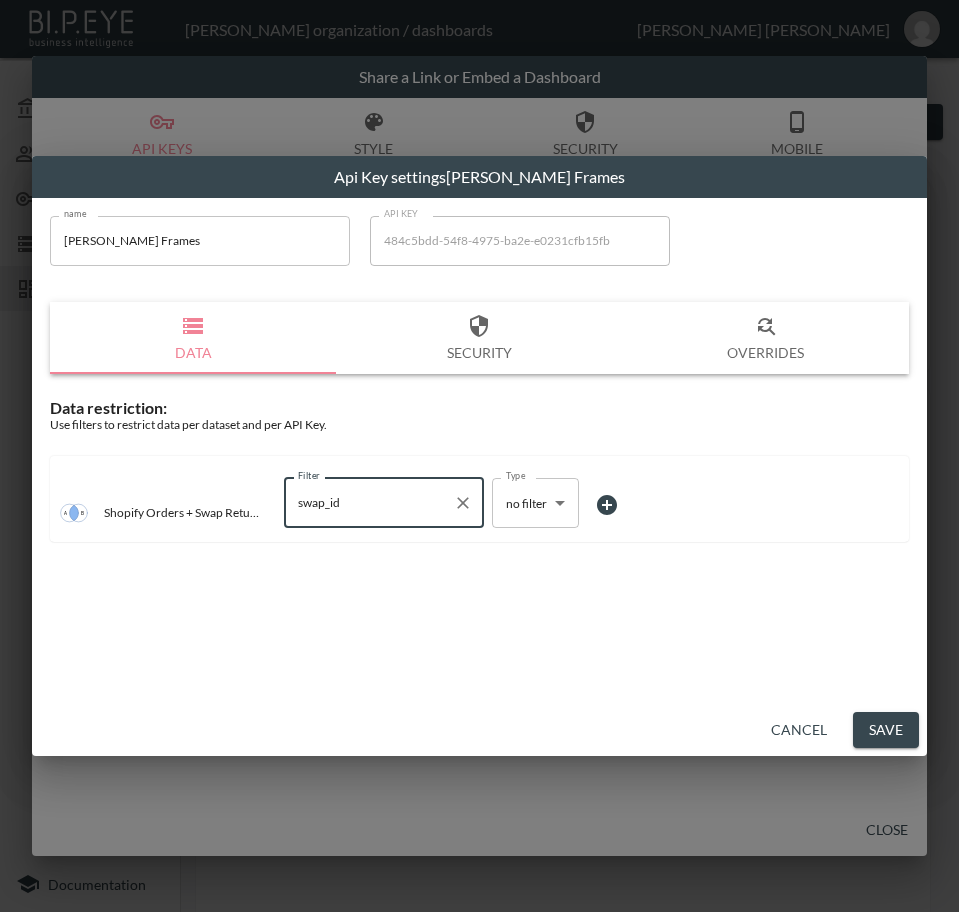 type on "swap_id" 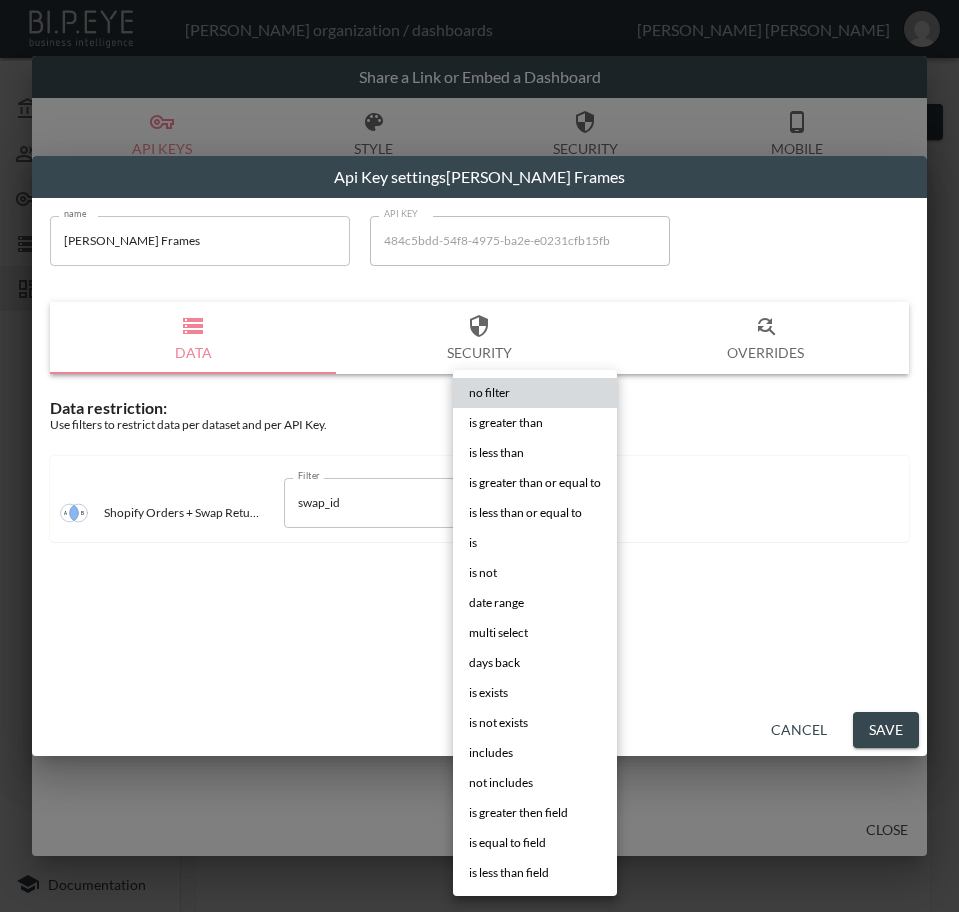 drag, startPoint x: 542, startPoint y: 537, endPoint x: 553, endPoint y: 534, distance: 11.401754 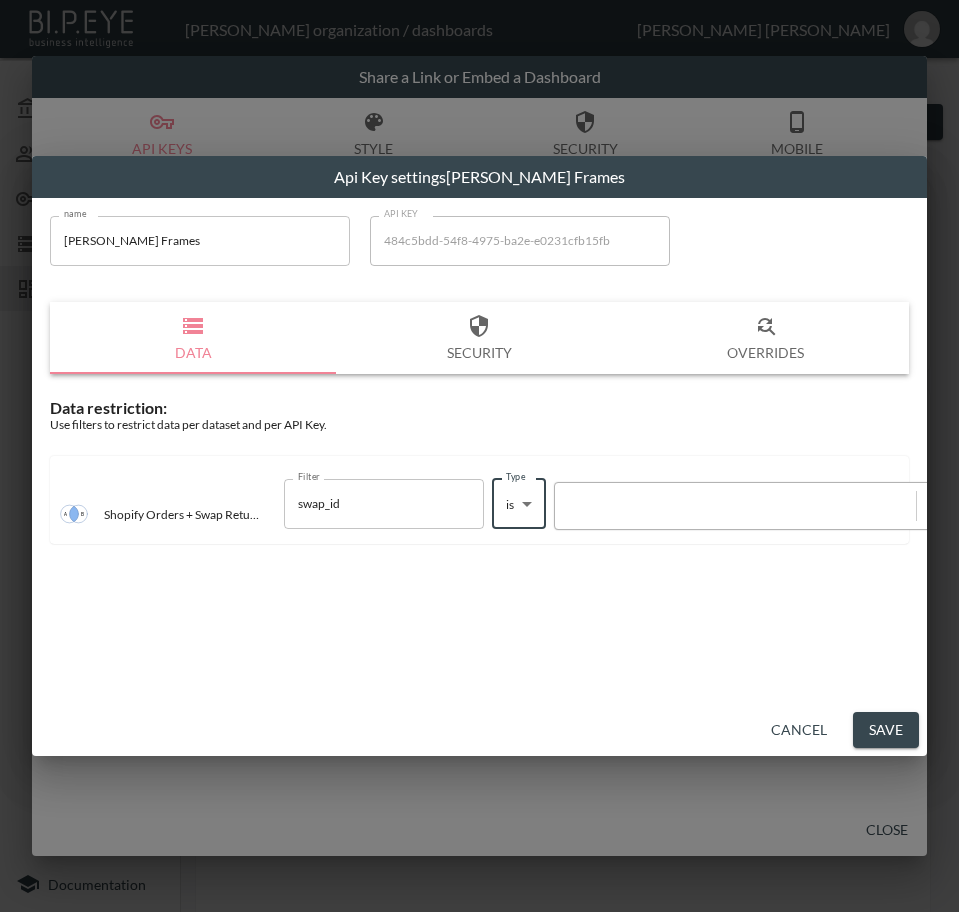click at bounding box center [735, 505] 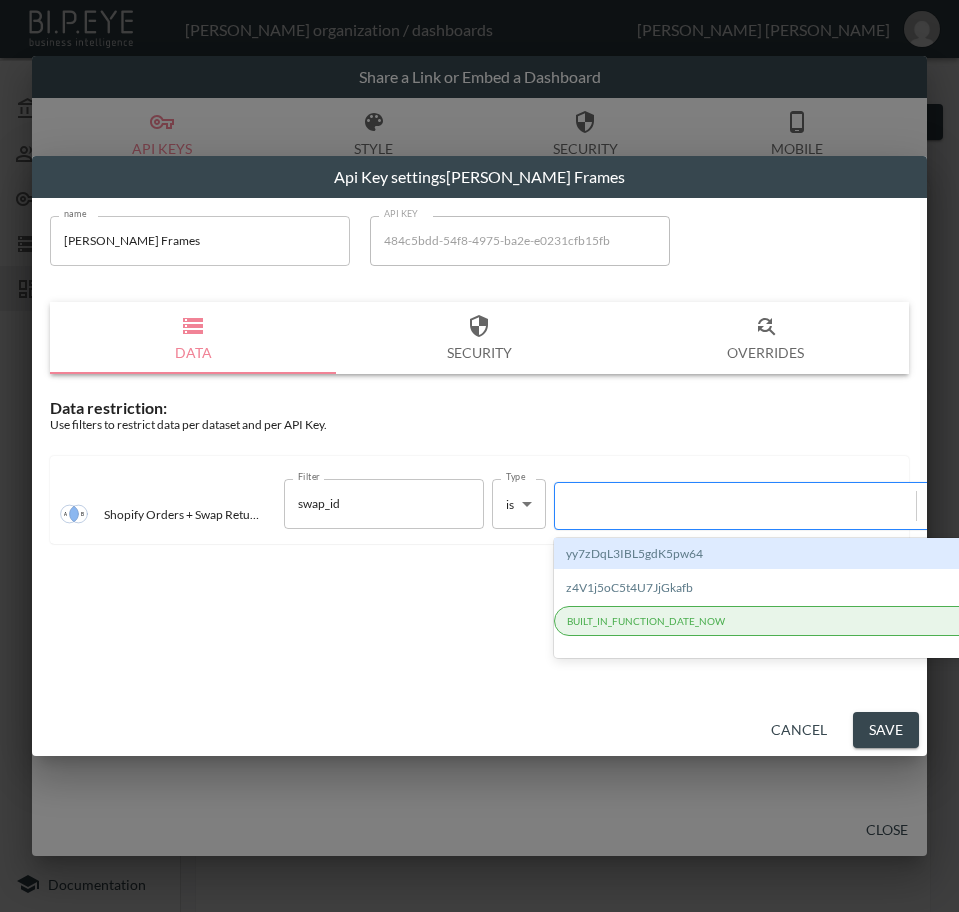 paste on "Mo5HzvQMh89KuOKY2tuJ" 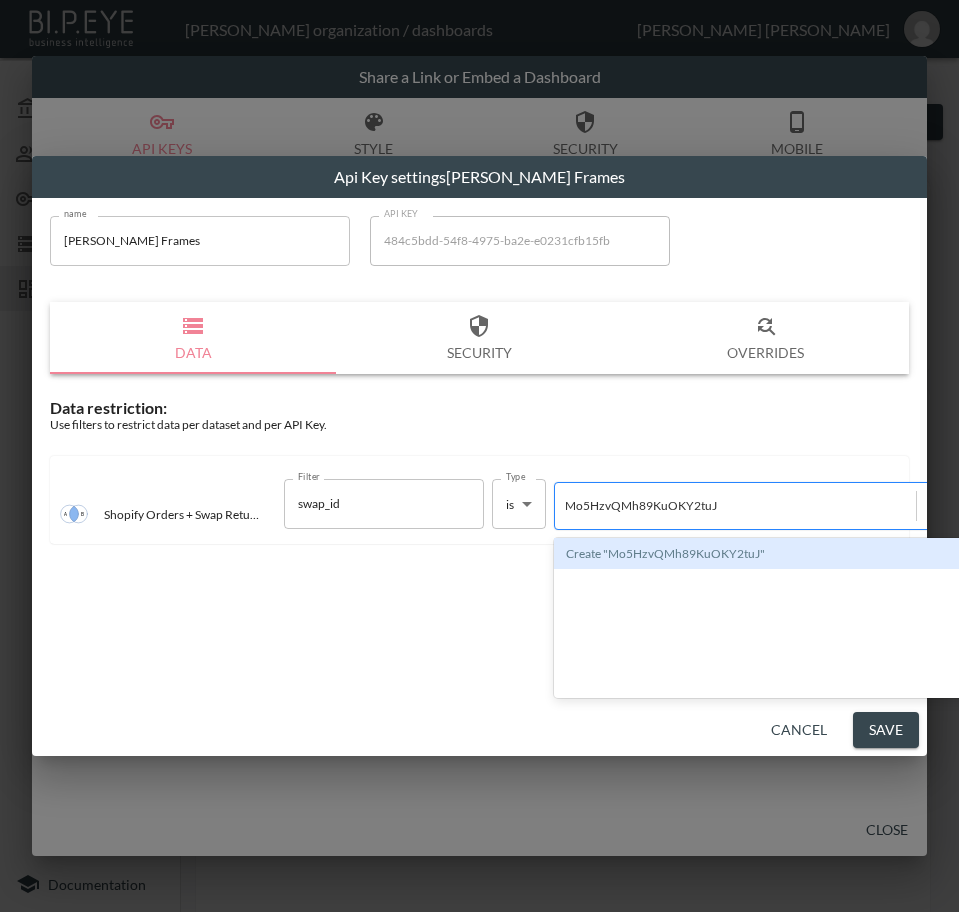 type 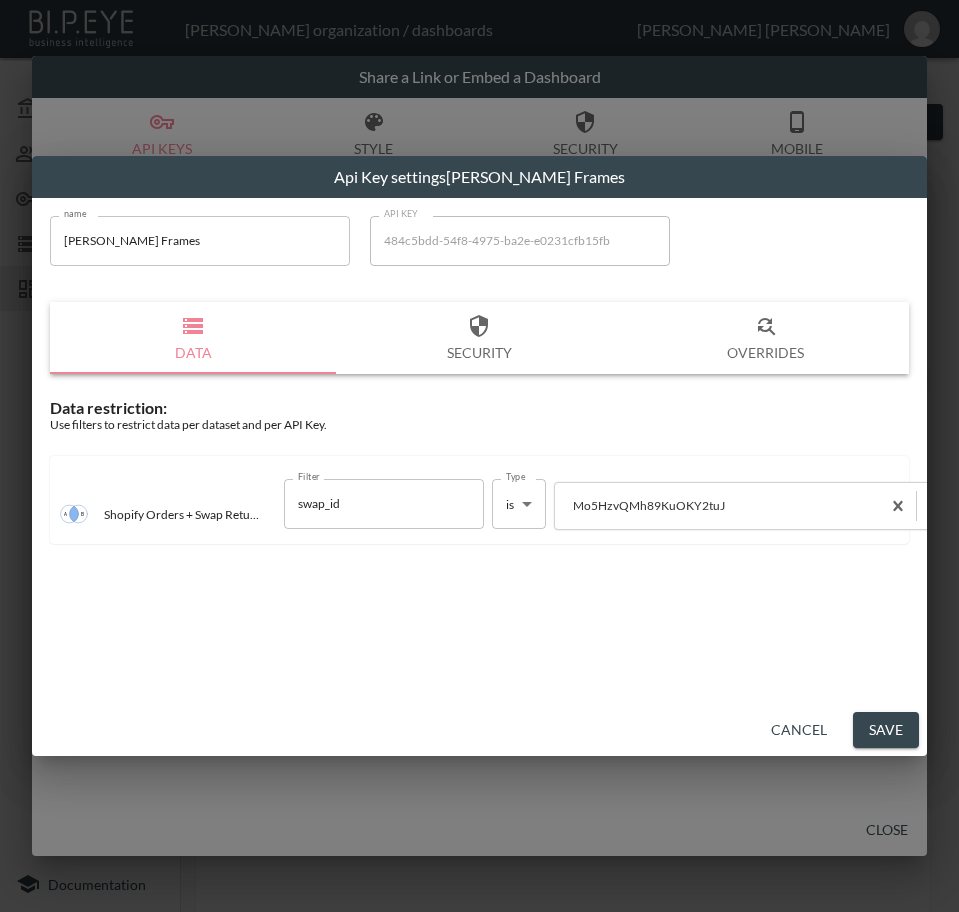 click on "Save" at bounding box center [886, 730] 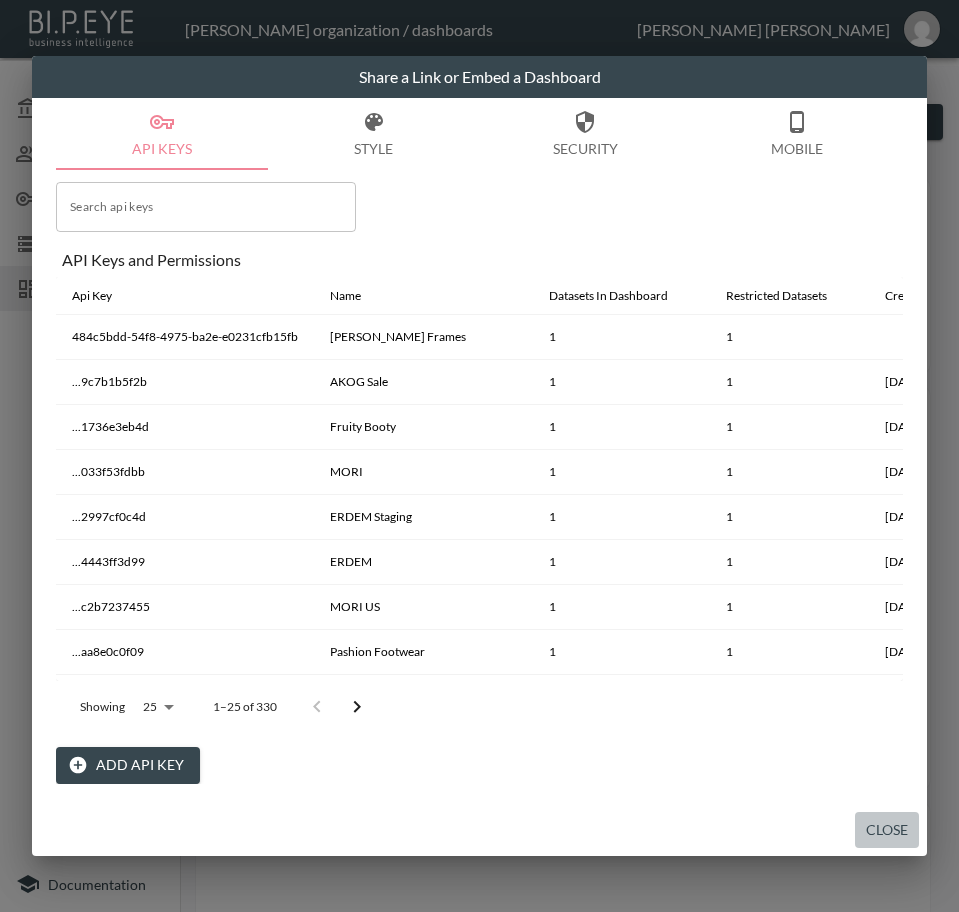 click on "Close" at bounding box center [887, 830] 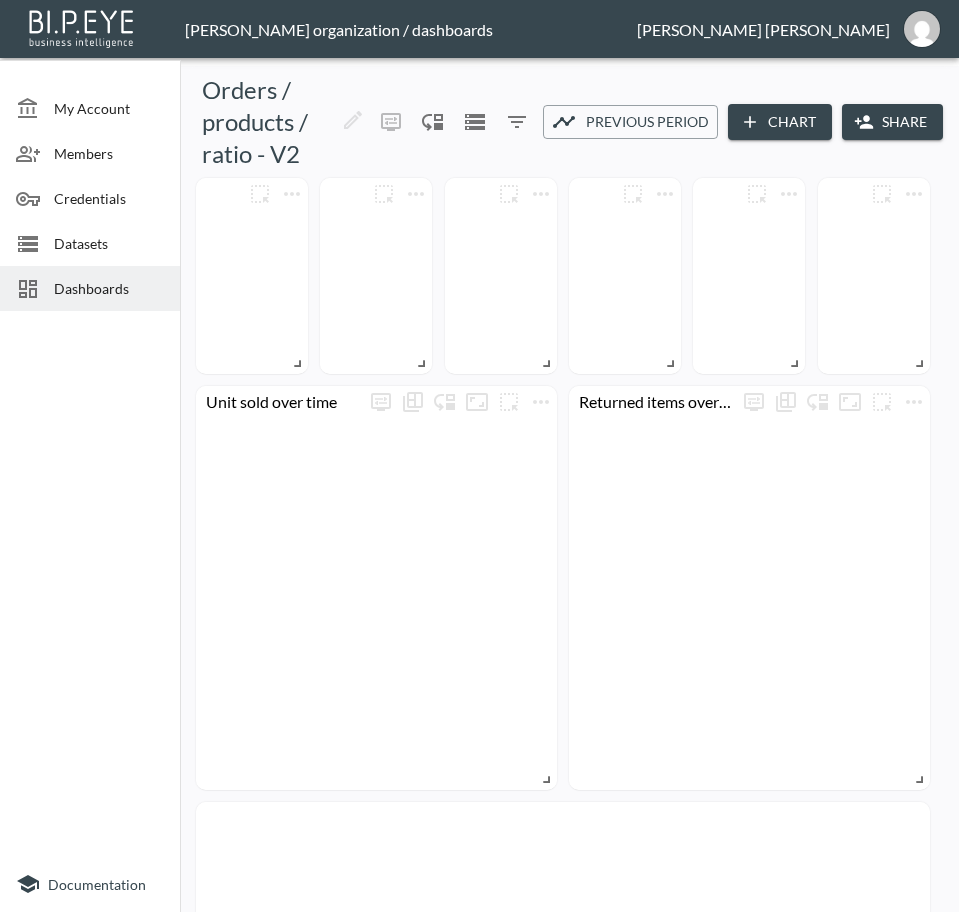 click on "Dashboards" at bounding box center (109, 288) 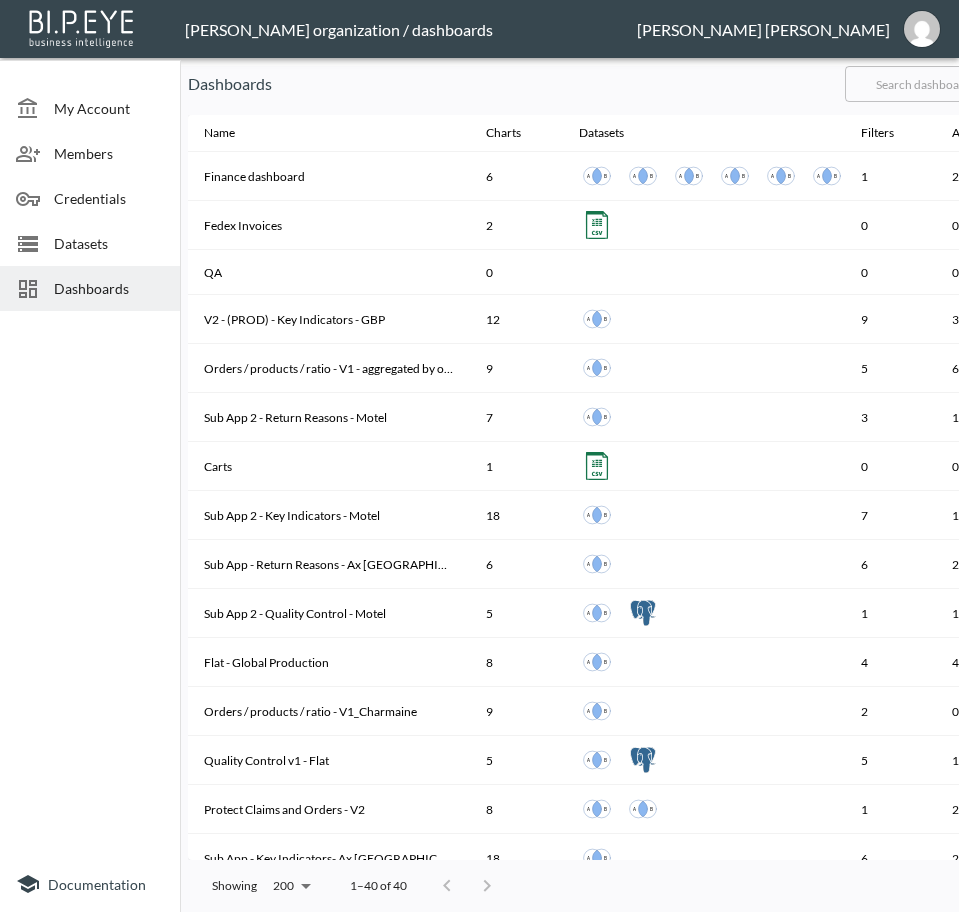 click at bounding box center (926, 84) 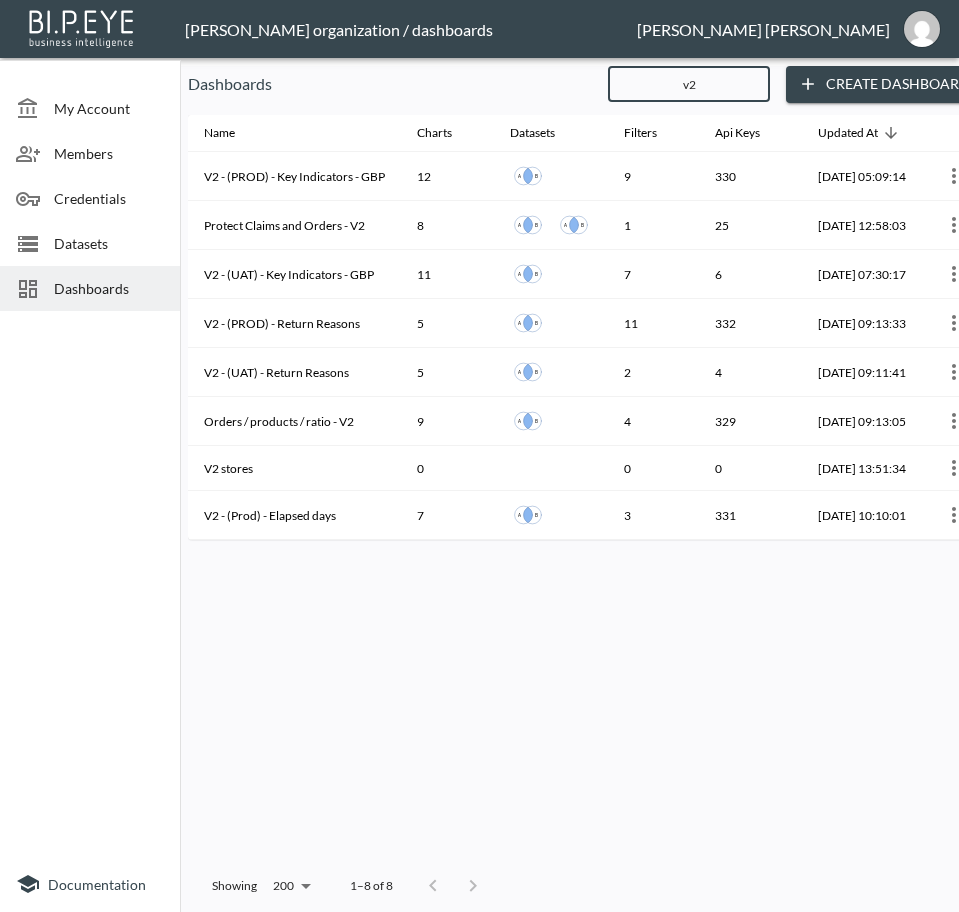type on "v2" 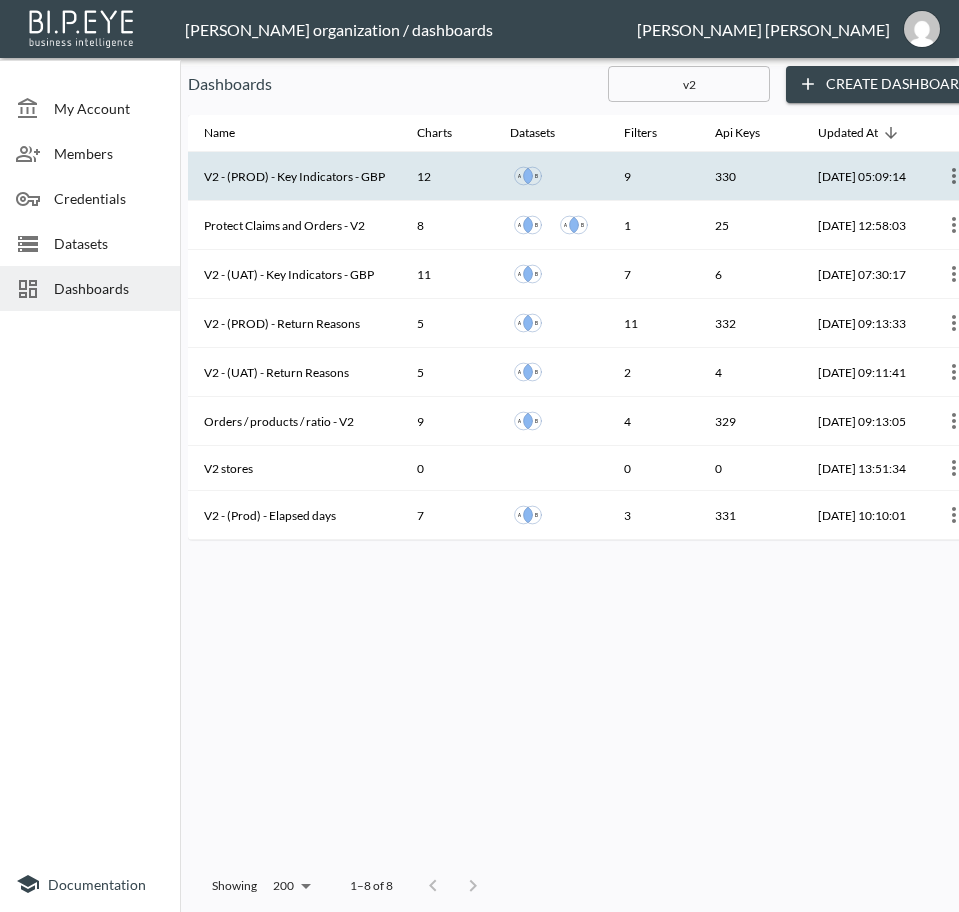 click on "V2 - (PROD) - Key Indicators - GBP" at bounding box center [294, 176] 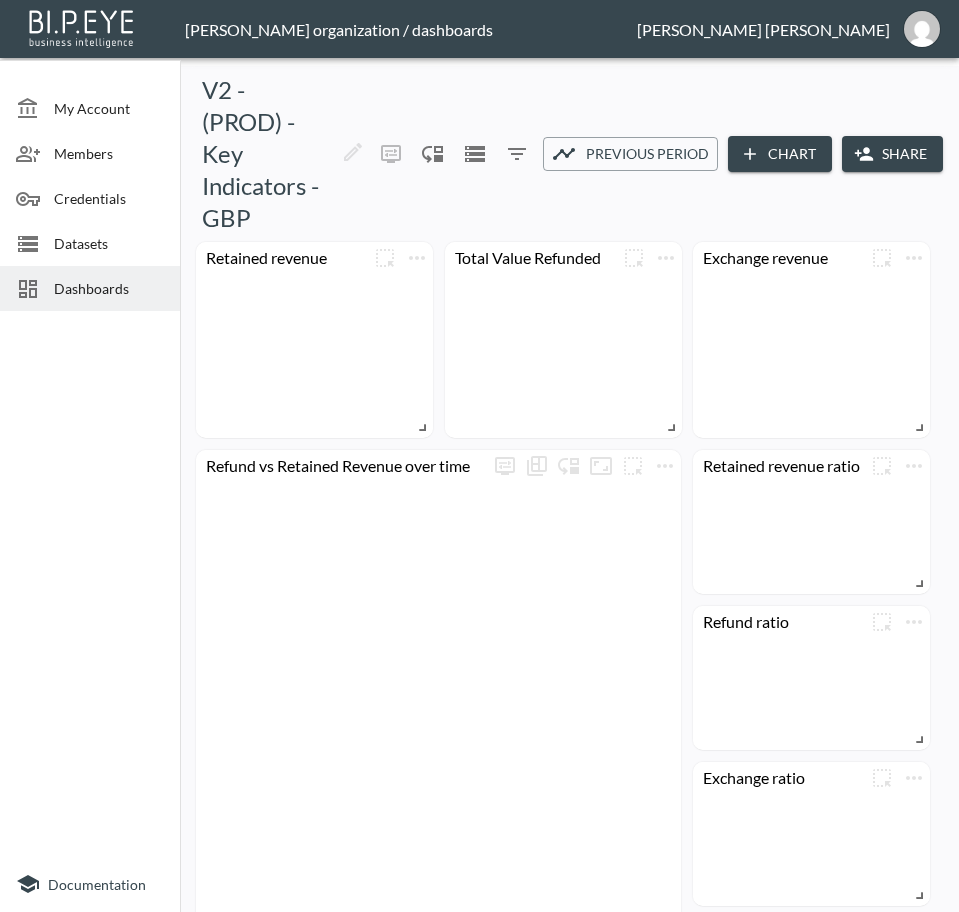 click on "Share" at bounding box center [892, 154] 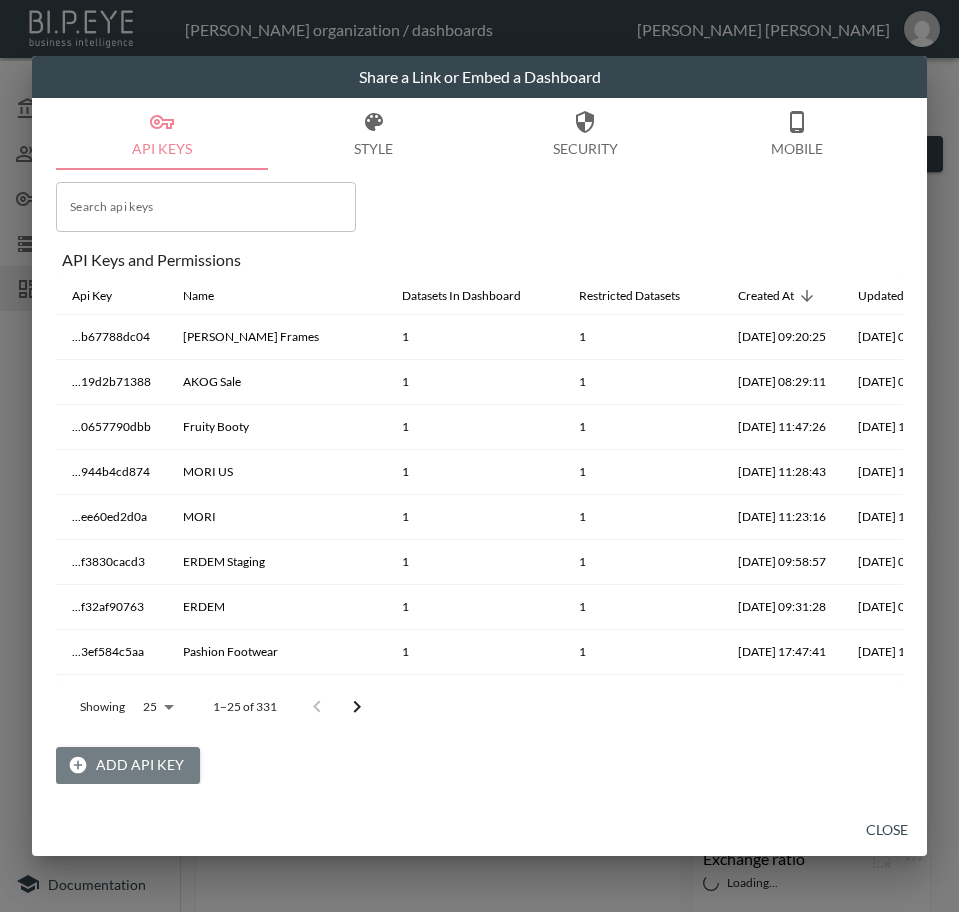 click on "Add API Key" at bounding box center (128, 765) 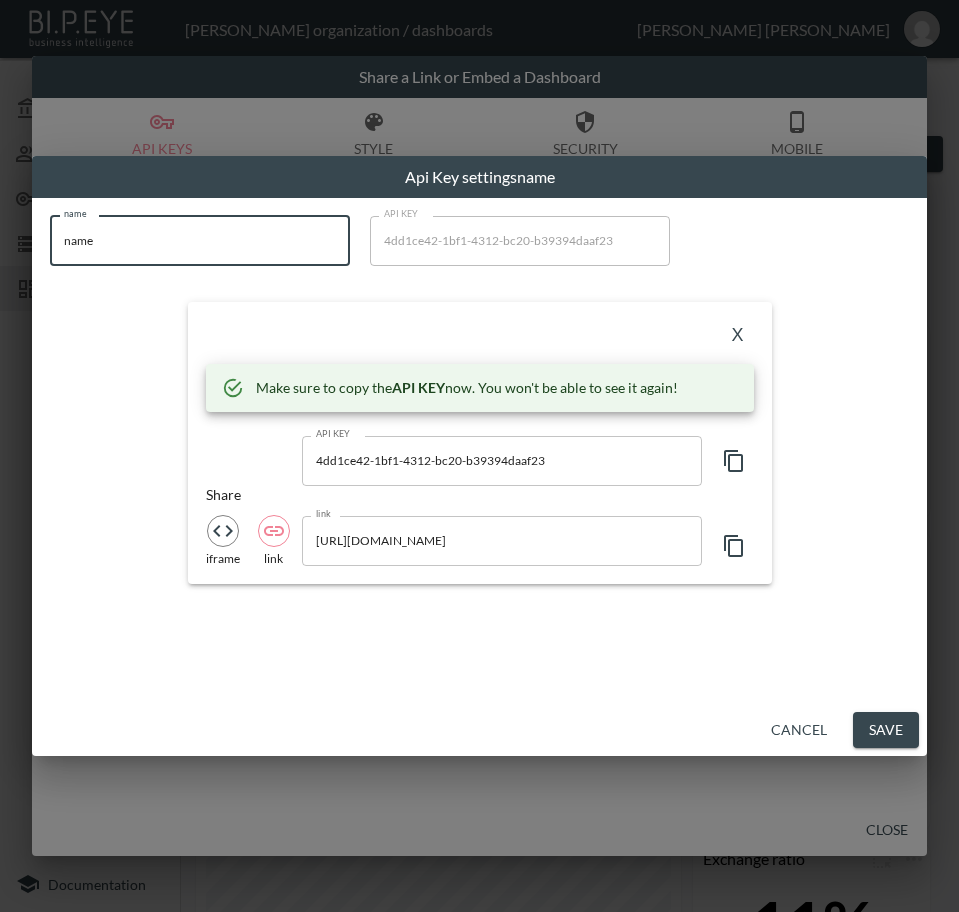 drag, startPoint x: 244, startPoint y: 252, endPoint x: 39, endPoint y: 248, distance: 205.03902 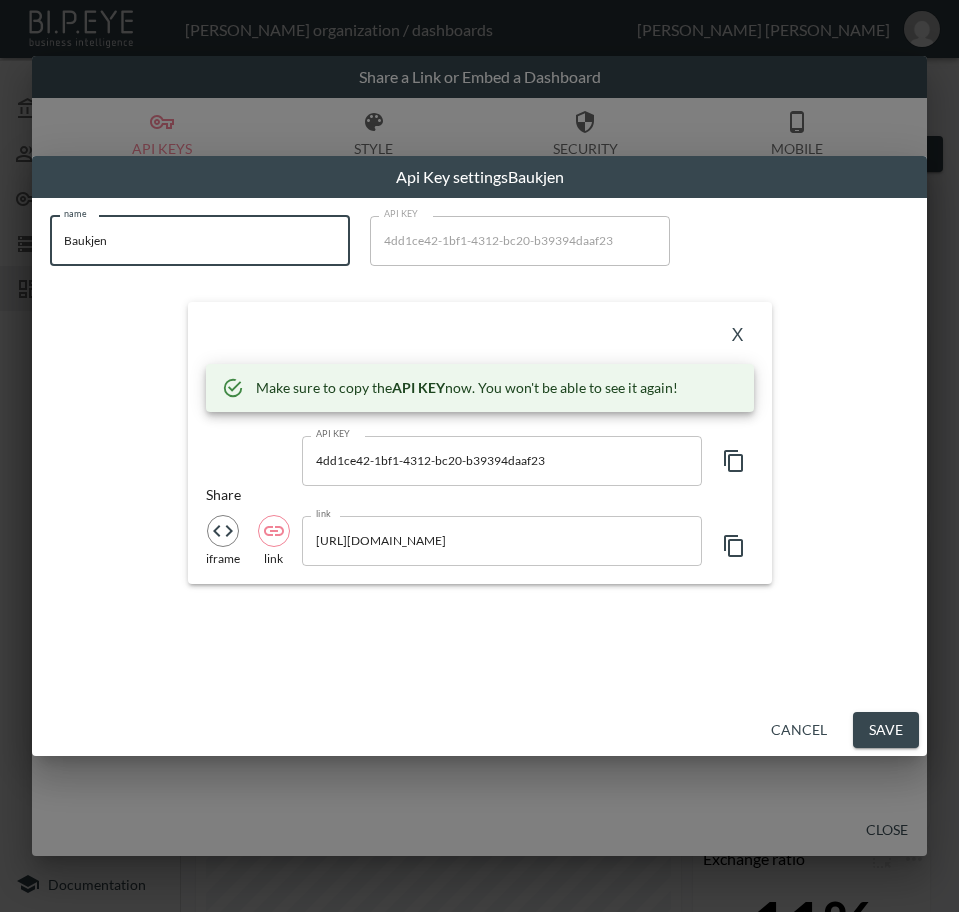 type on "Baukjen" 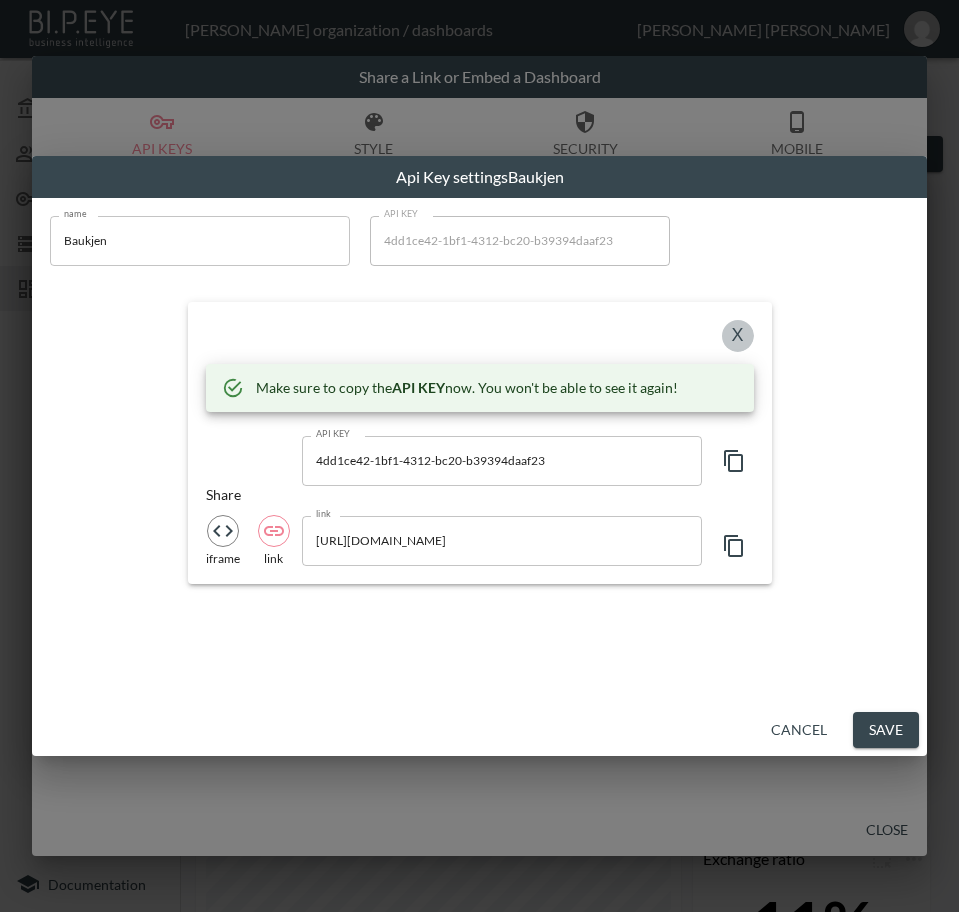 click on "X" at bounding box center (738, 336) 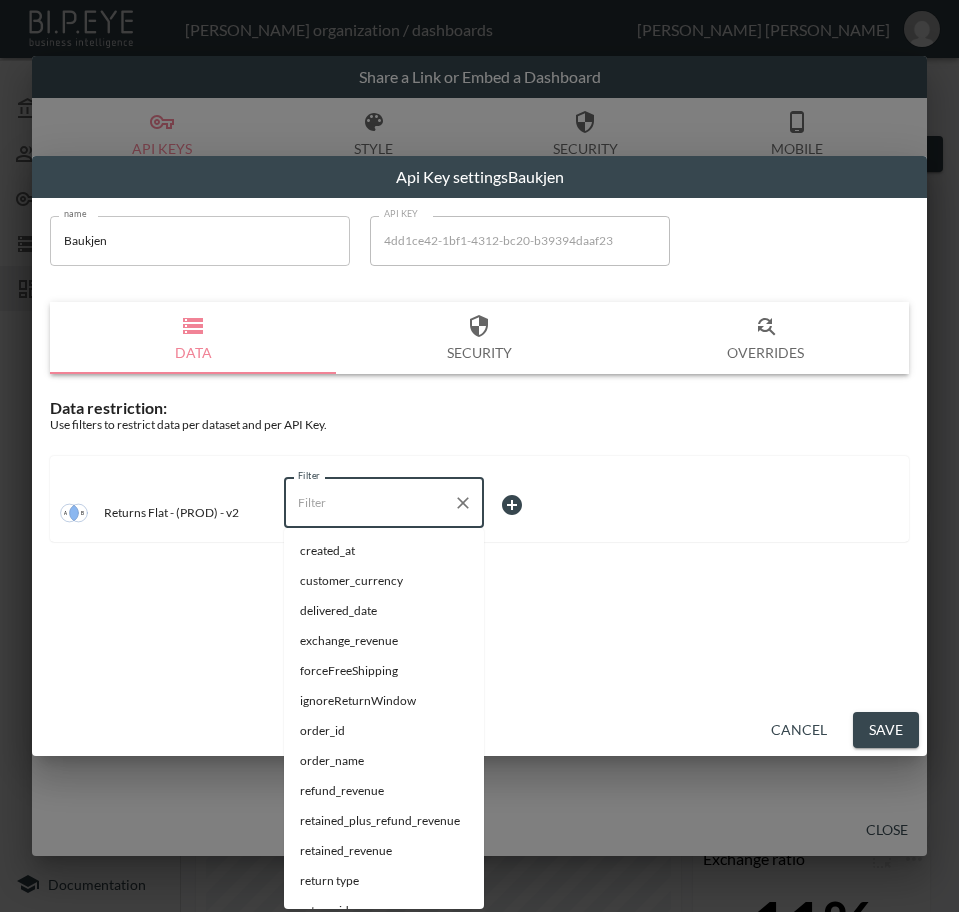 click on "Filter" at bounding box center (369, 503) 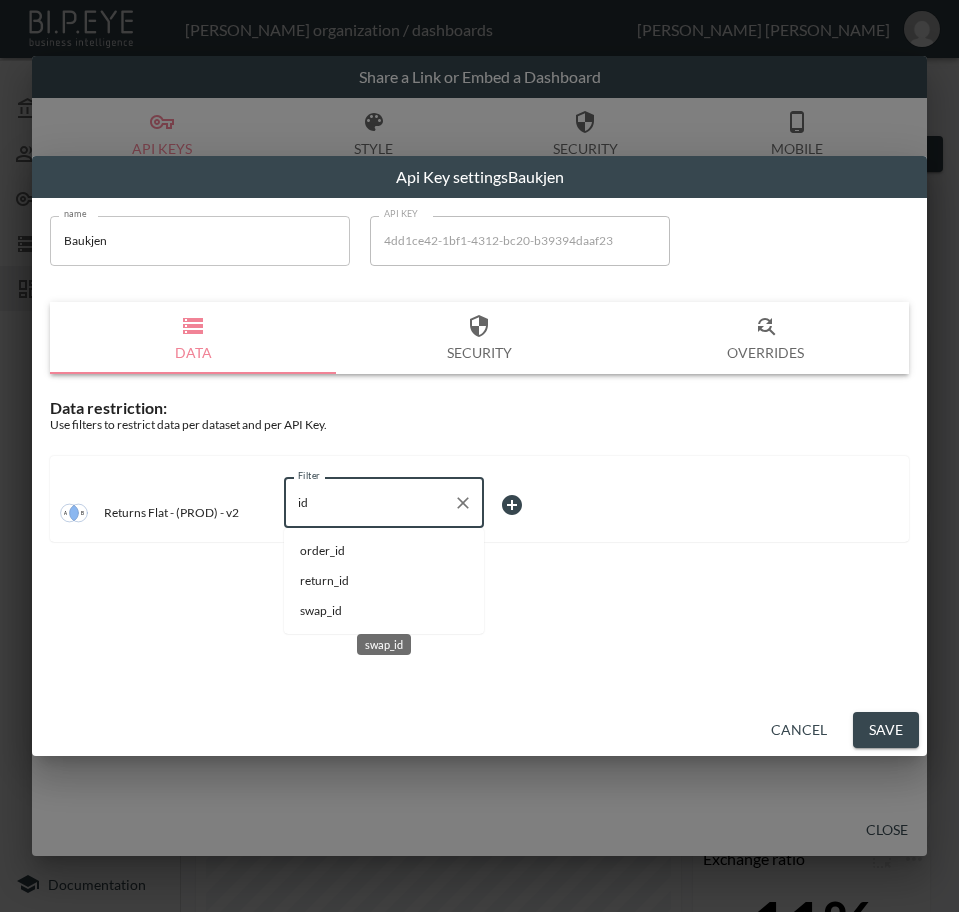 click on "swap_id" at bounding box center (384, 611) 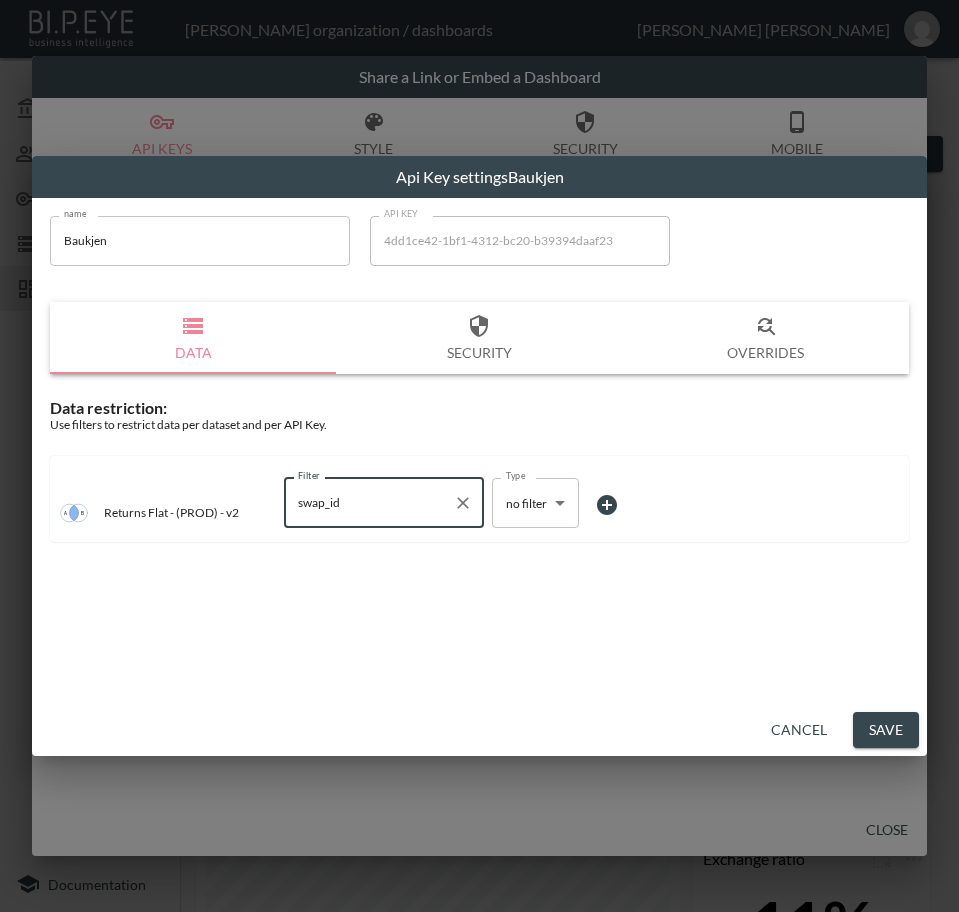 type on "swap_id" 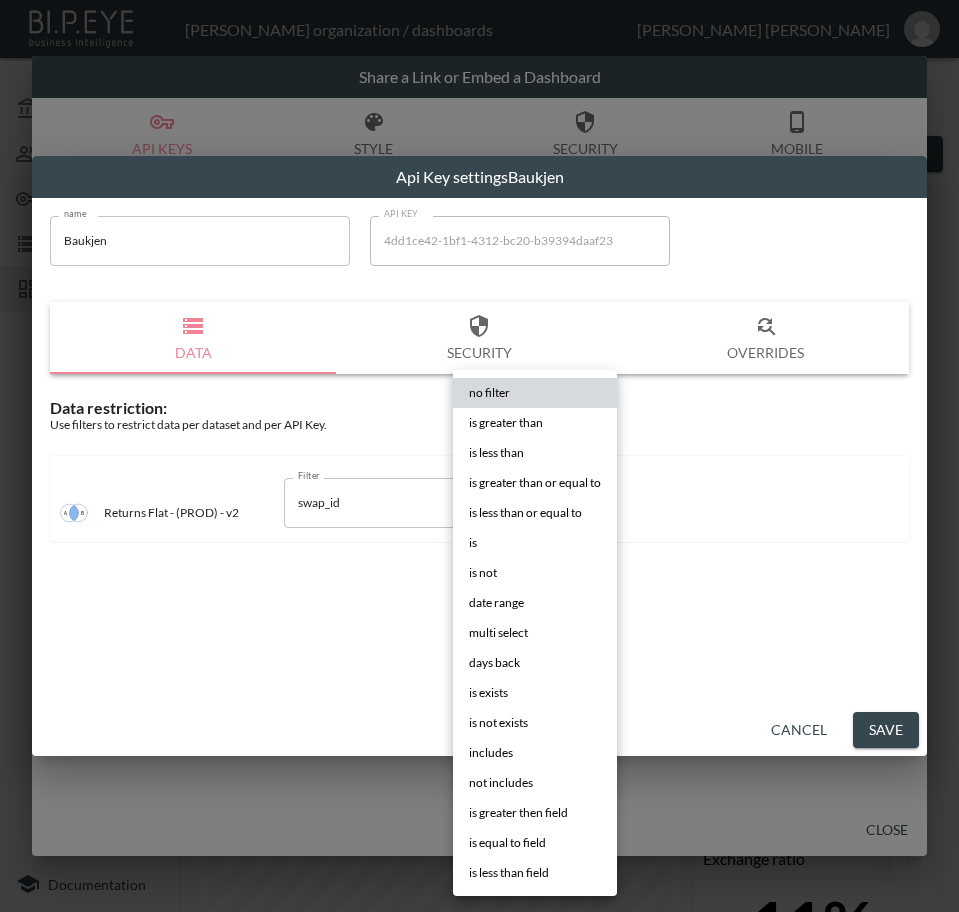 click on "is" at bounding box center [535, 543] 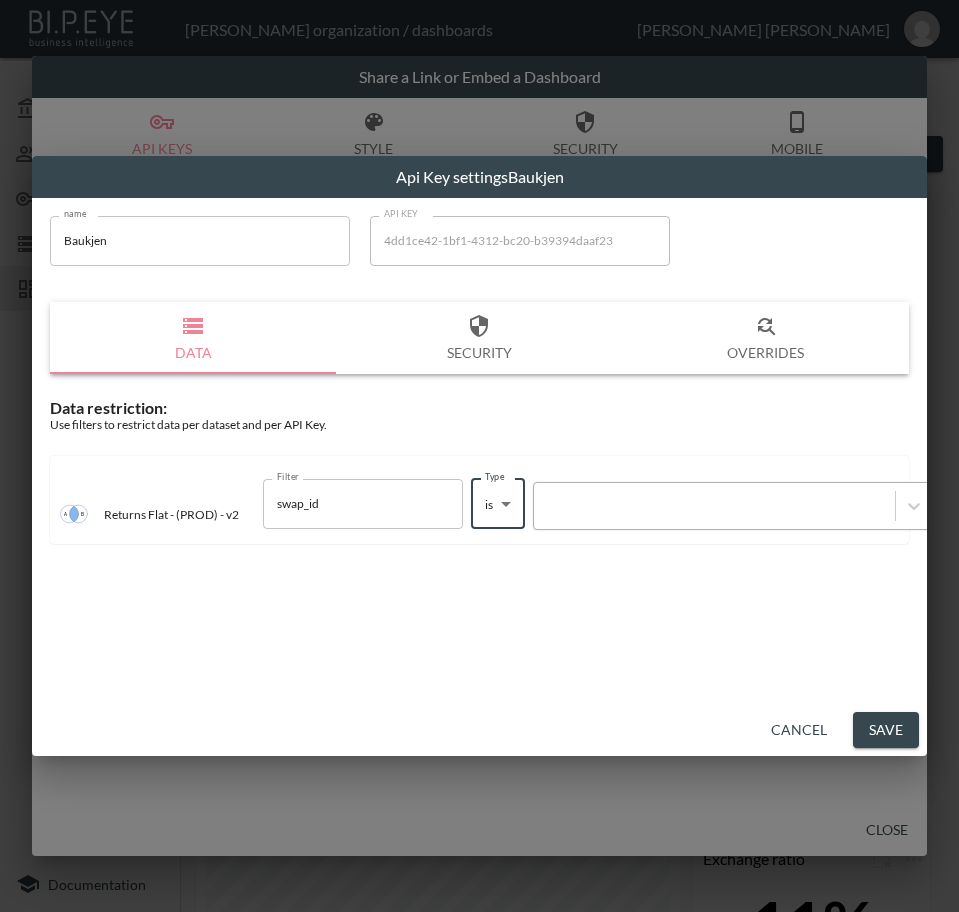 click at bounding box center [714, 505] 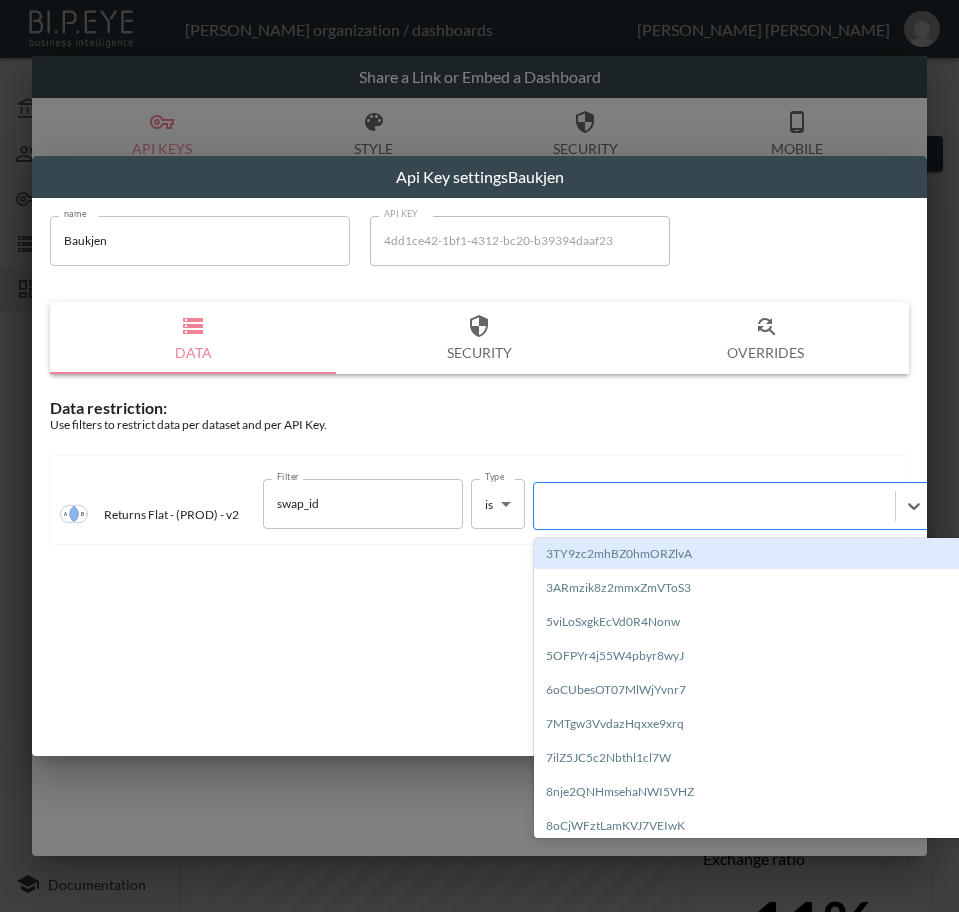 paste on "5Tg4EPW4WewzXz7THc7J" 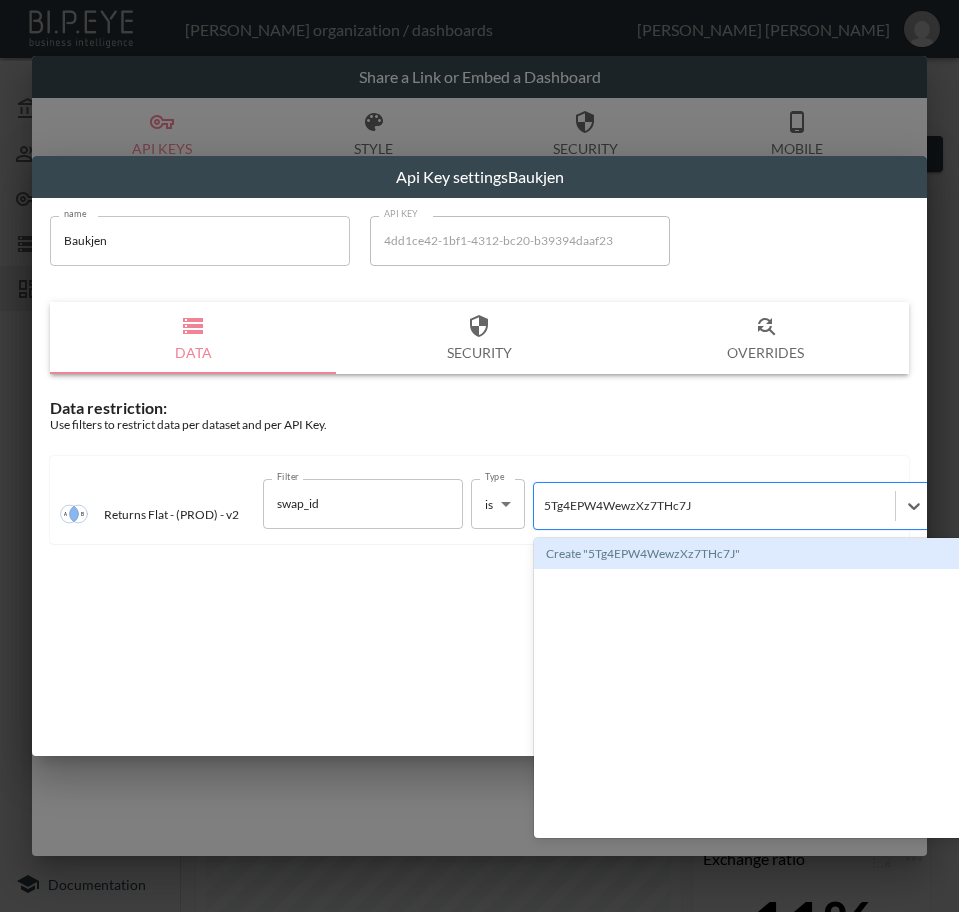 type 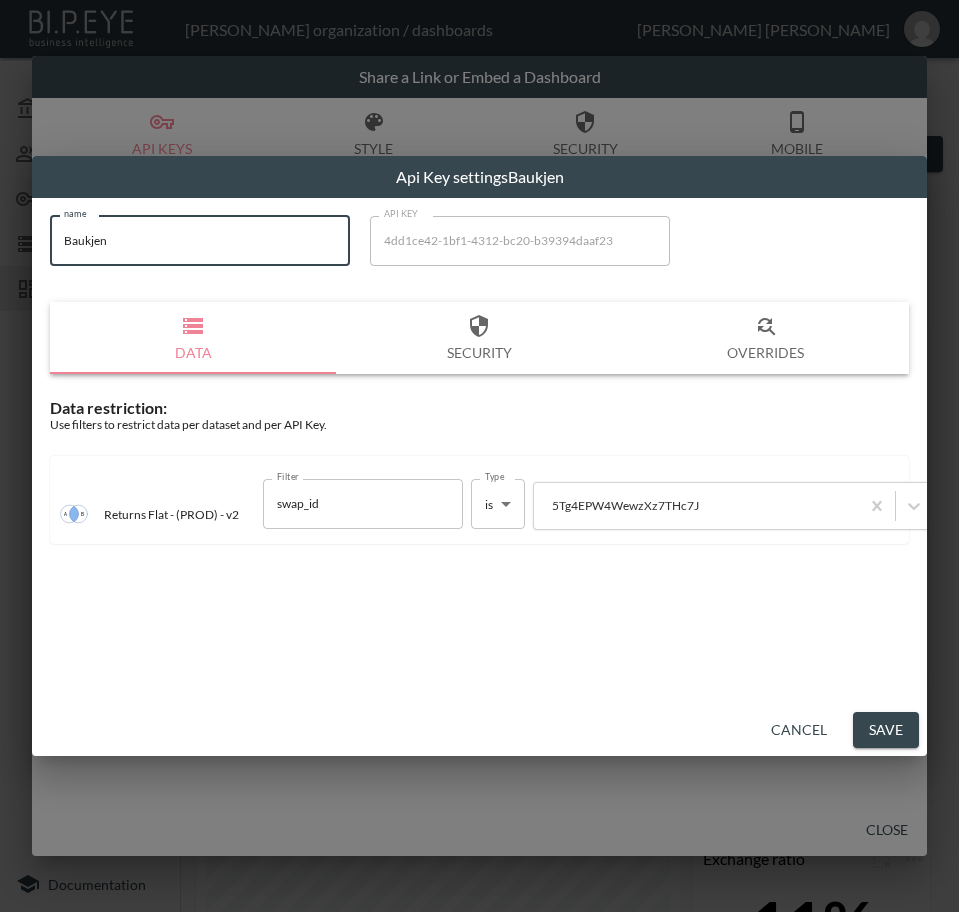 drag, startPoint x: 222, startPoint y: 245, endPoint x: -1, endPoint y: 268, distance: 224.18297 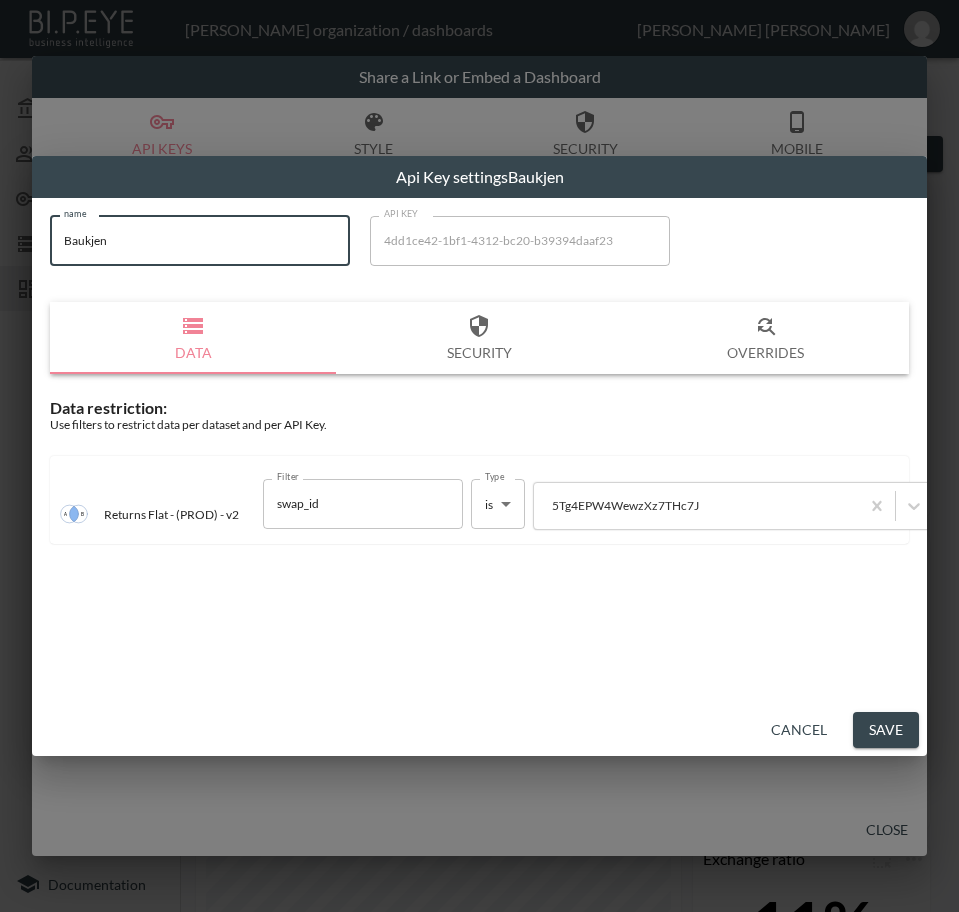 click on "Save" at bounding box center (886, 730) 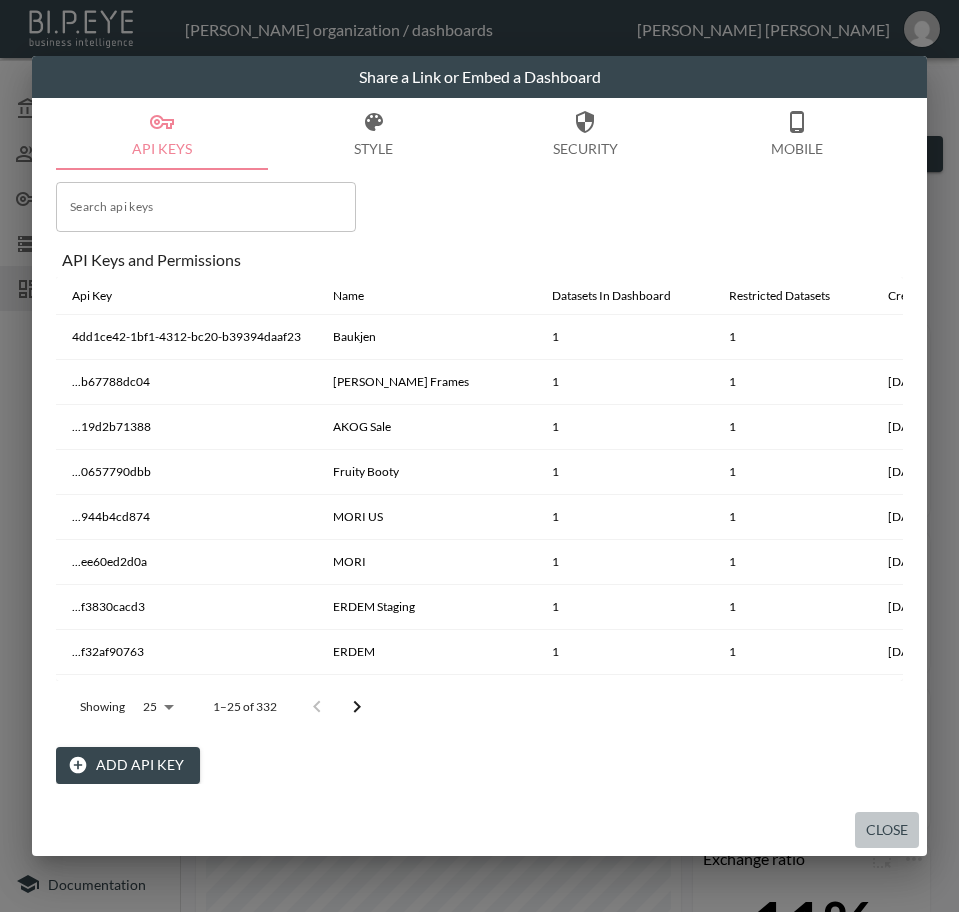 click on "Close" at bounding box center (887, 830) 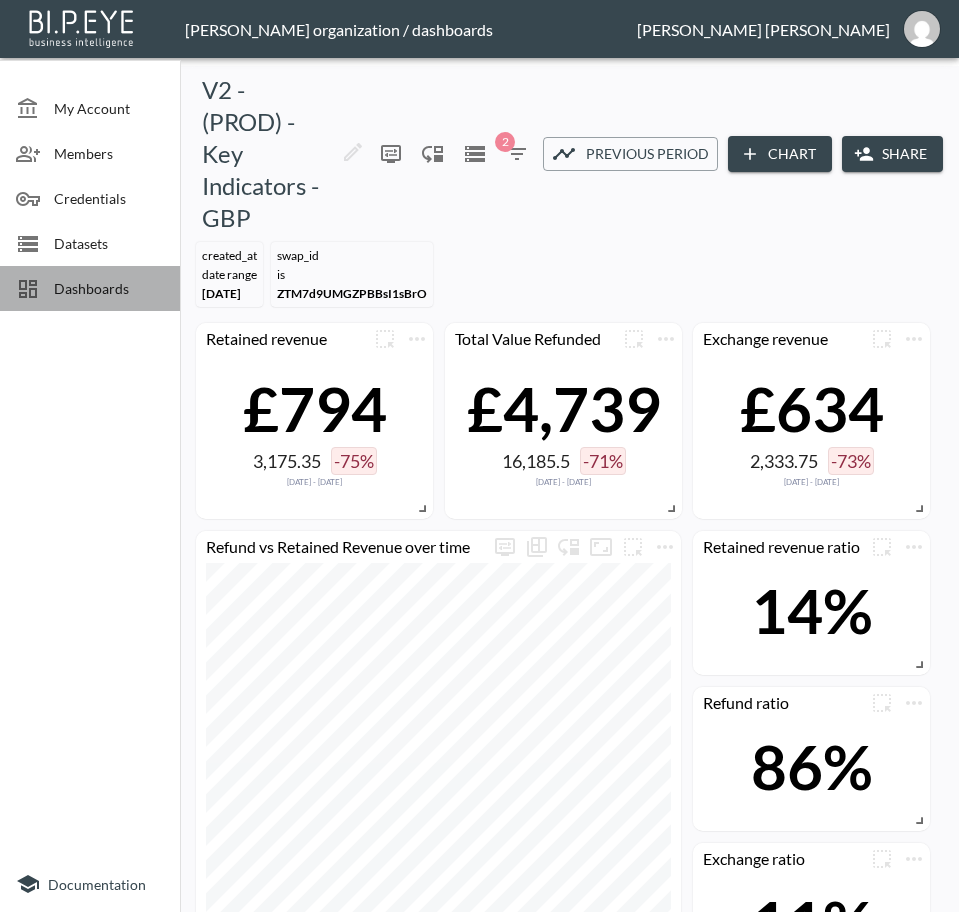 click on "Dashboards" at bounding box center (109, 288) 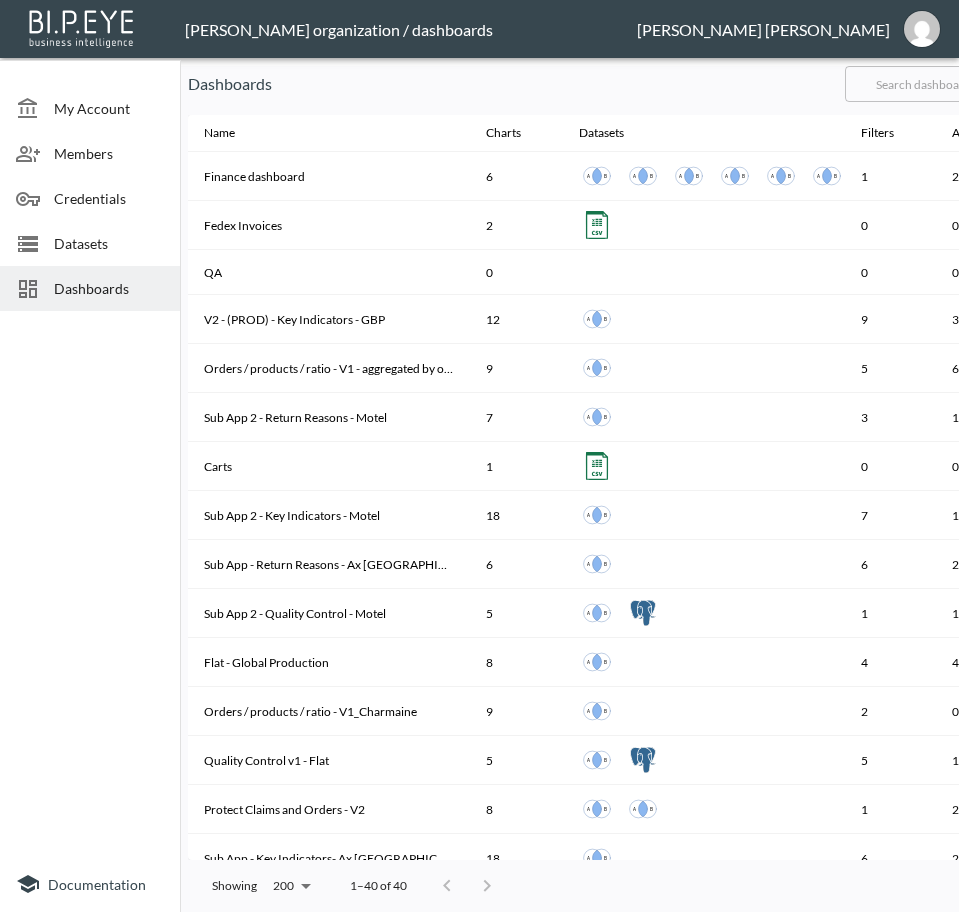 click at bounding box center (926, 84) 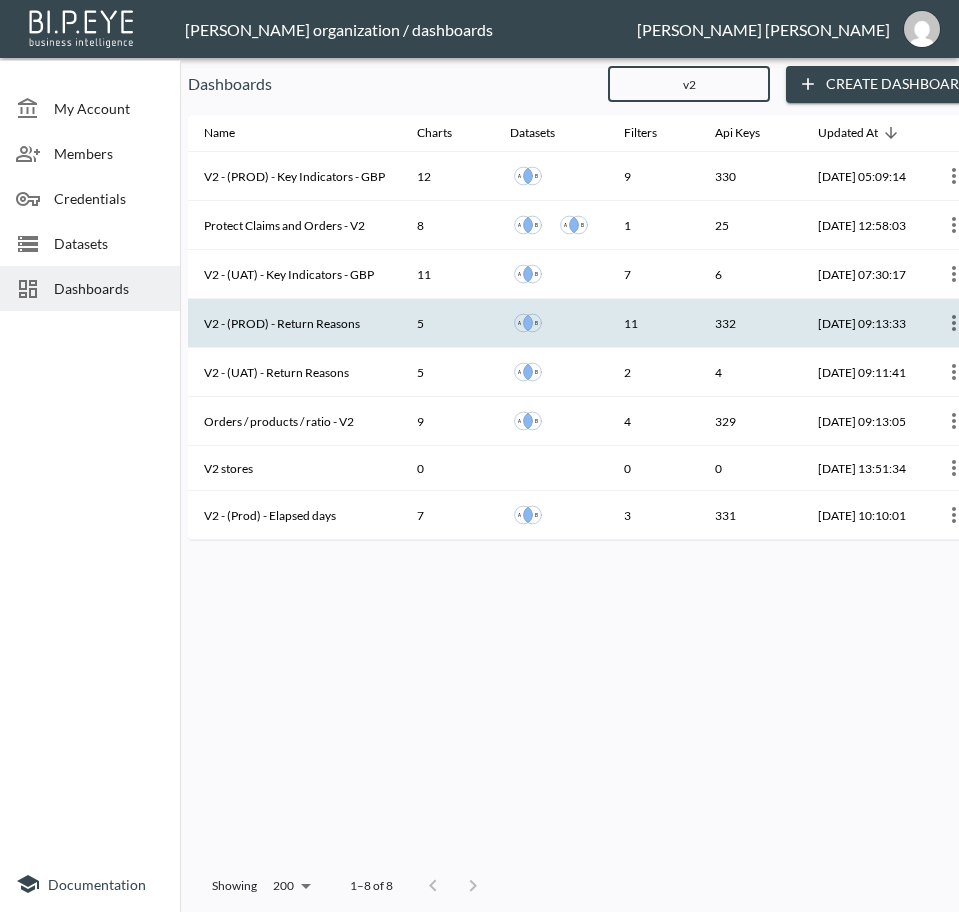 type on "v2" 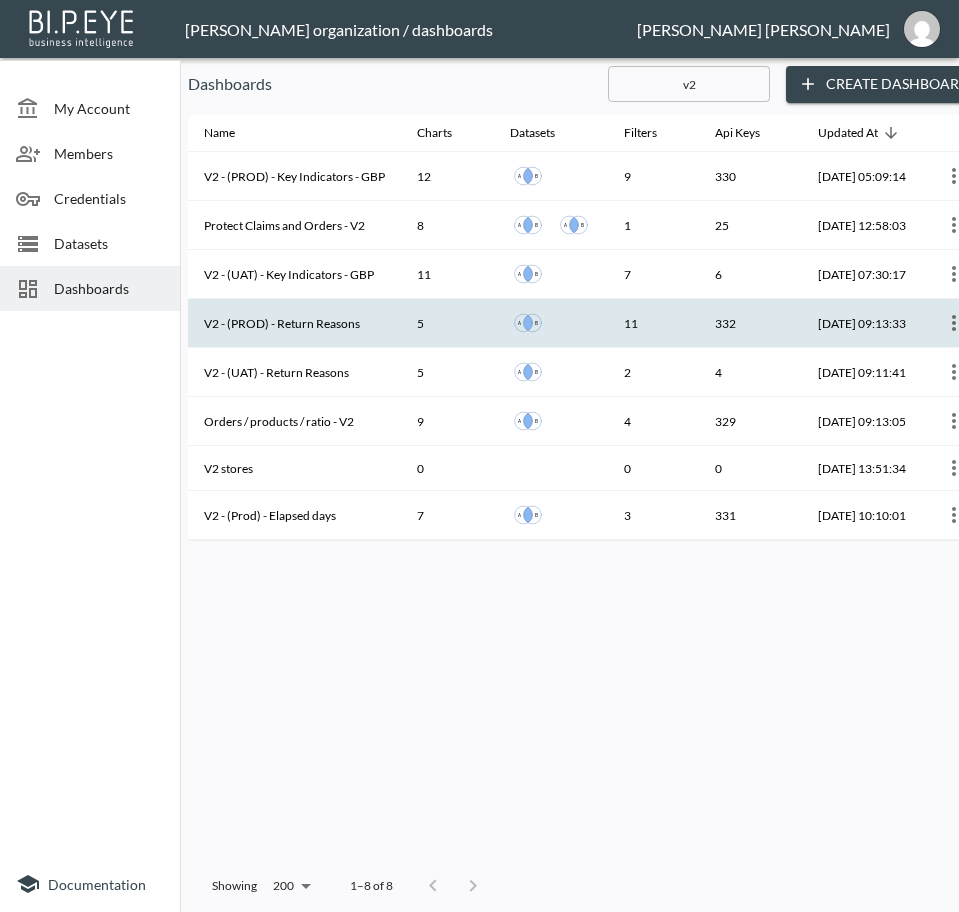 click on "V2 - (PROD) - Return Reasons" at bounding box center (294, 323) 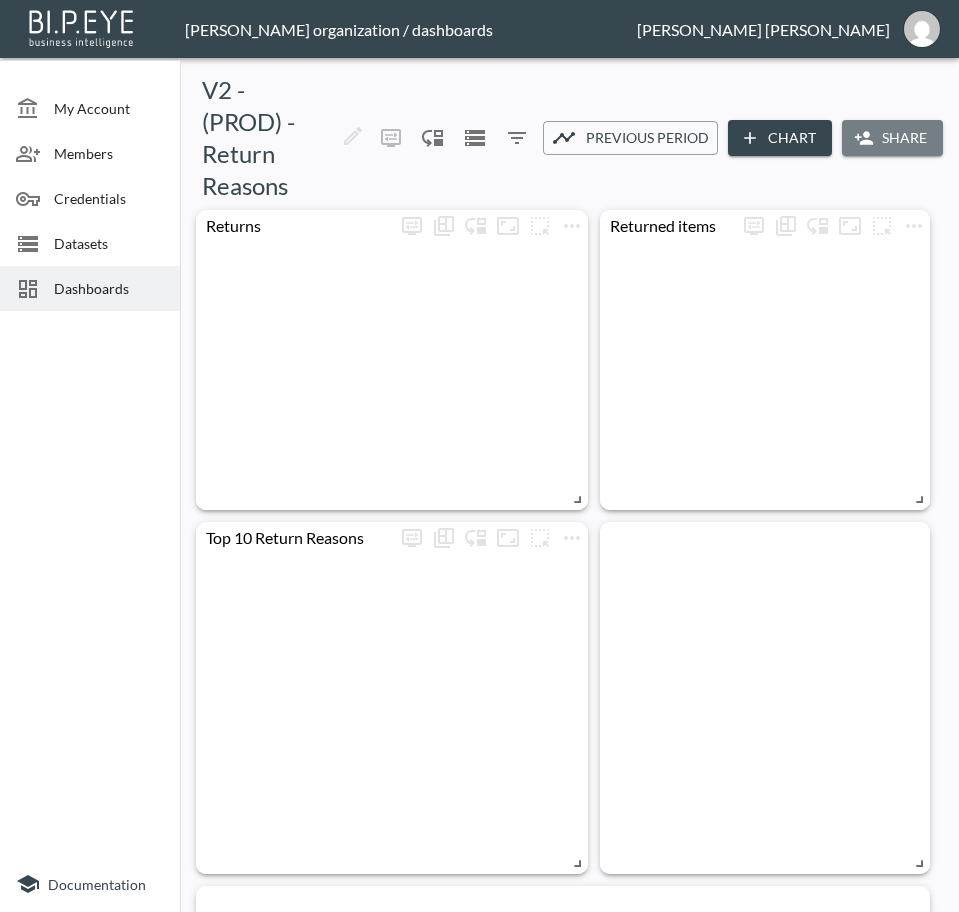 click on "Share" at bounding box center [892, 138] 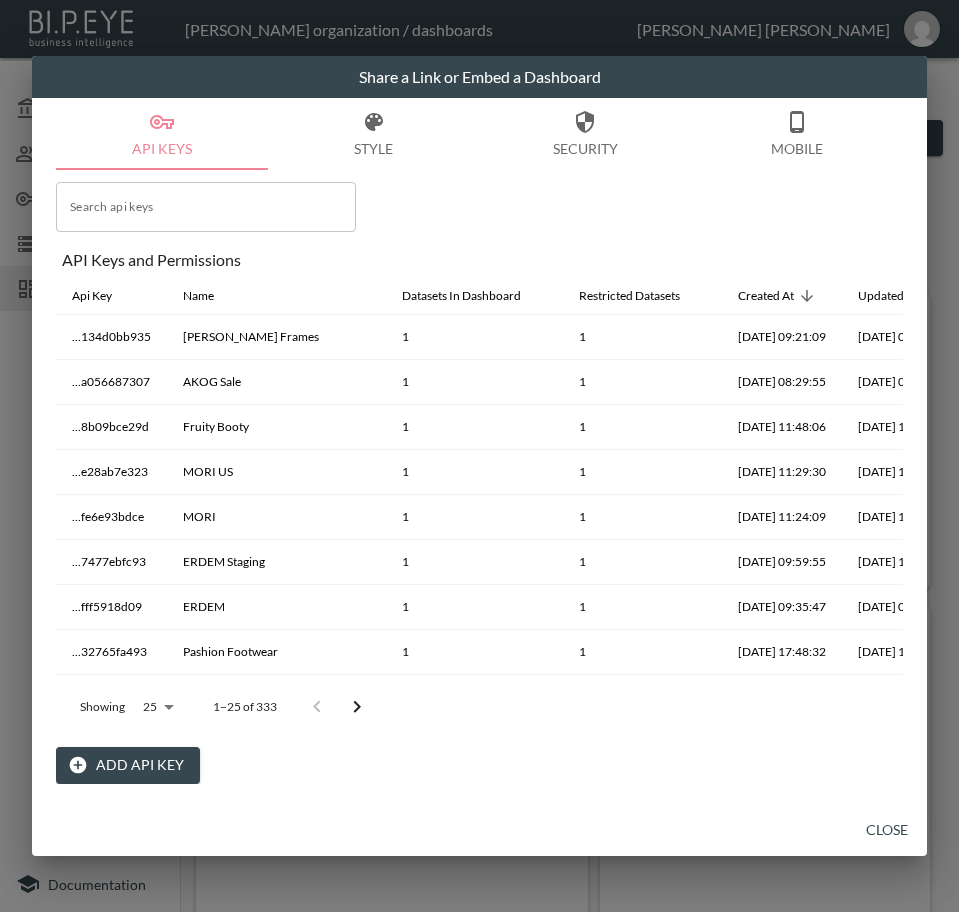 click on "Add API Key" at bounding box center (128, 765) 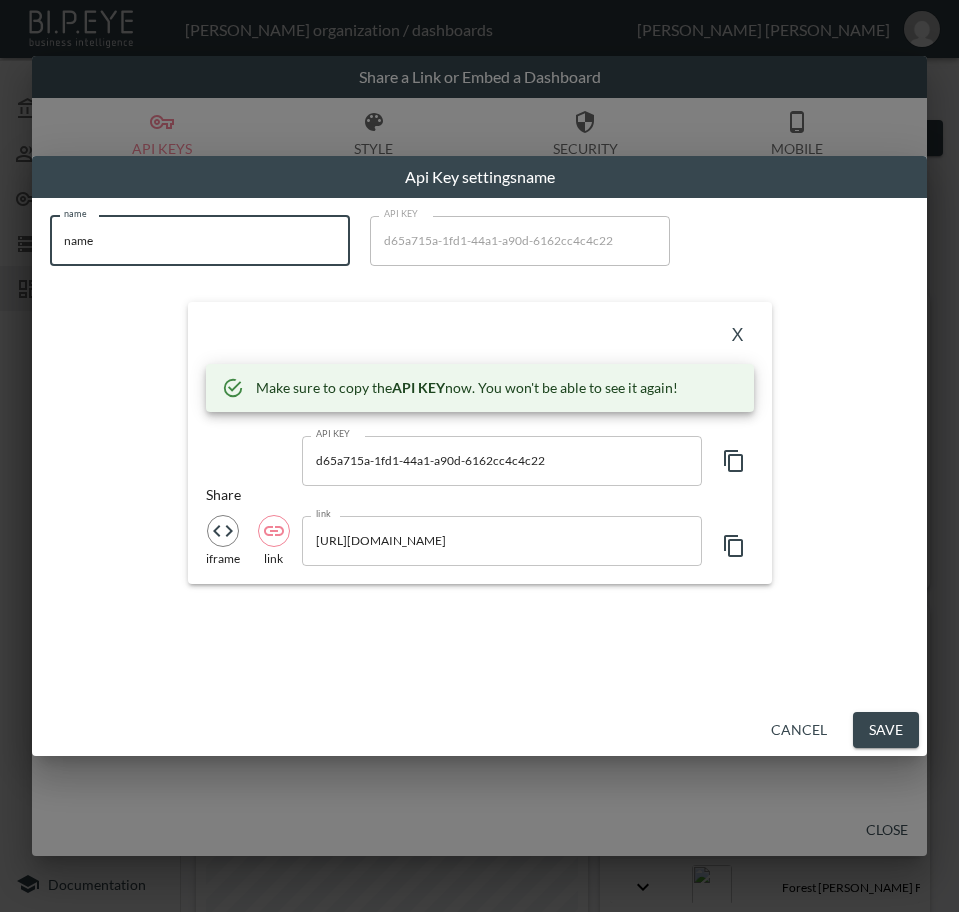 drag, startPoint x: 127, startPoint y: 246, endPoint x: -1, endPoint y: 269, distance: 130.04999 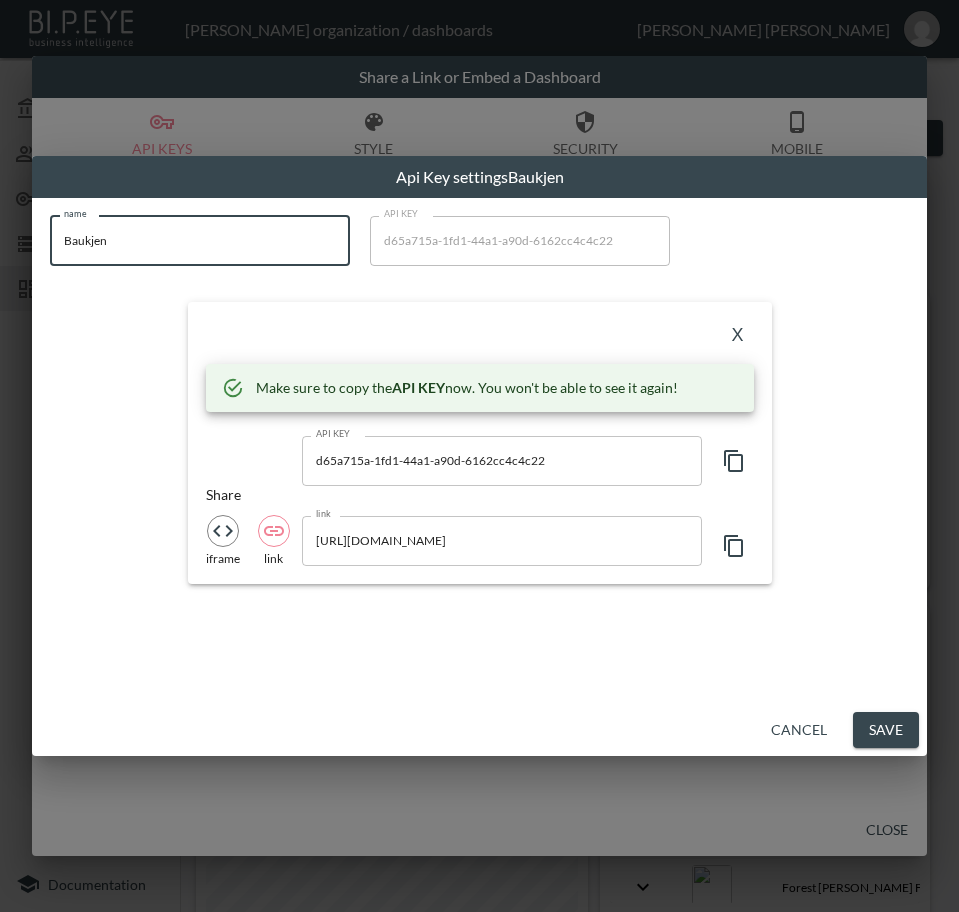 type on "Baukjen" 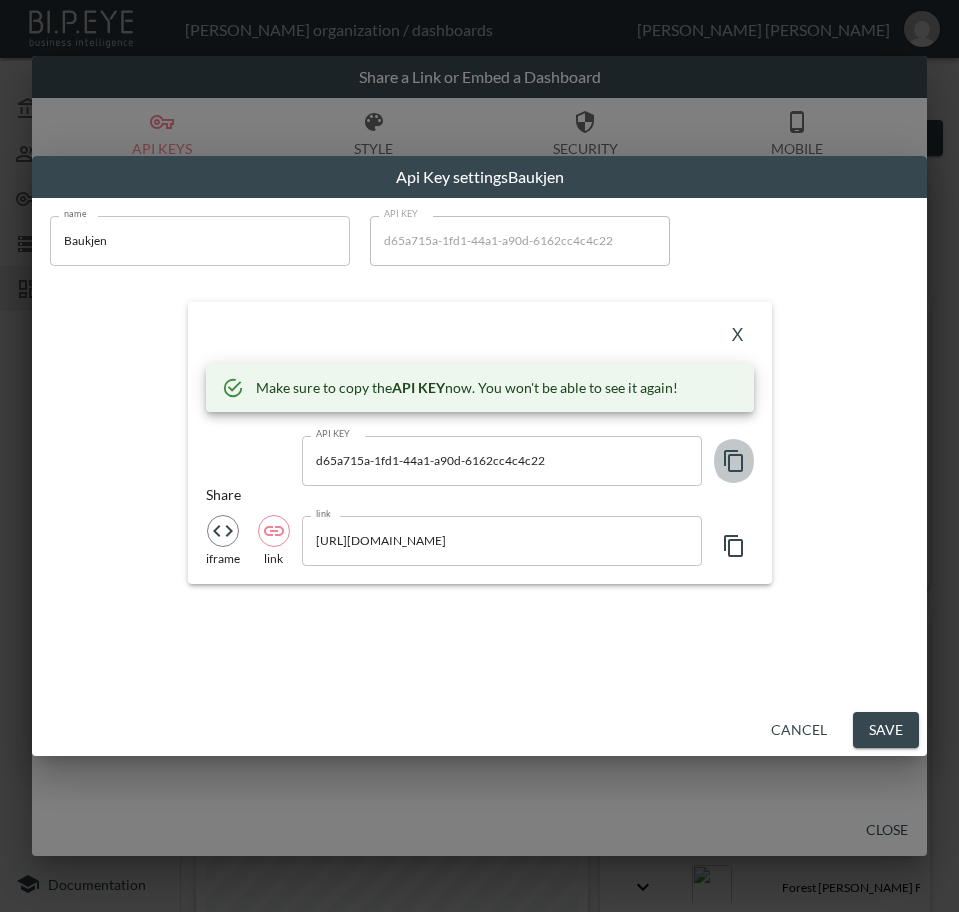 click 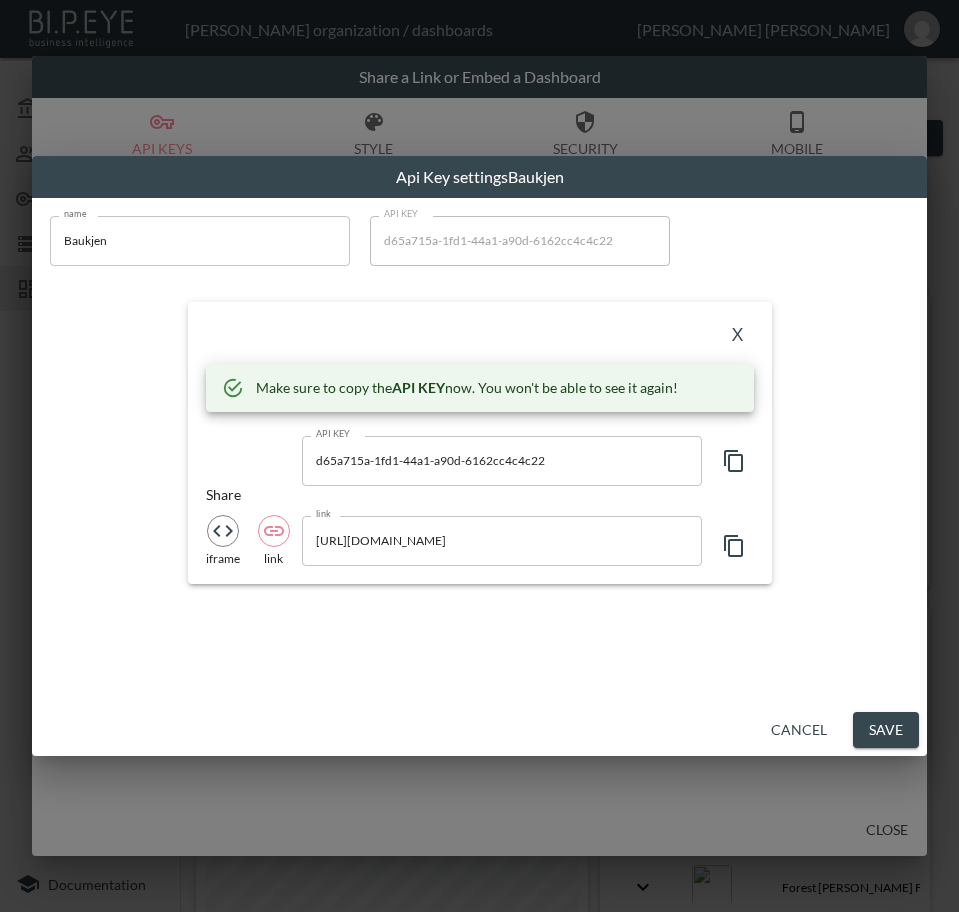 click on "X" at bounding box center [738, 336] 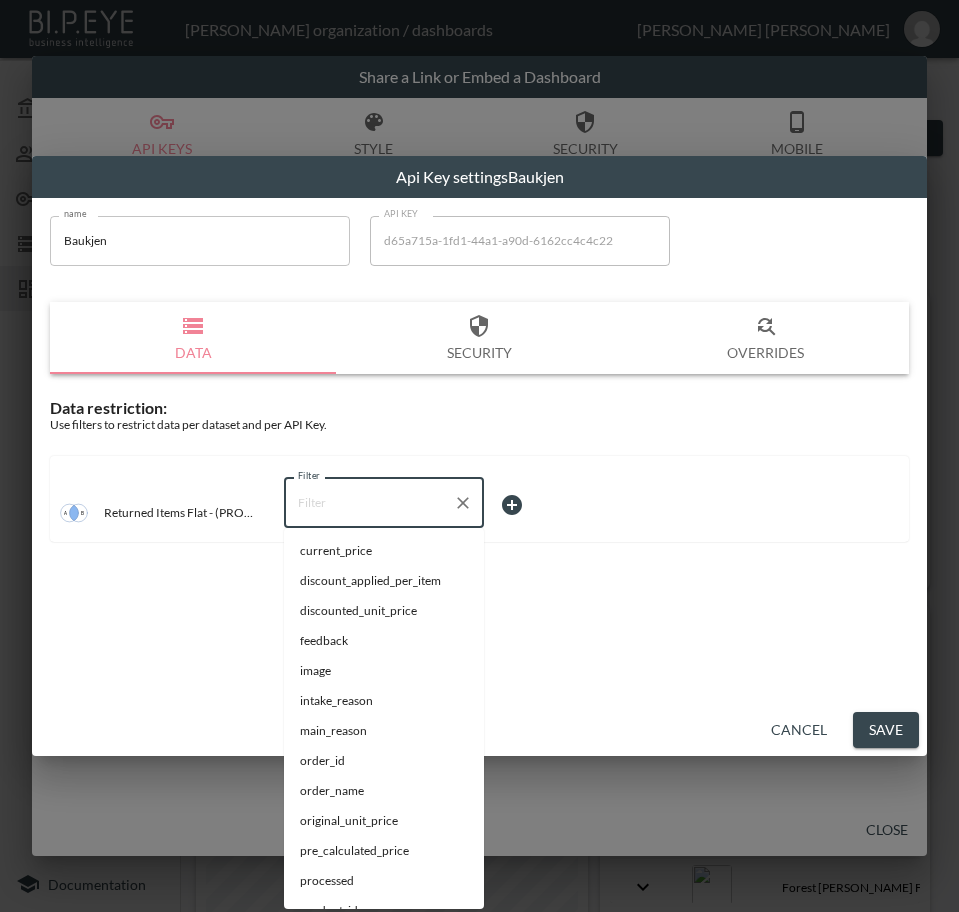 click on "Filter" at bounding box center (369, 503) 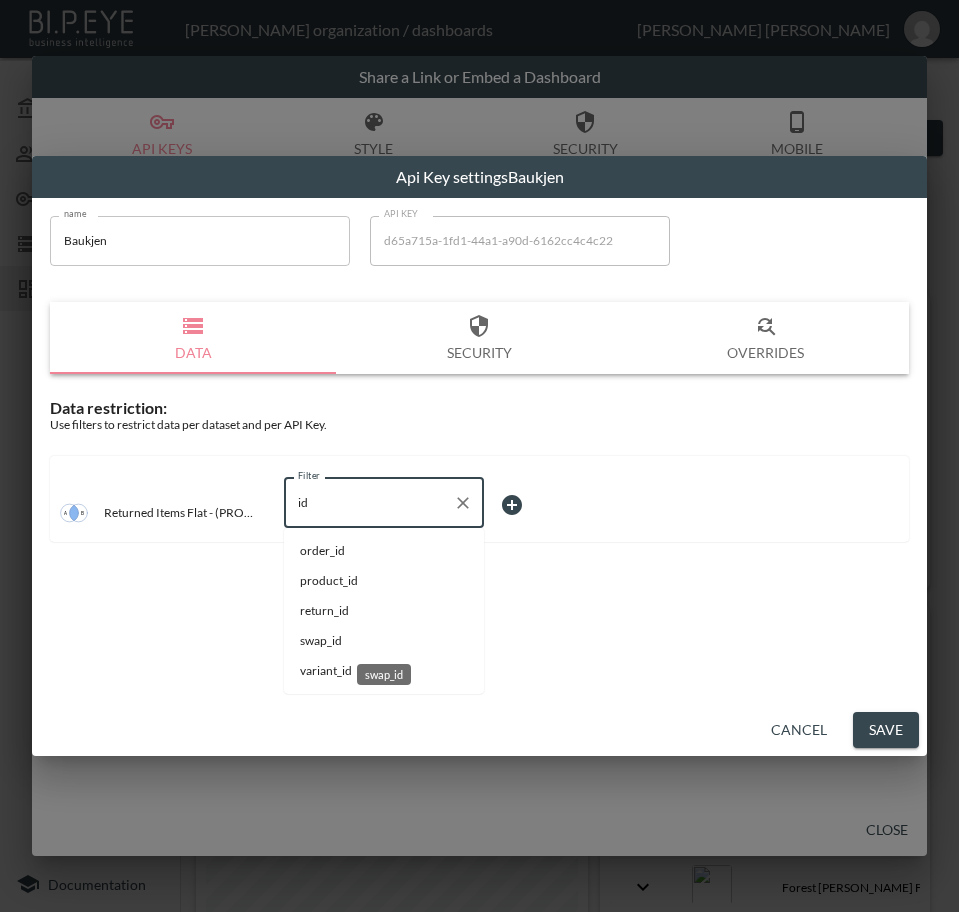 click on "swap_id" at bounding box center (384, 641) 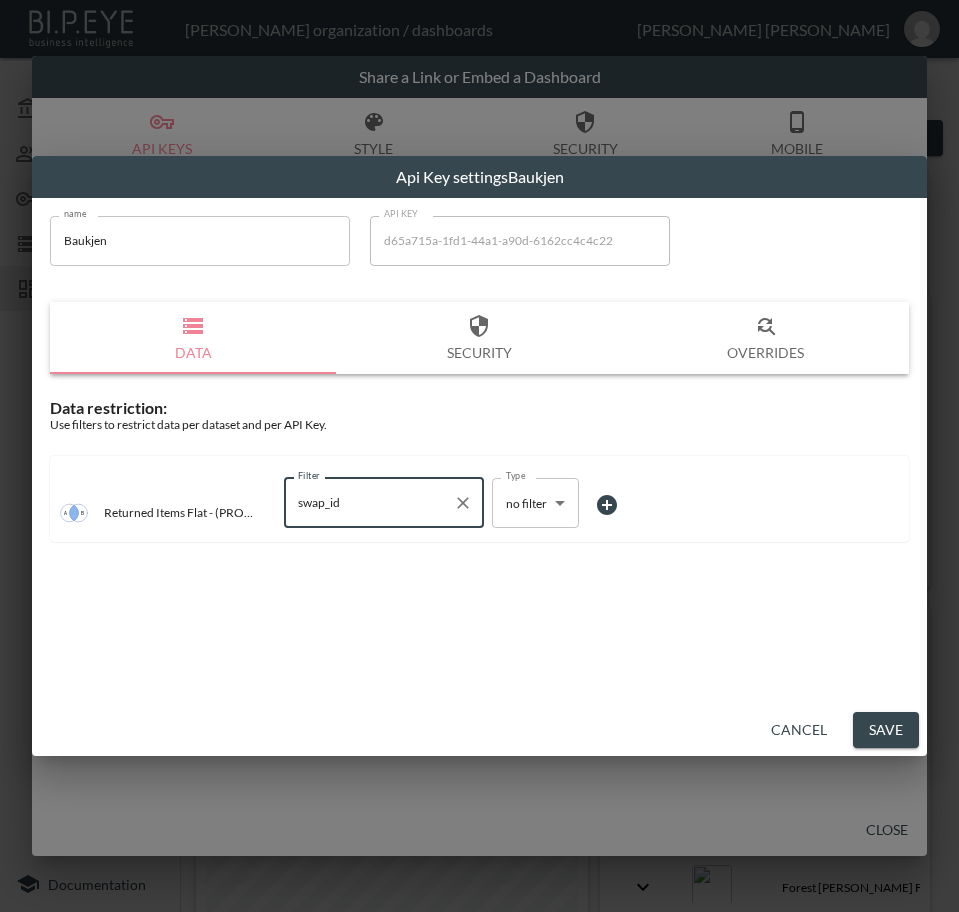 type on "swap_id" 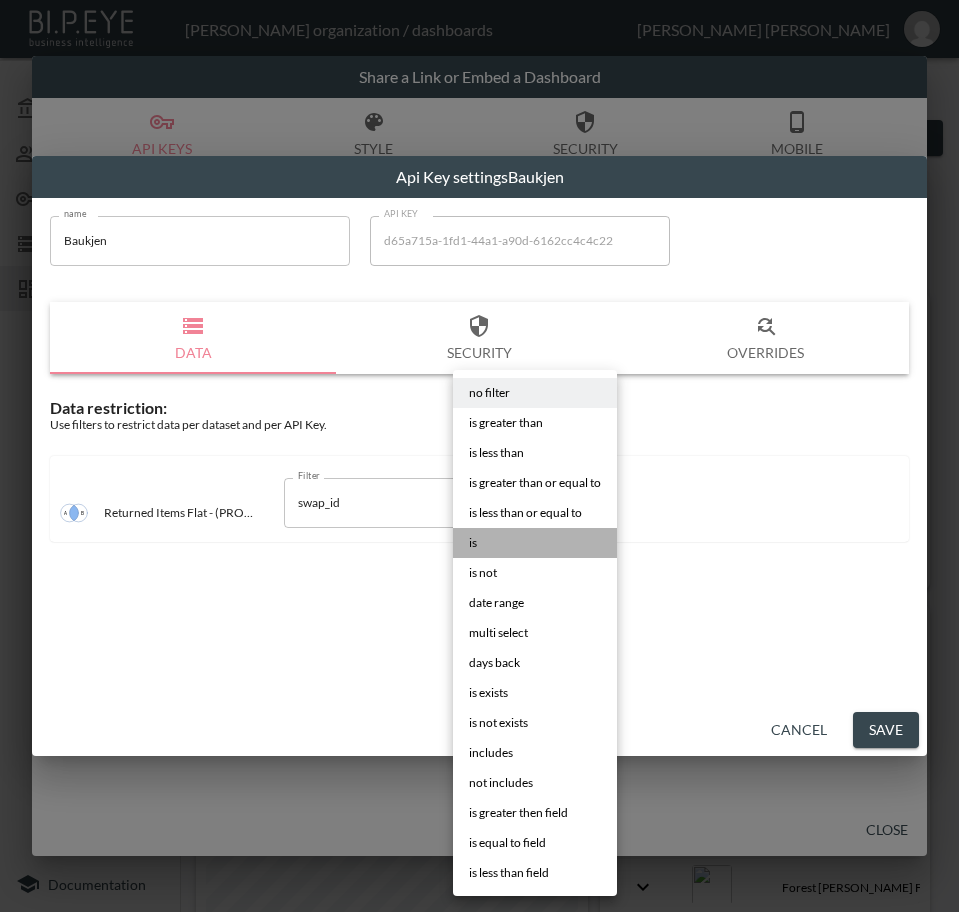 drag, startPoint x: 505, startPoint y: 540, endPoint x: 578, endPoint y: 491, distance: 87.92042 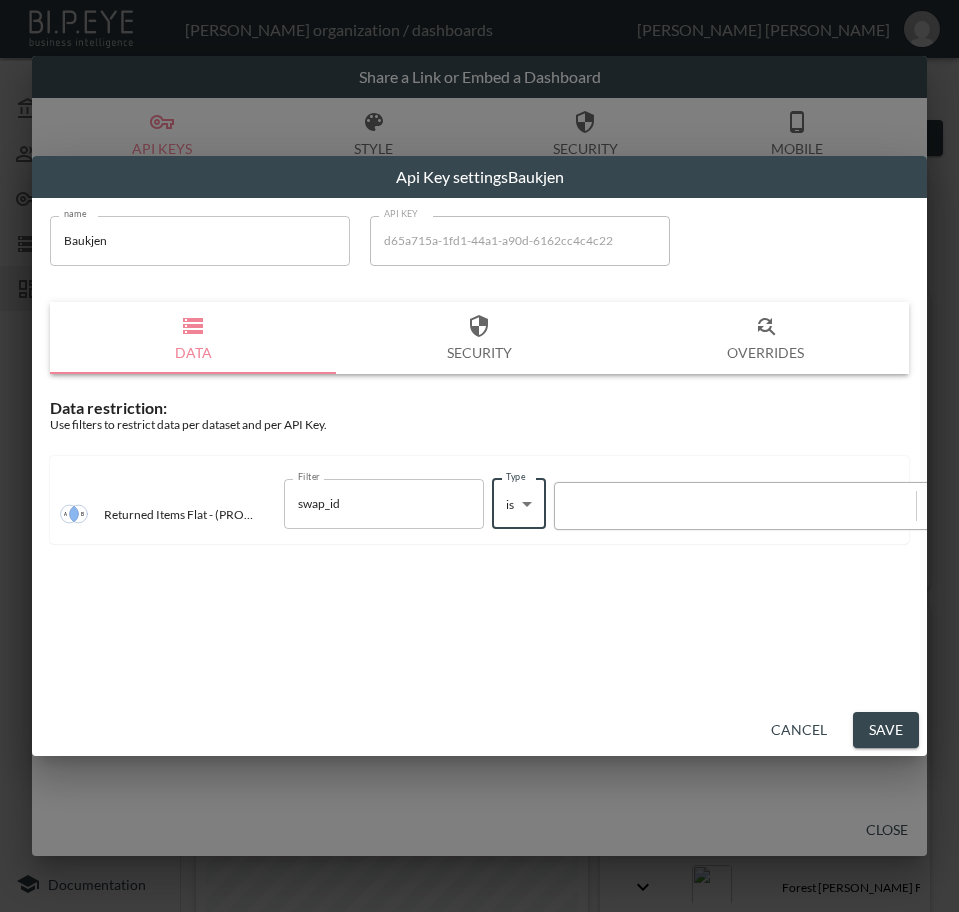 click at bounding box center [735, 505] 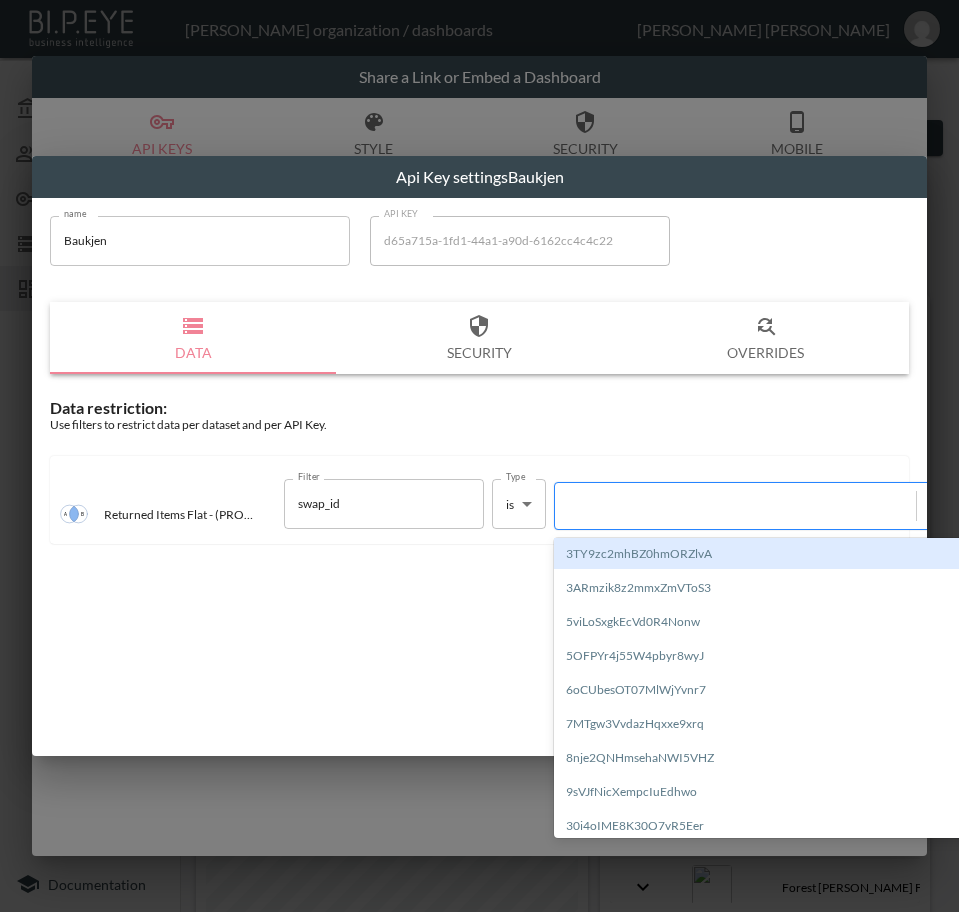 paste on "5Tg4EPW4WewzXz7THc7J" 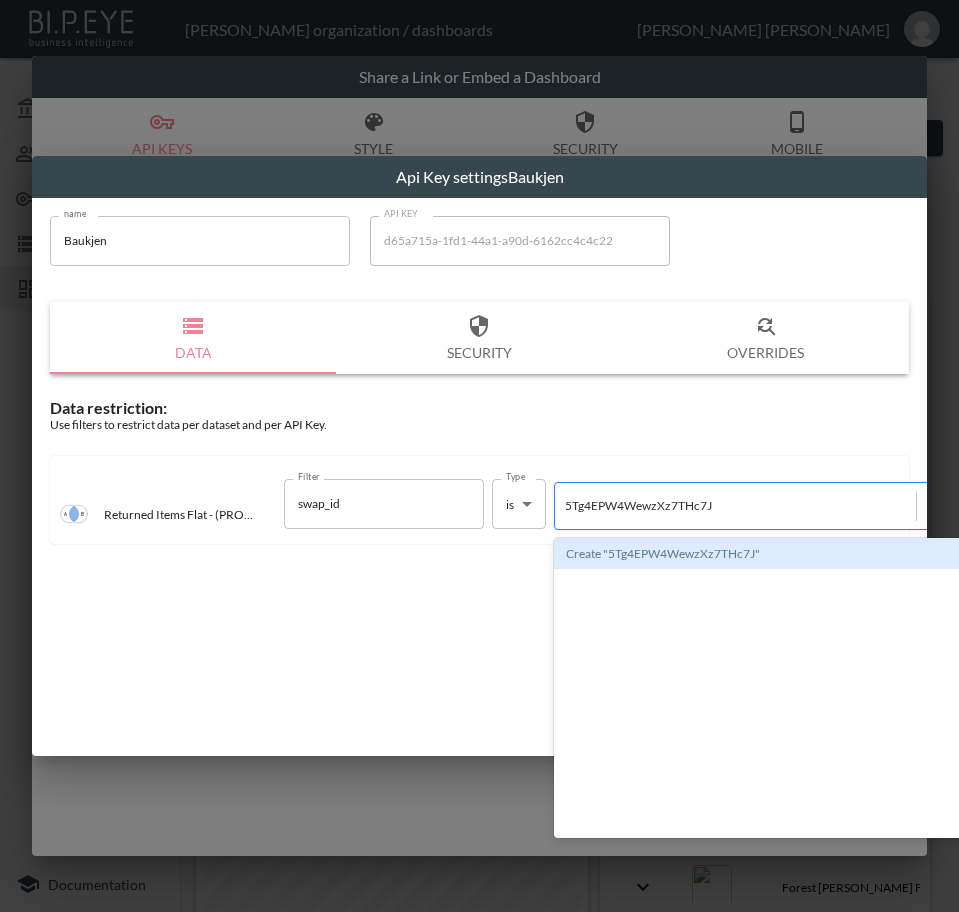 type 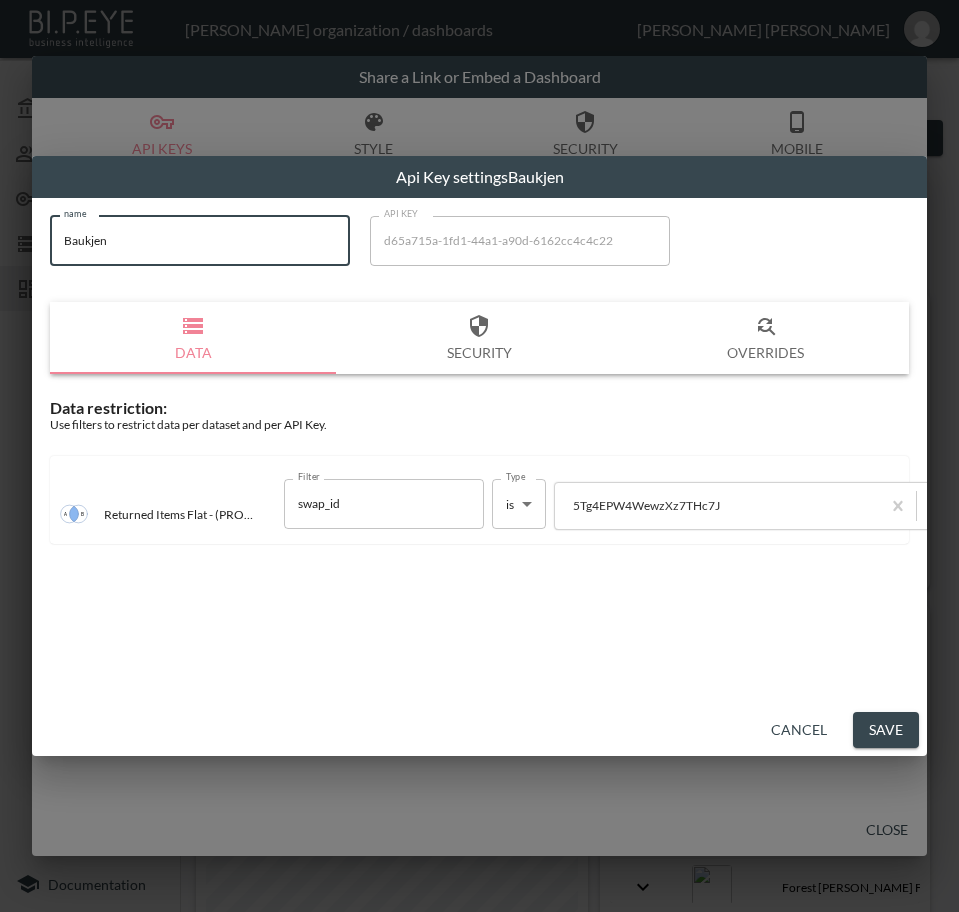 drag, startPoint x: 203, startPoint y: 258, endPoint x: -1, endPoint y: 274, distance: 204.6265 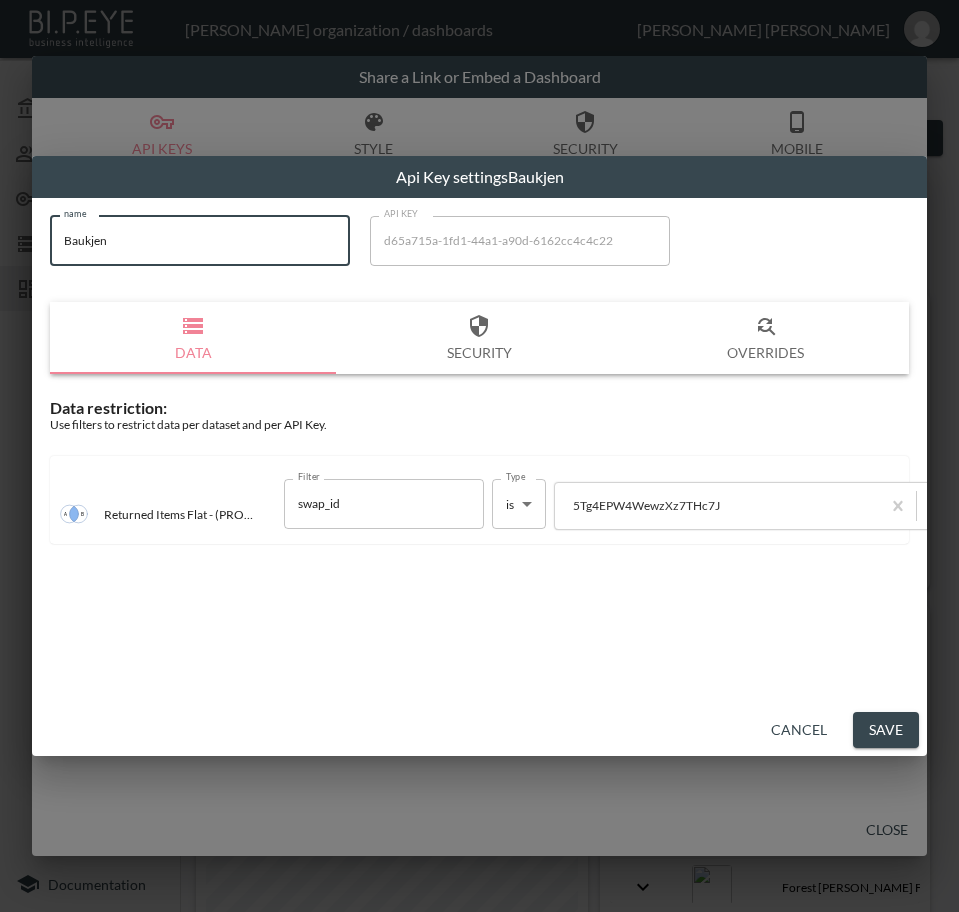 click on "Save" at bounding box center (886, 730) 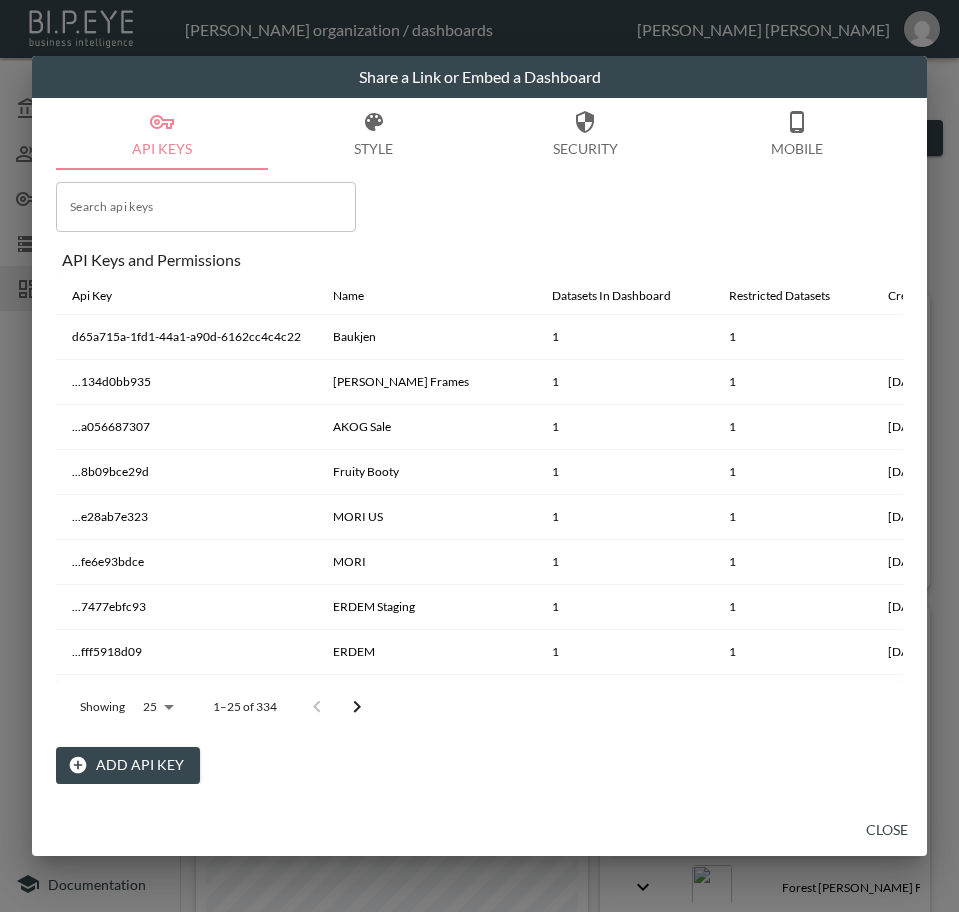 click on "Close" at bounding box center [887, 830] 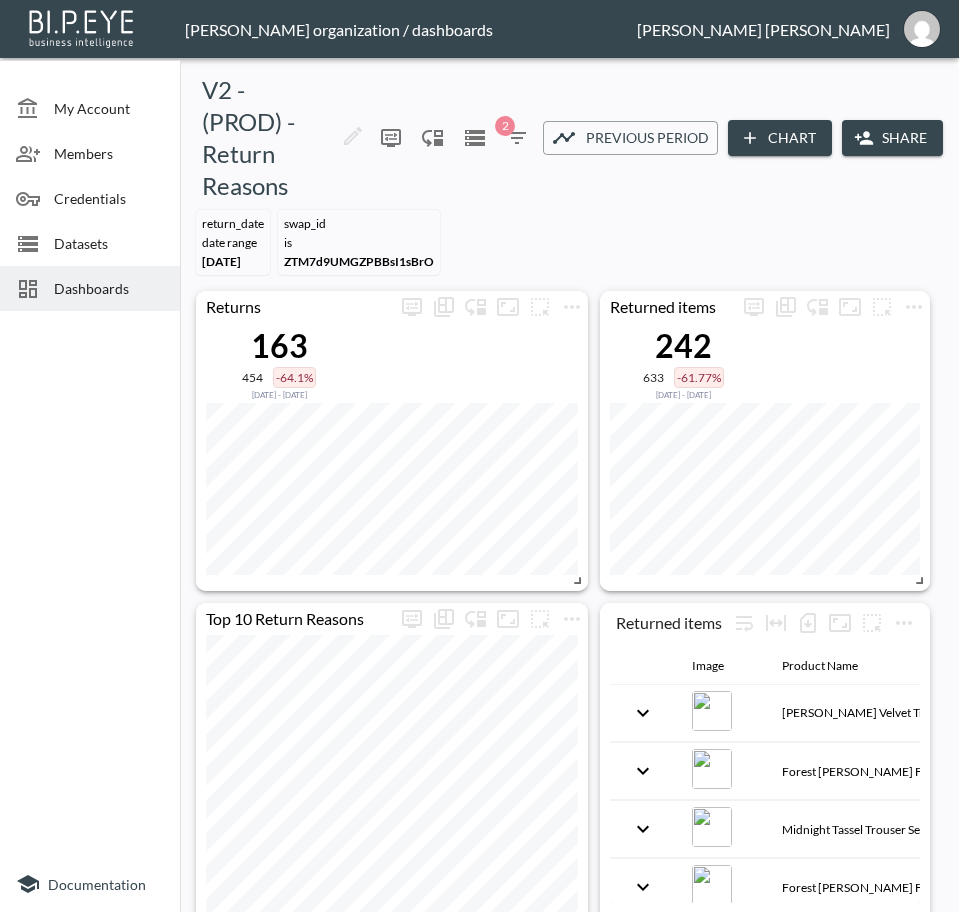 click on "Dashboards" at bounding box center (109, 288) 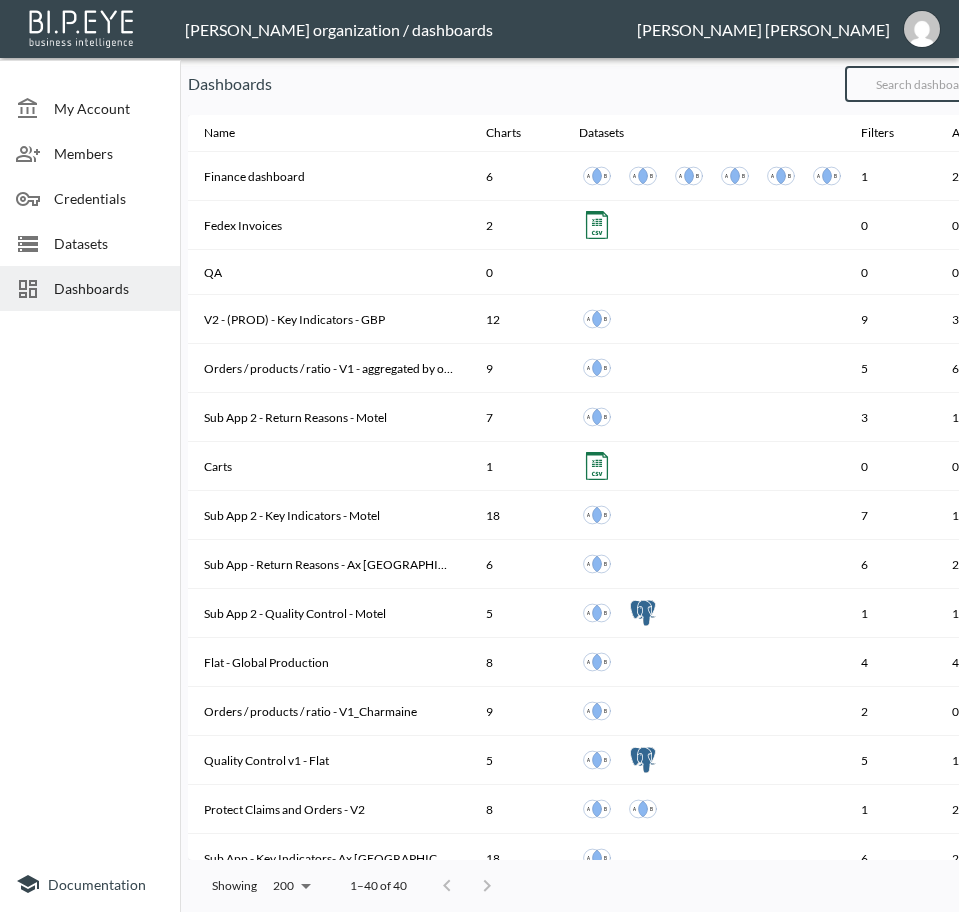 click at bounding box center (926, 84) 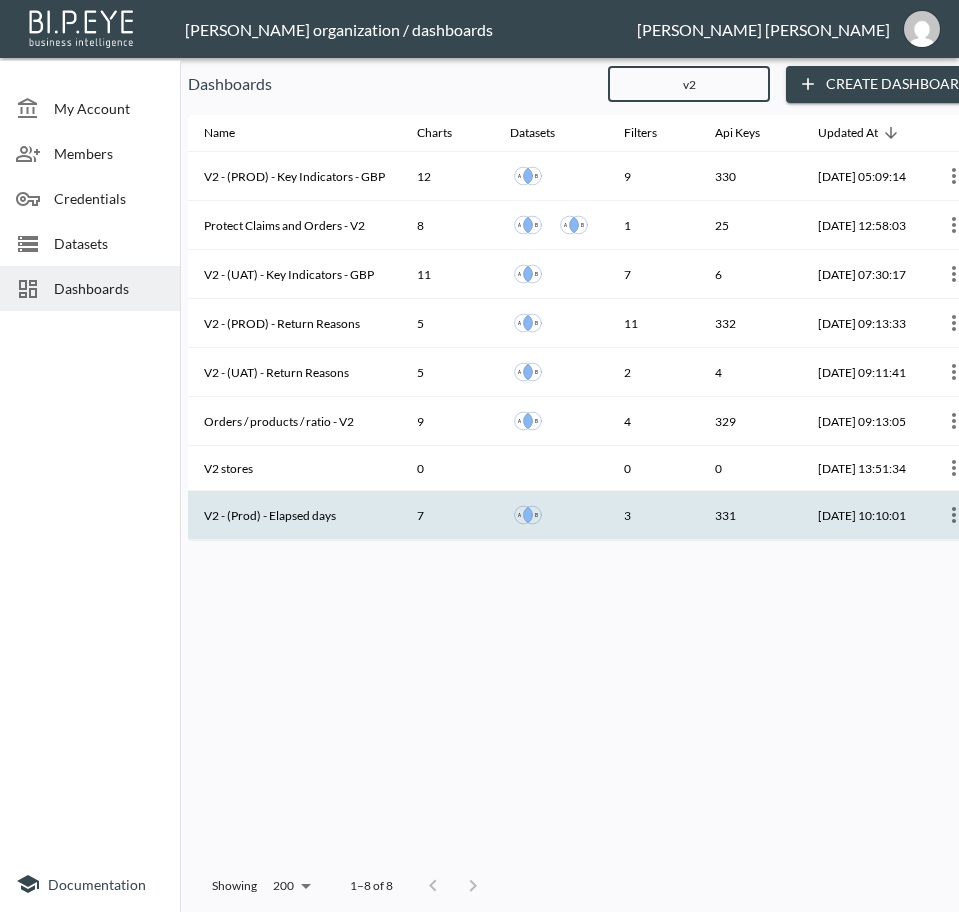 type on "v2" 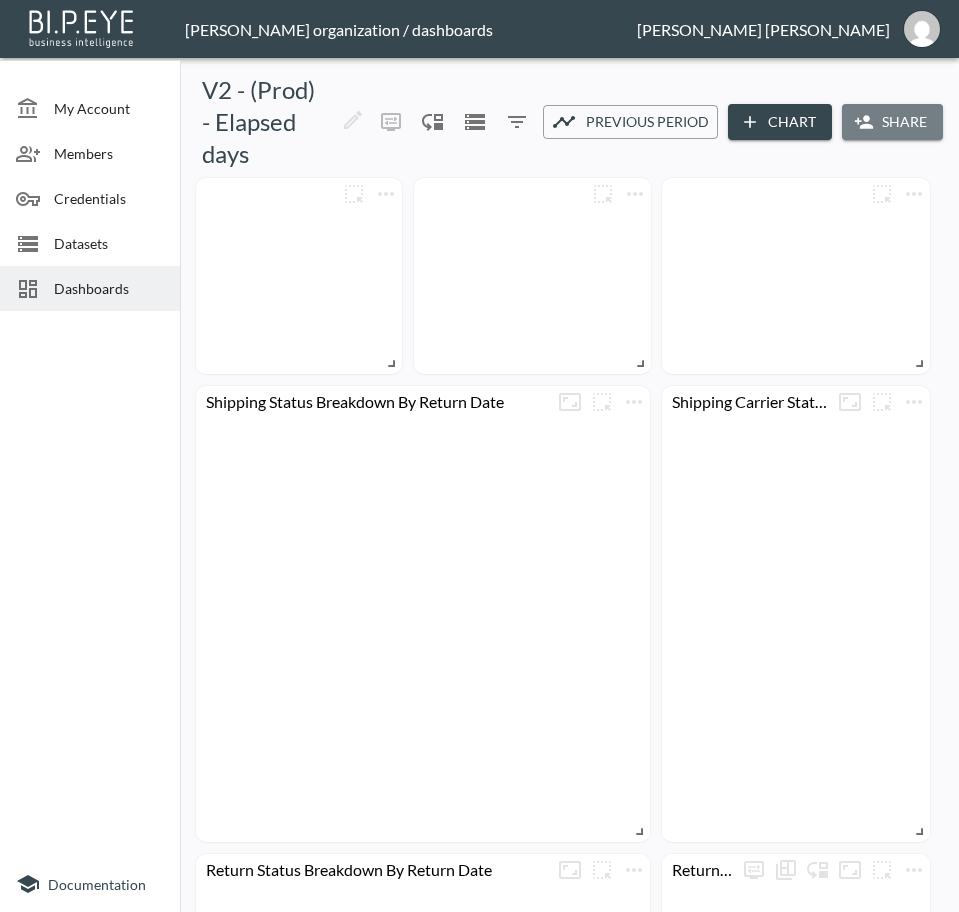 click on "Share" at bounding box center [892, 122] 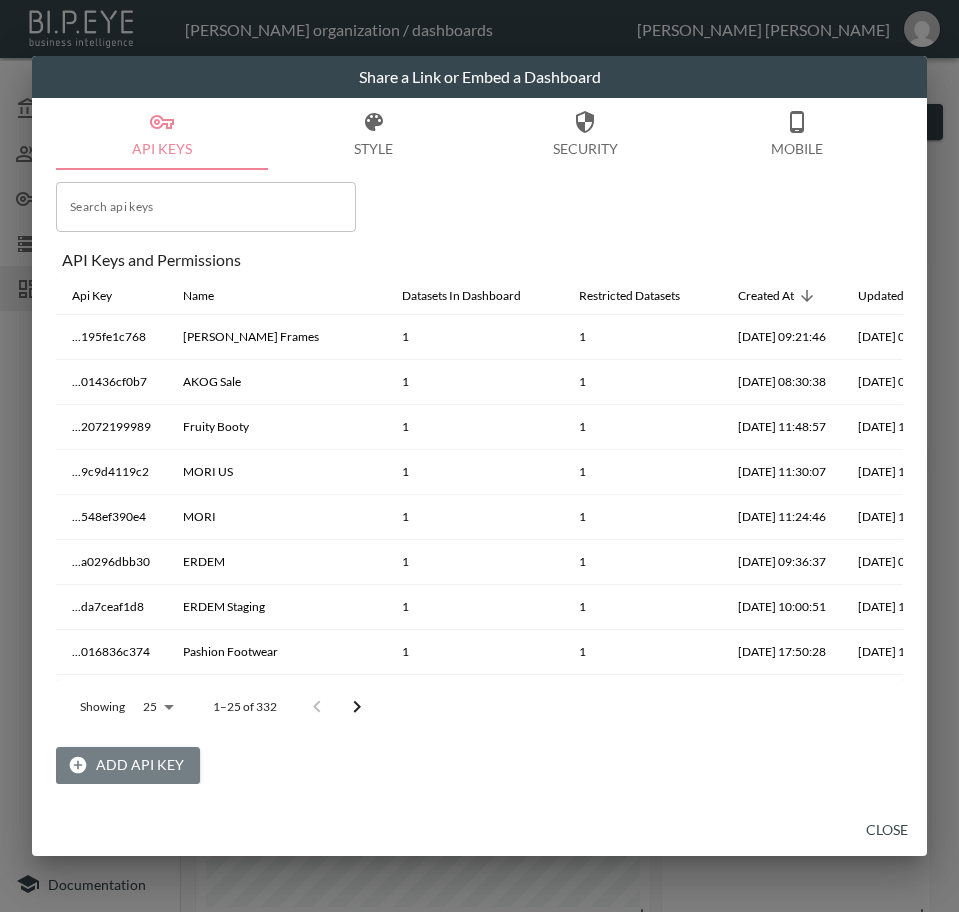 click on "Add API Key" at bounding box center [128, 765] 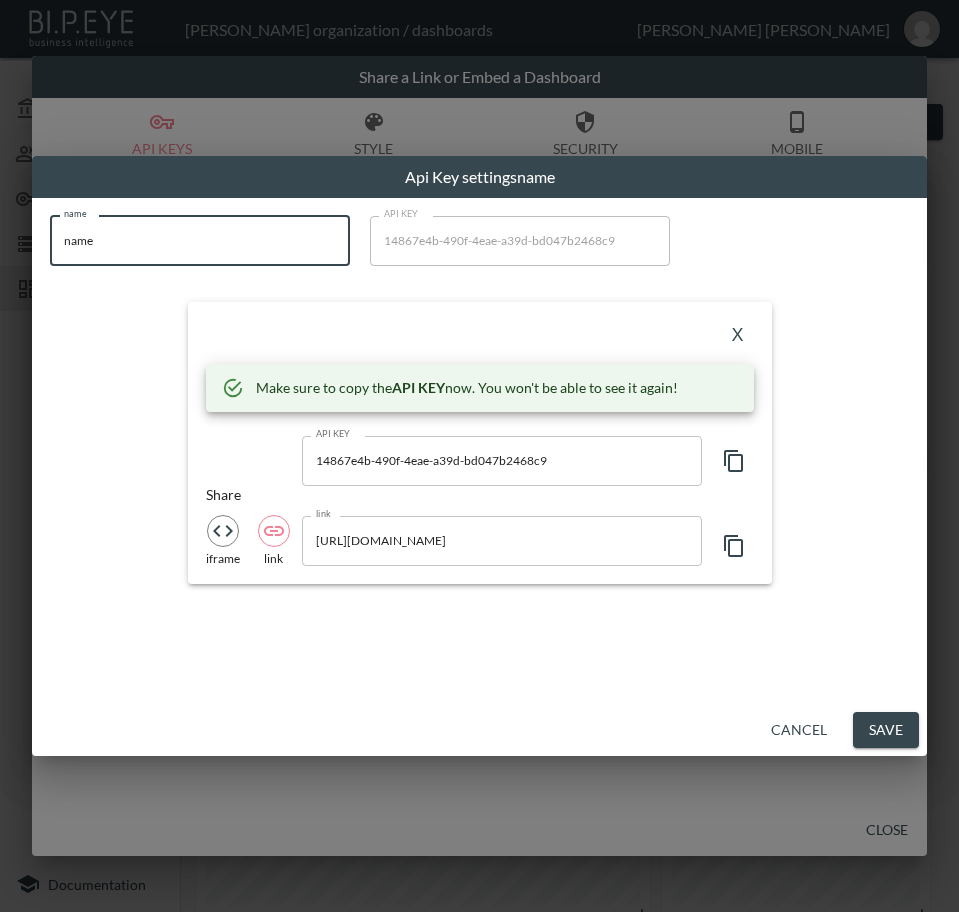 drag, startPoint x: 272, startPoint y: 259, endPoint x: -1, endPoint y: 266, distance: 273.08972 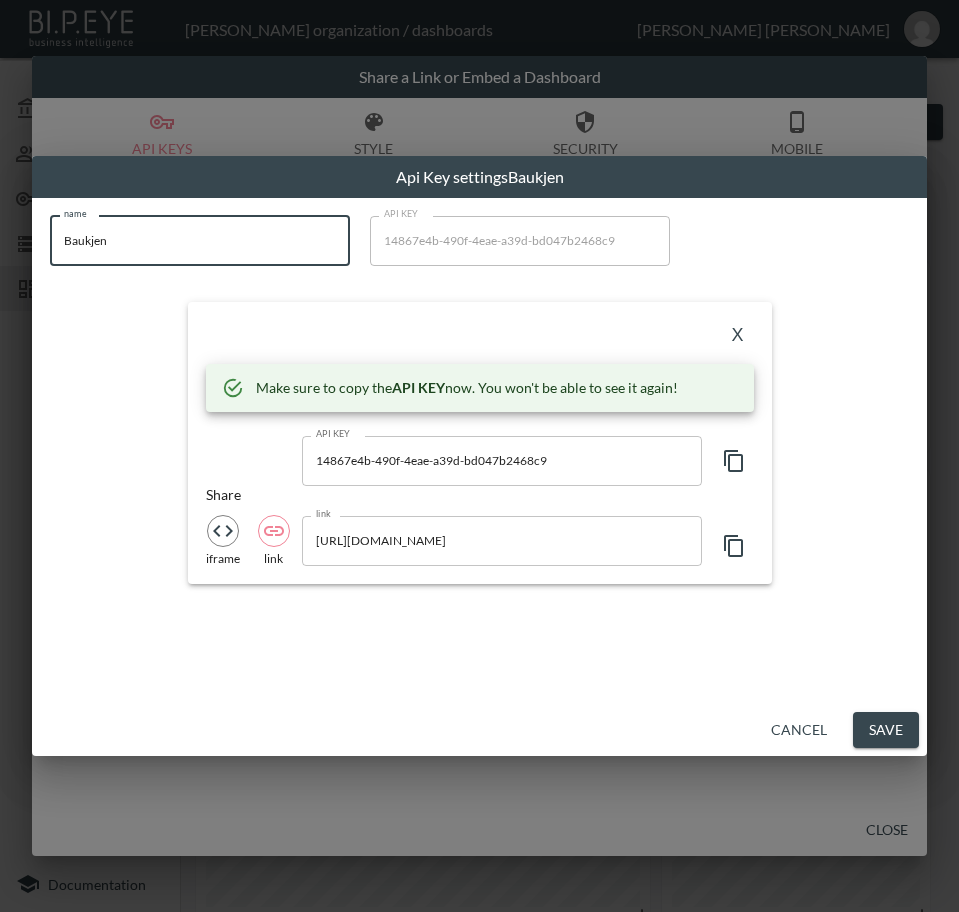 type on "Baukjen" 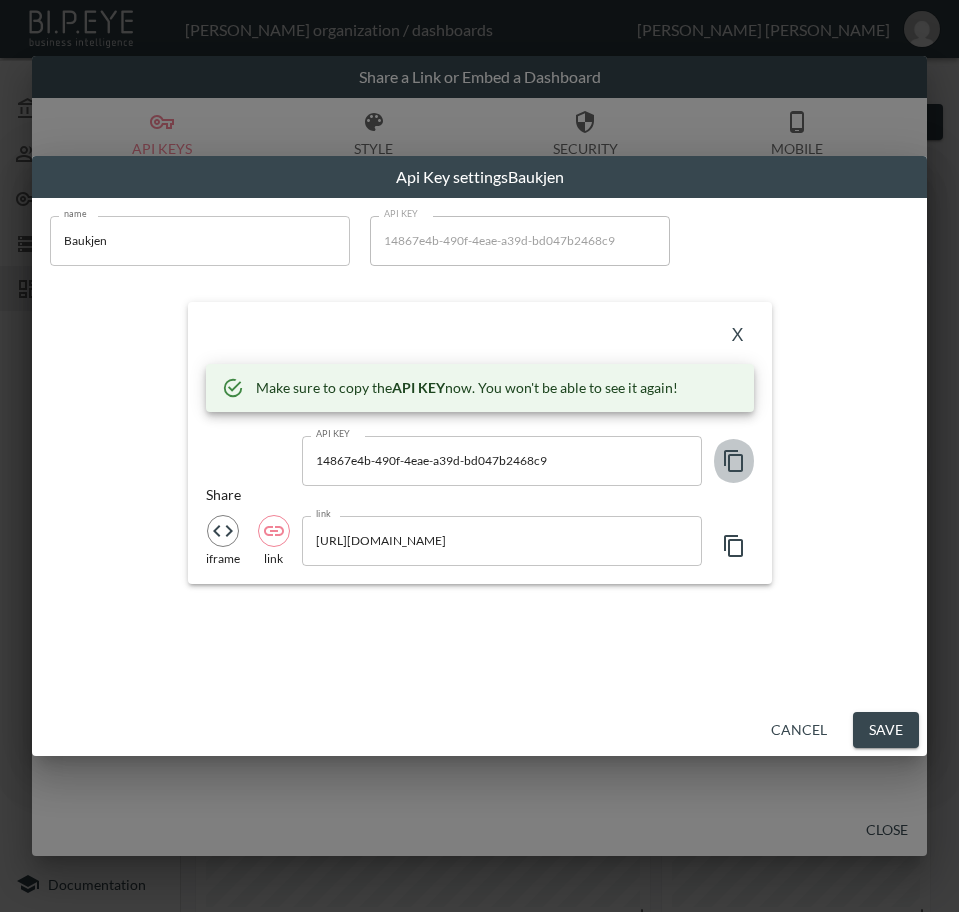 click 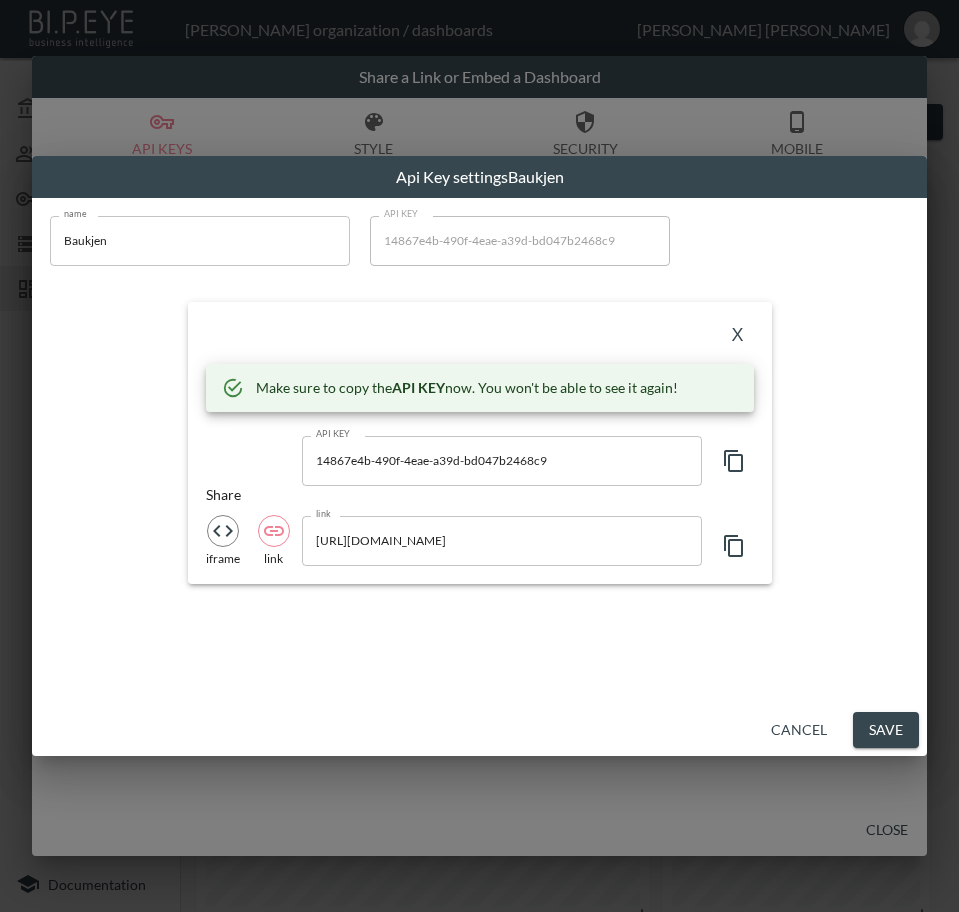 click on "X" at bounding box center [480, 336] 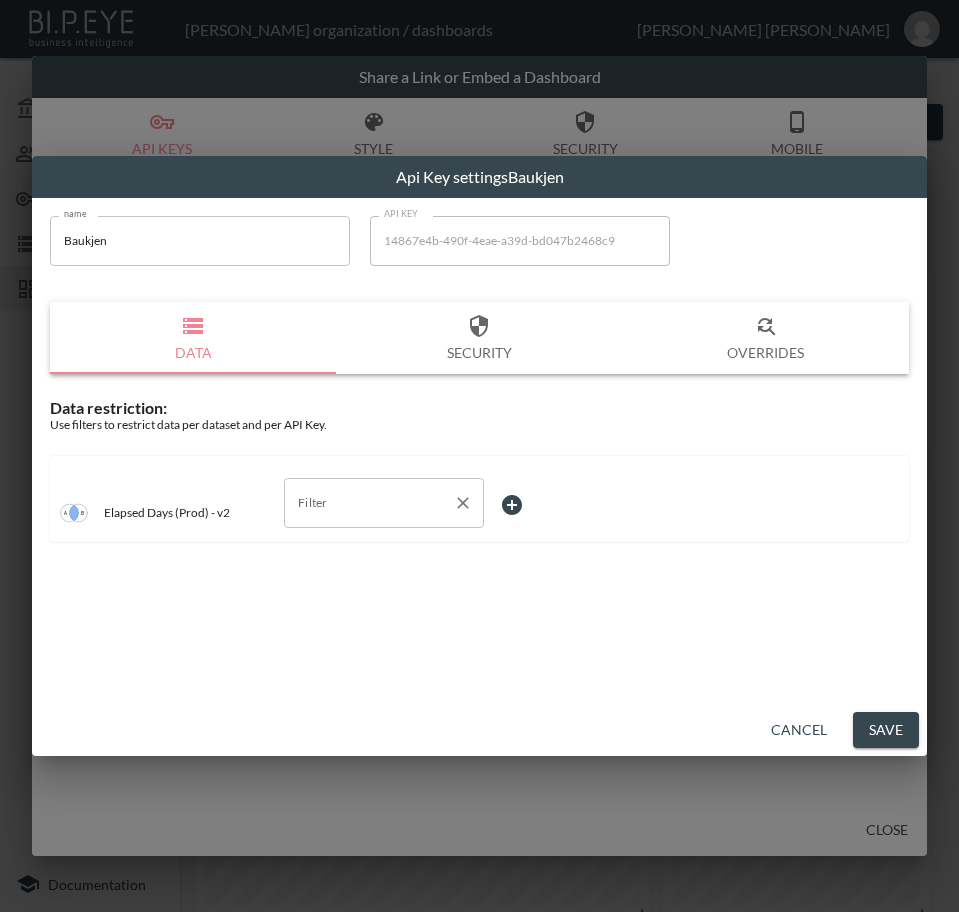click on "Filter" at bounding box center (369, 503) 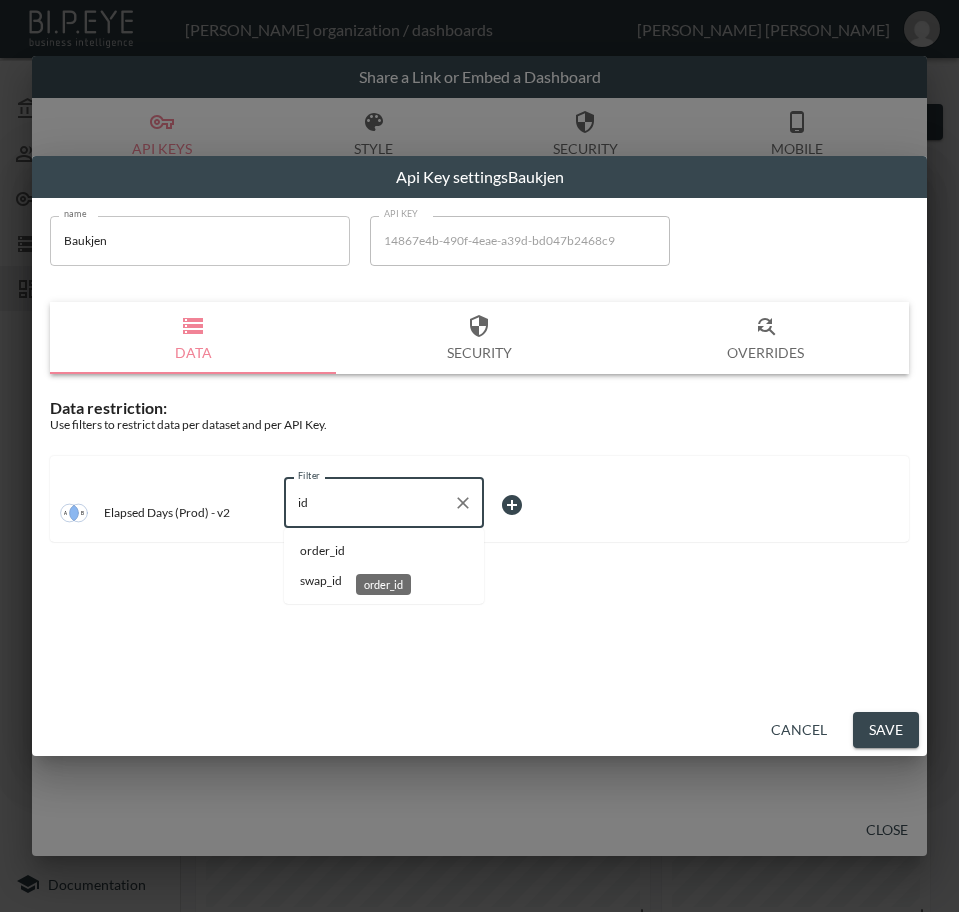 click on "order_id" at bounding box center [383, 584] 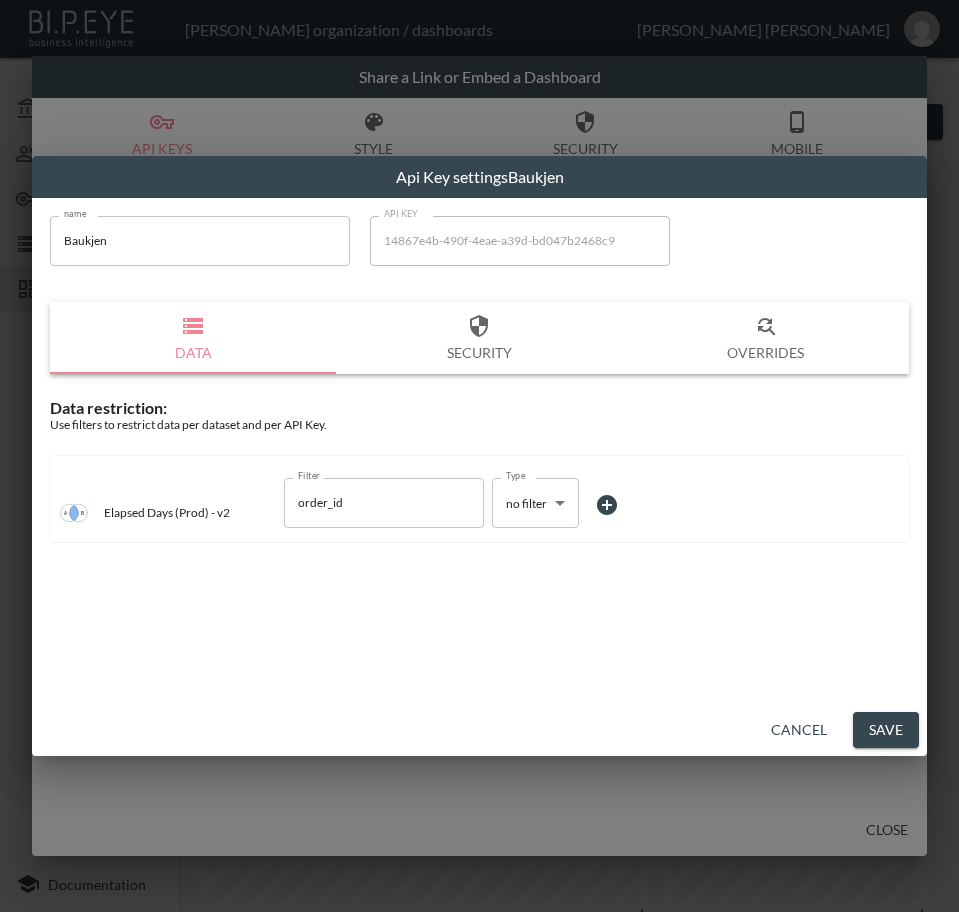 click on "name Baukjen name API KEY 14867e4b-490f-4eae-a39d-bd047b2468c9 API KEY Data Security Overrides Data restriction:  Use filters to restrict data per dataset and per API Key.   Elapsed Days (Prod) - v2 Filter order_id Filter Type no filter no filter Type" at bounding box center (479, 451) 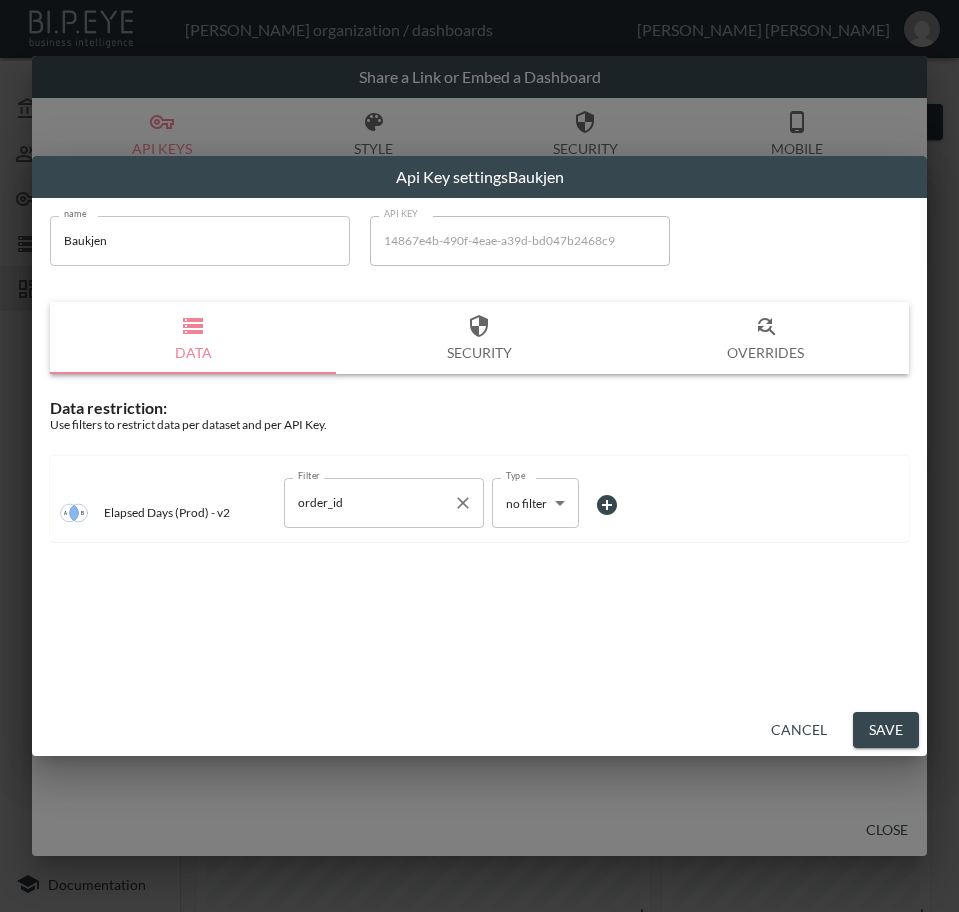 drag, startPoint x: 423, startPoint y: 491, endPoint x: 439, endPoint y: 497, distance: 17.088007 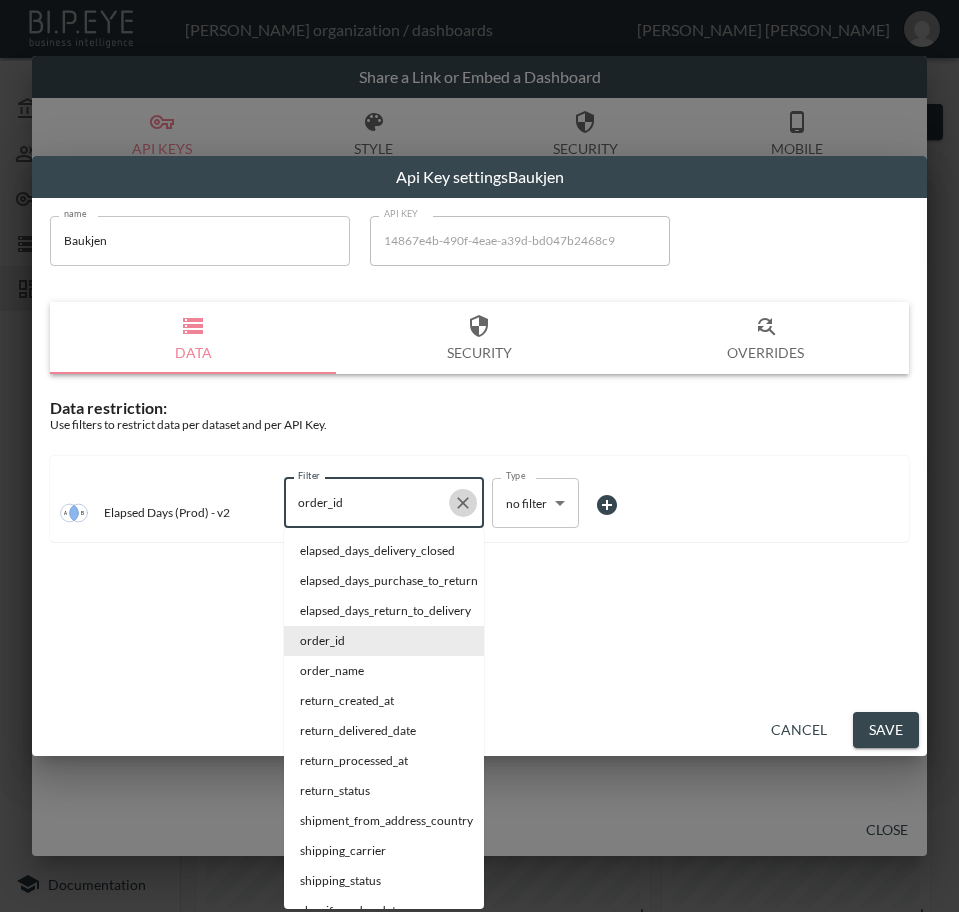 click 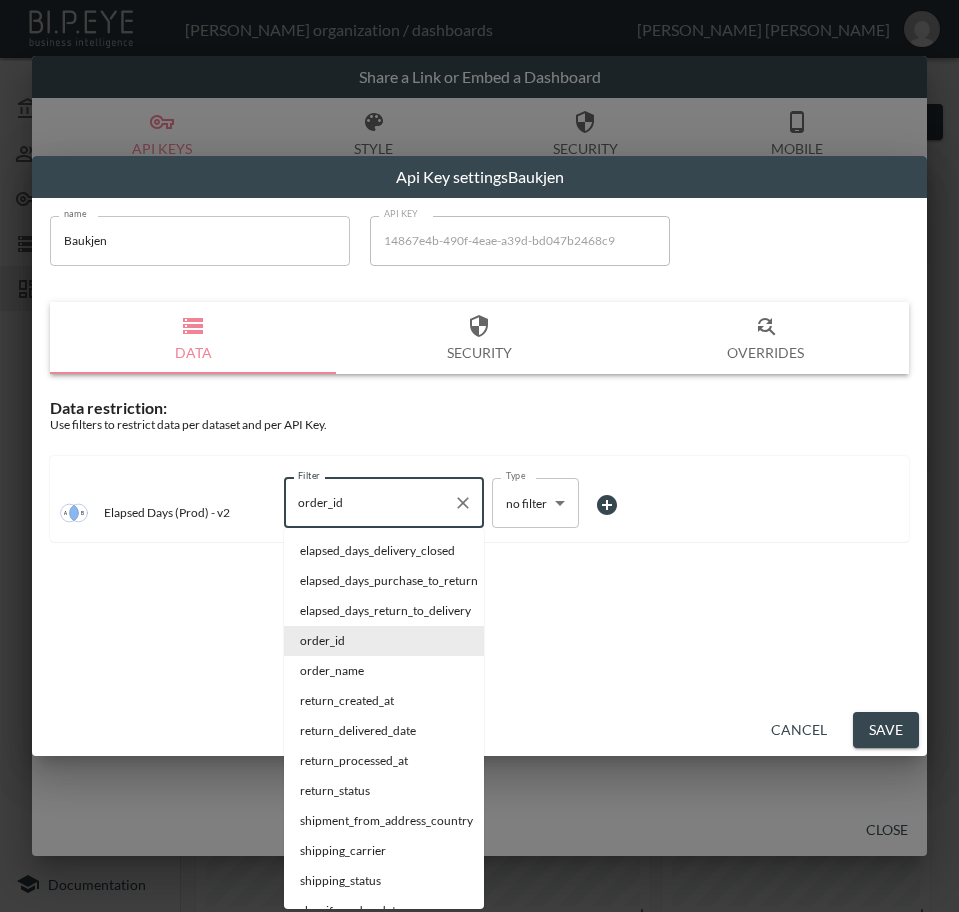 drag, startPoint x: 390, startPoint y: 499, endPoint x: 234, endPoint y: 496, distance: 156.02884 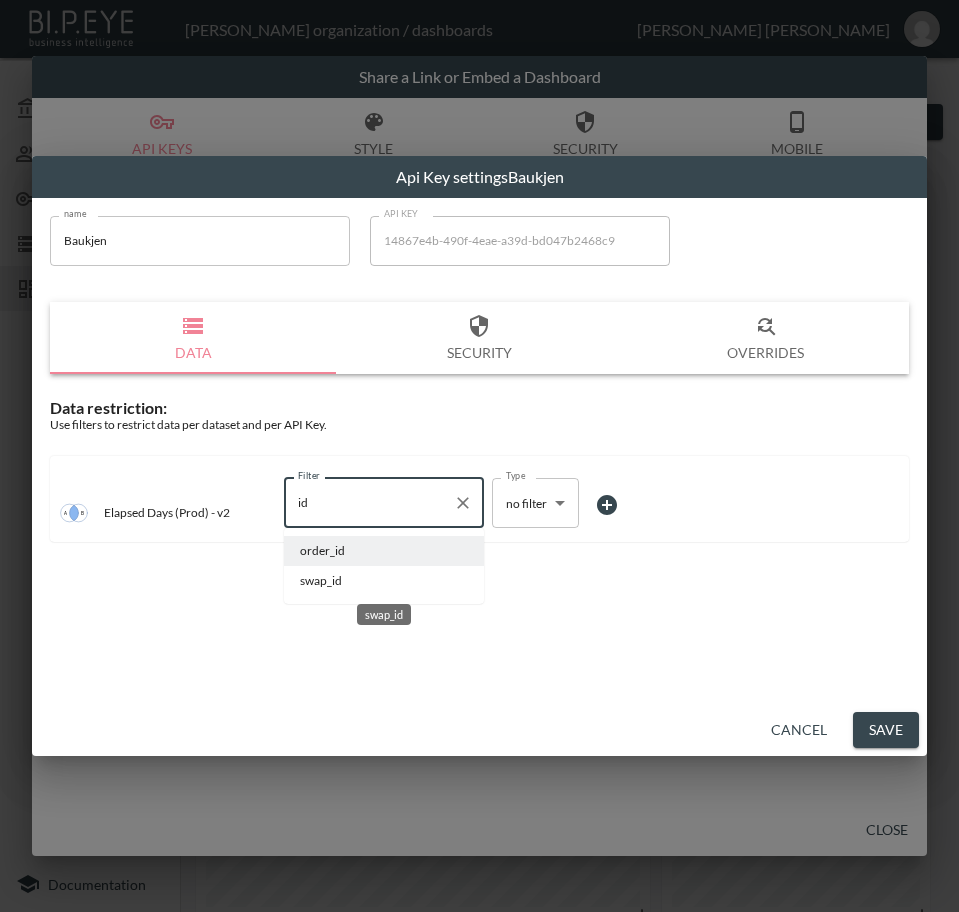 click on "swap_id" at bounding box center (384, 581) 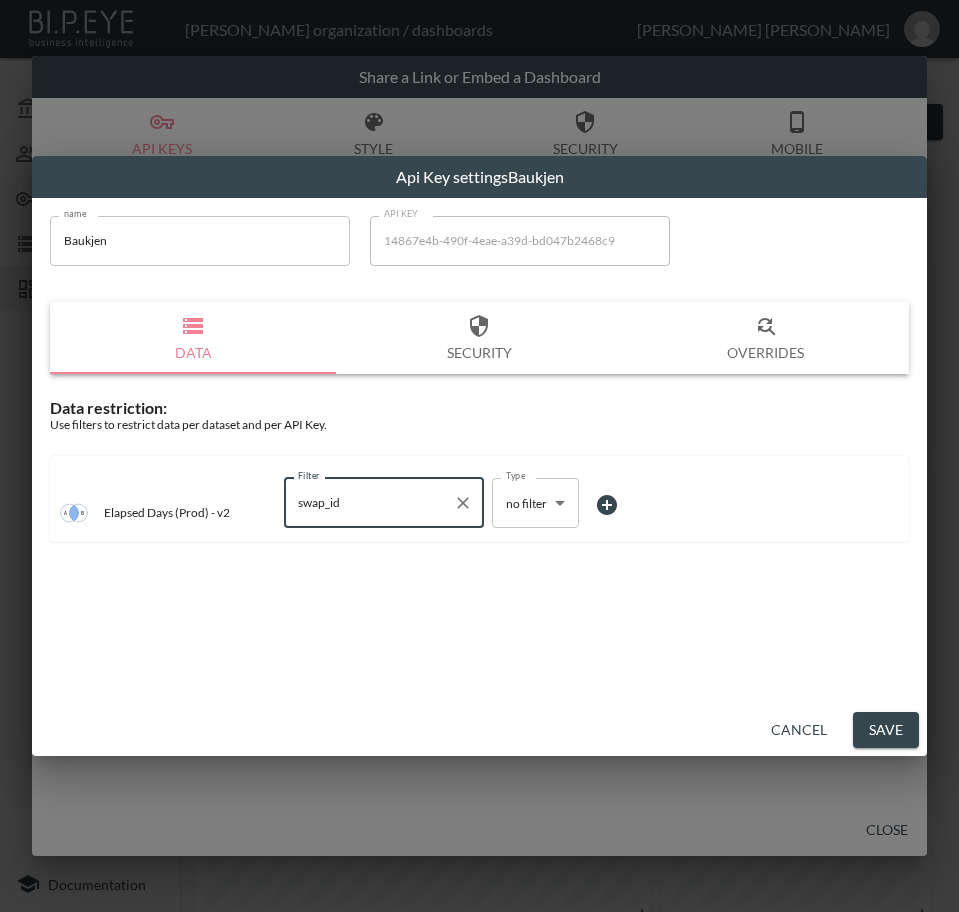type on "swap_id" 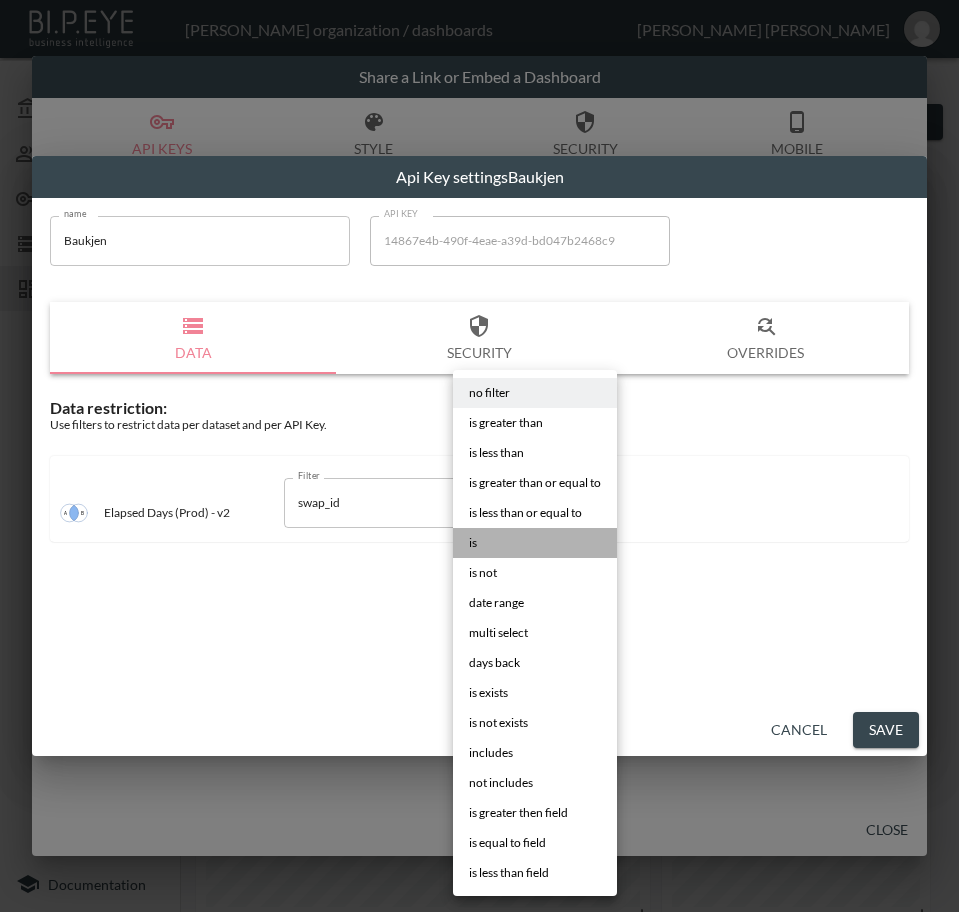 click on "is" at bounding box center (535, 543) 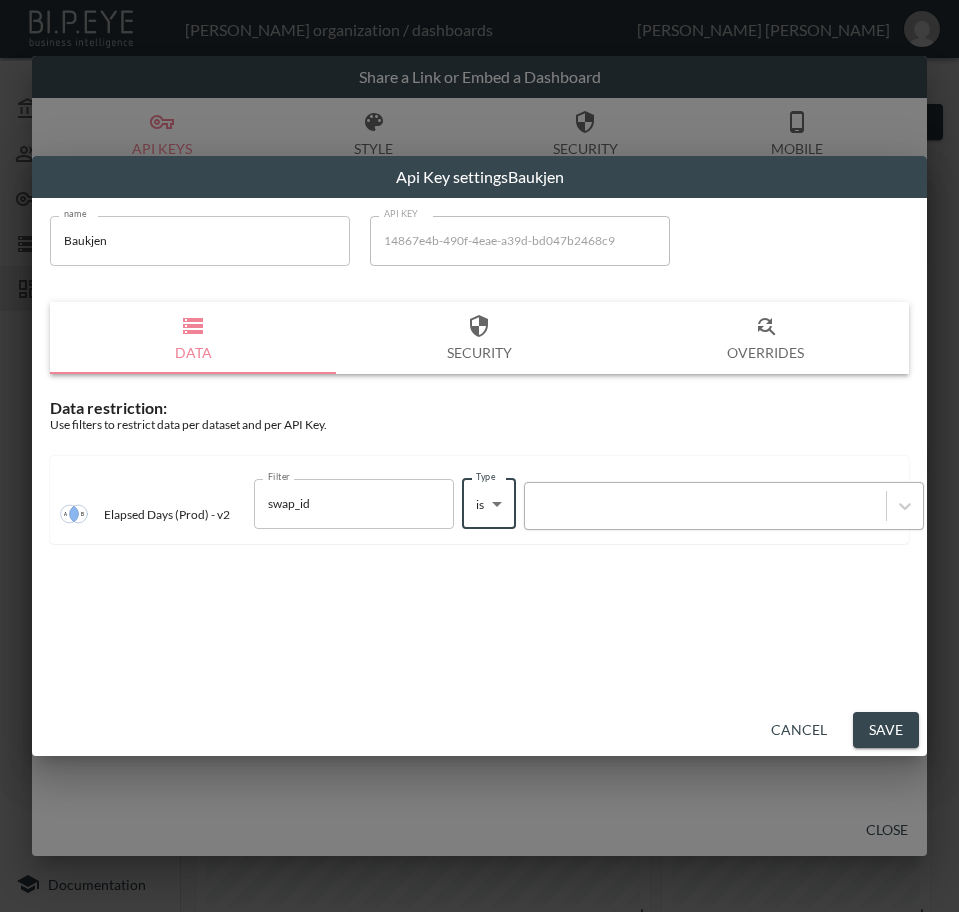 click at bounding box center [705, 505] 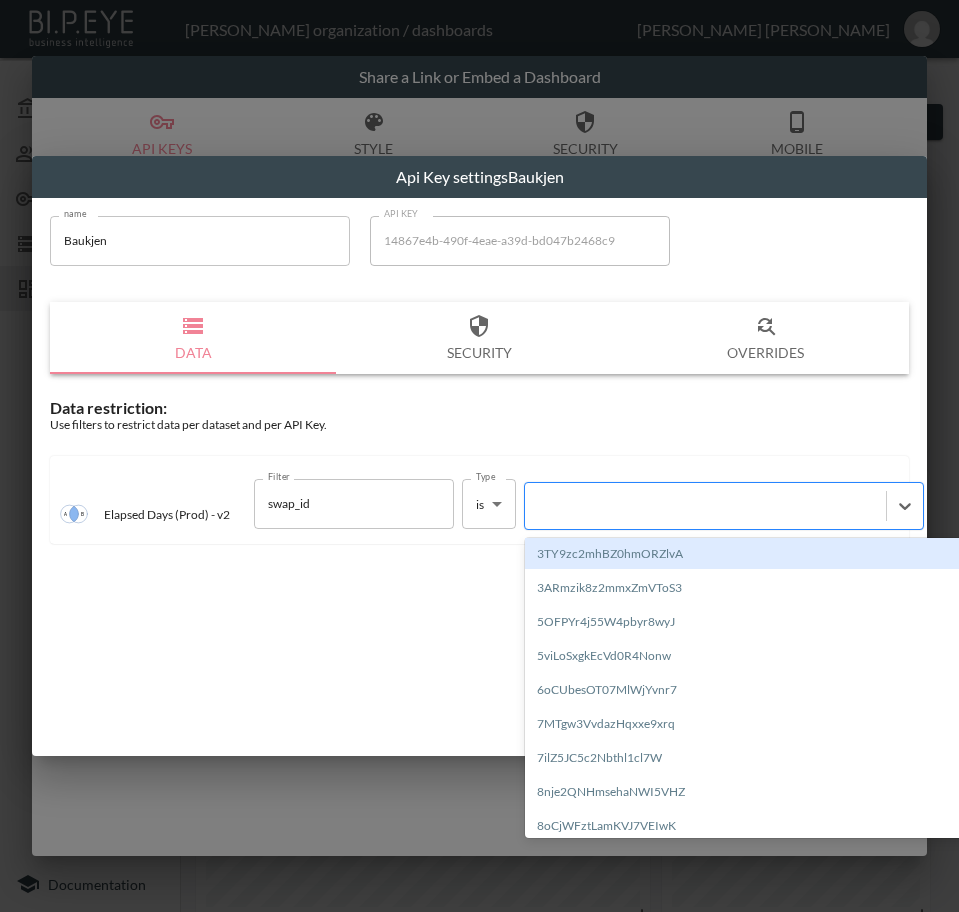 paste on "5Tg4EPW4WewzXz7THc7J" 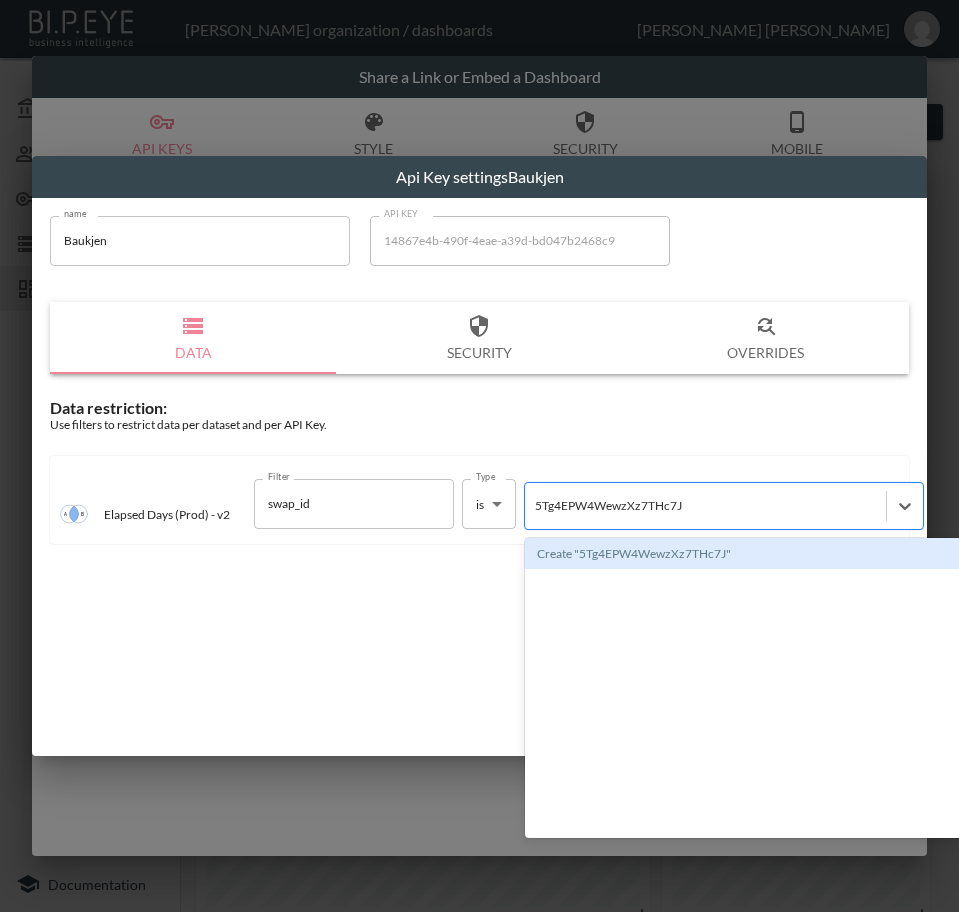 type 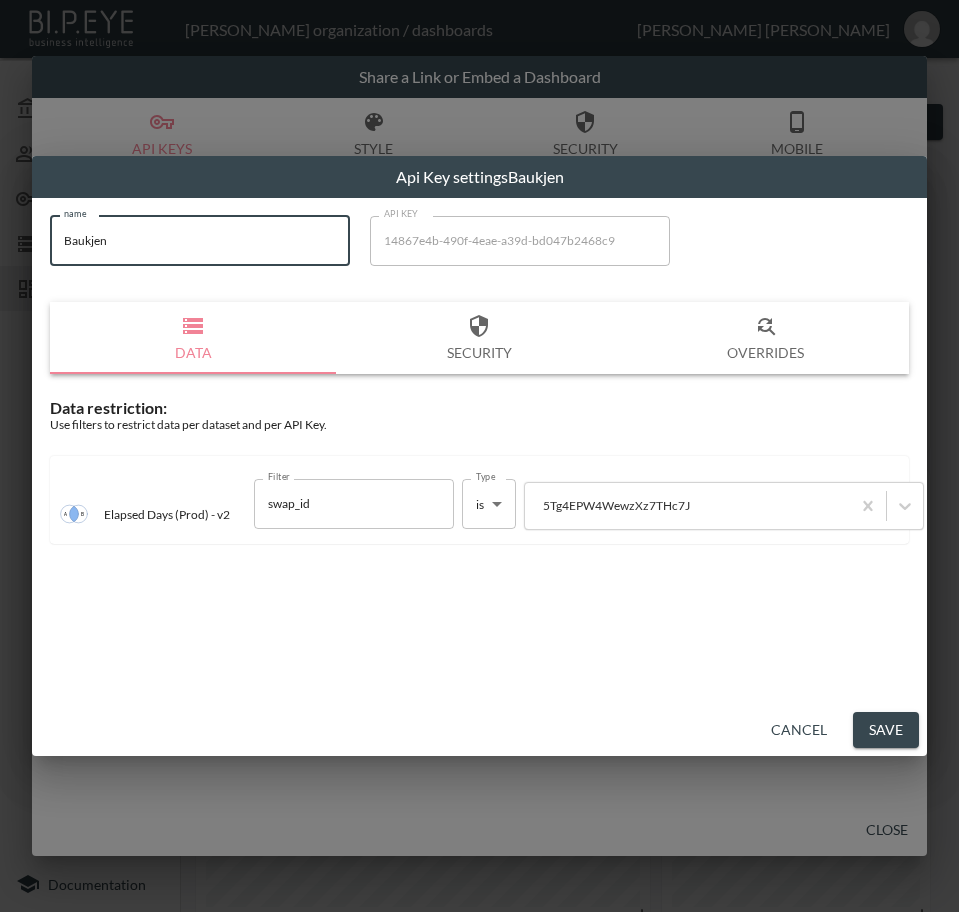 drag, startPoint x: 128, startPoint y: 231, endPoint x: -1, endPoint y: 225, distance: 129.13947 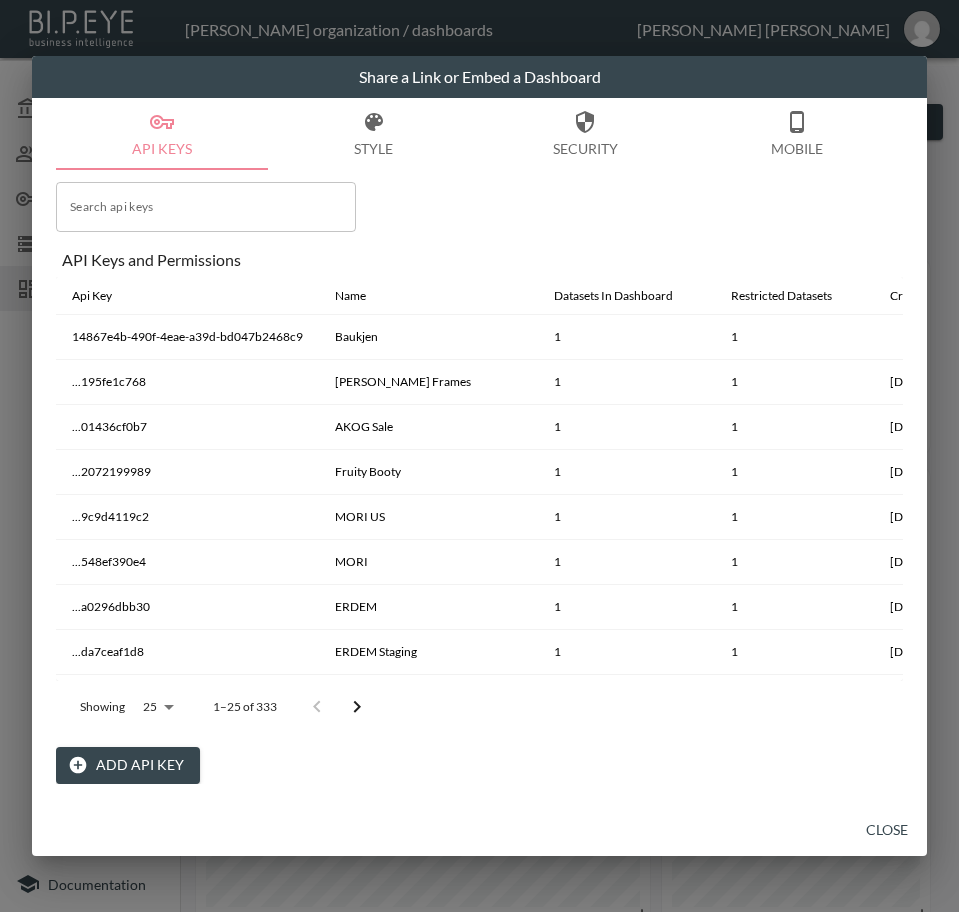 click on "Close" at bounding box center [887, 830] 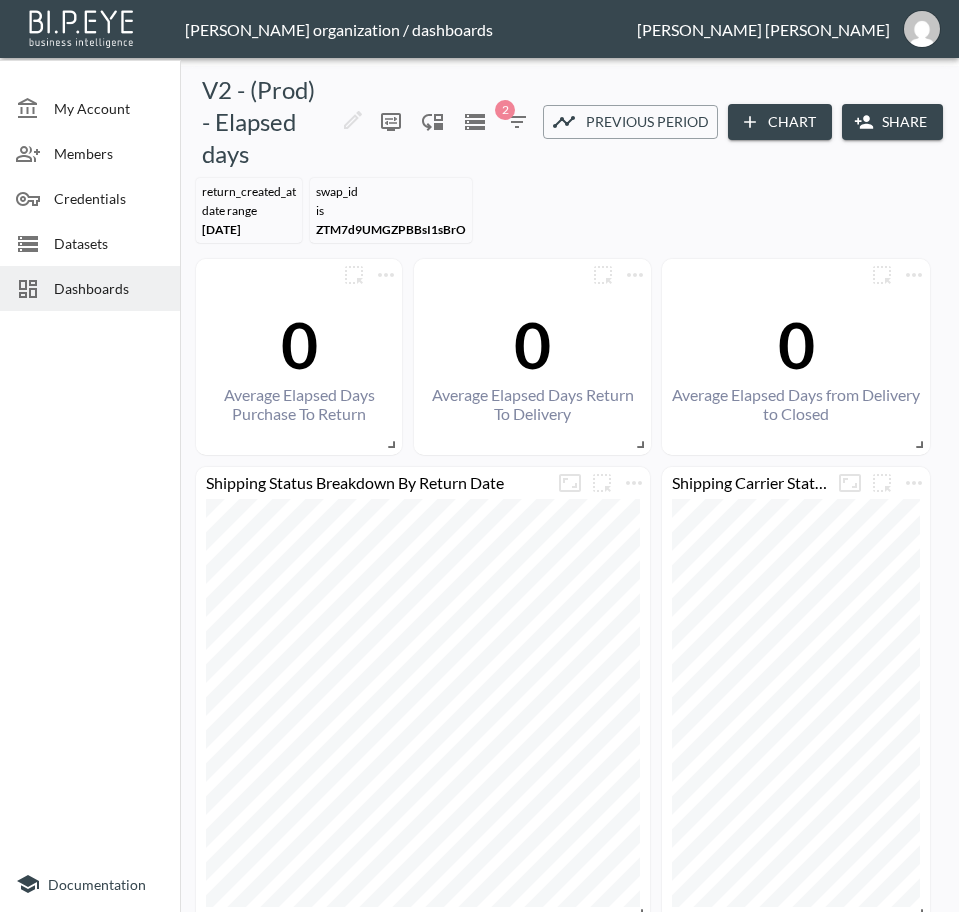 click on "Dashboards" at bounding box center (109, 288) 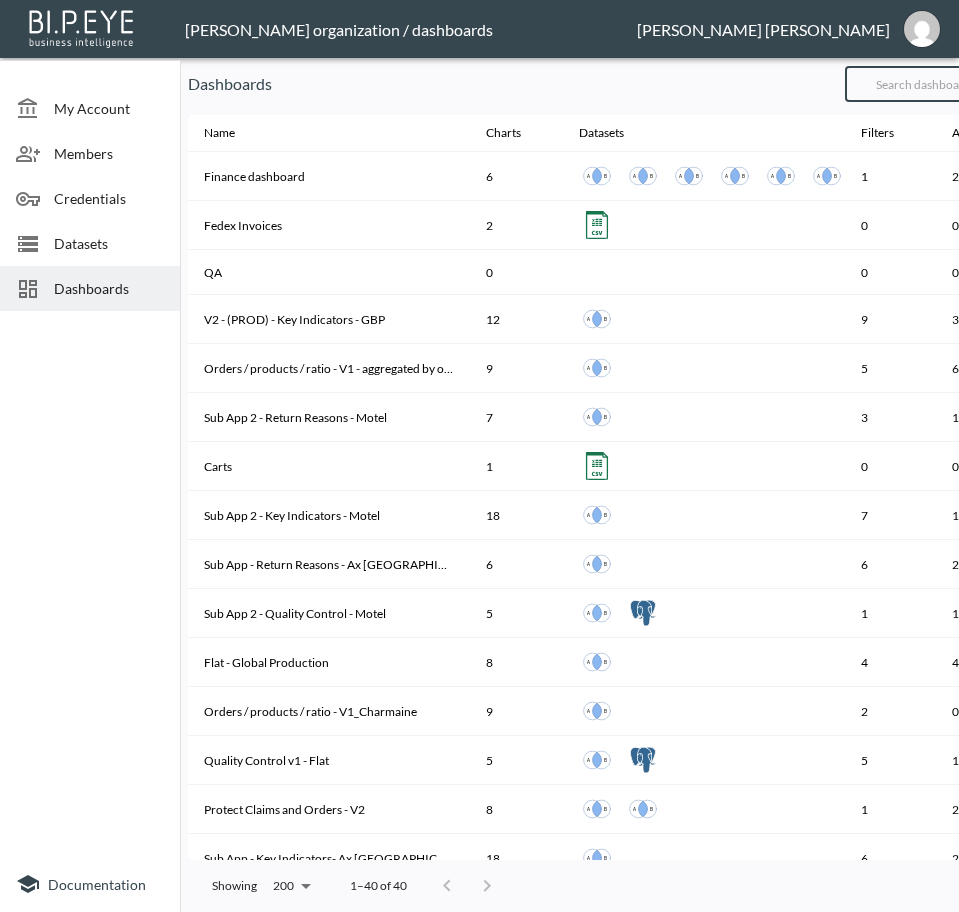 click at bounding box center (926, 84) 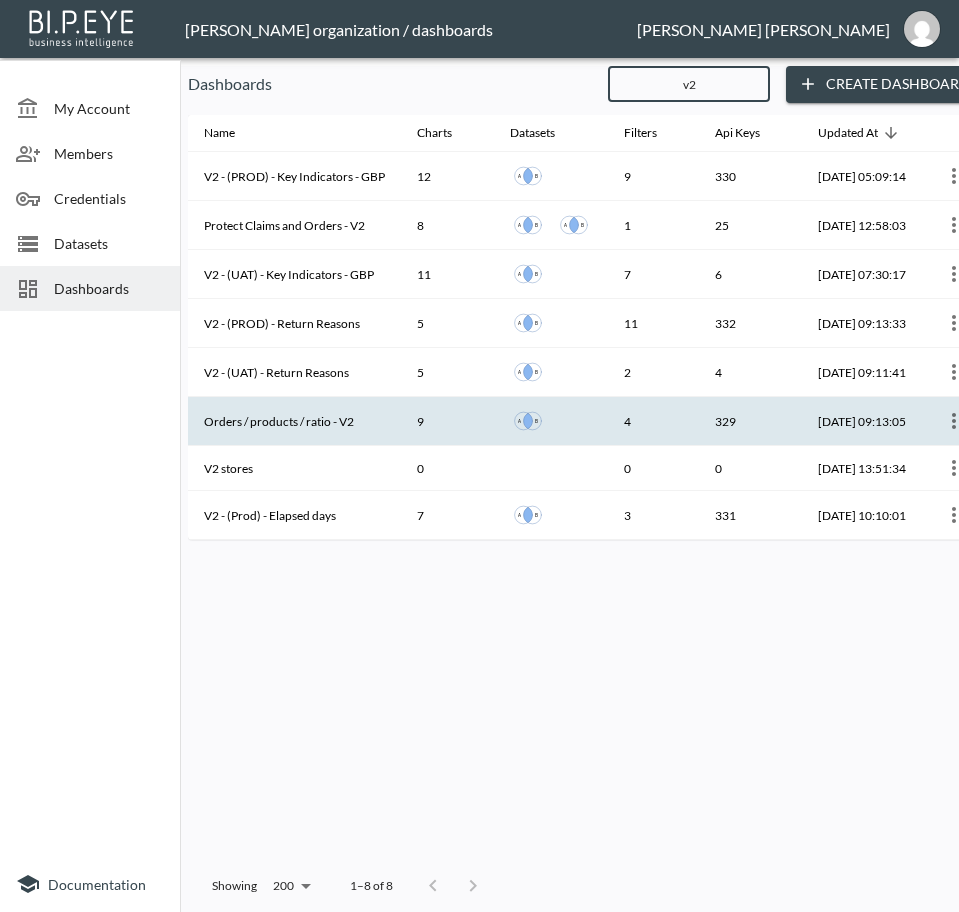 type on "v2" 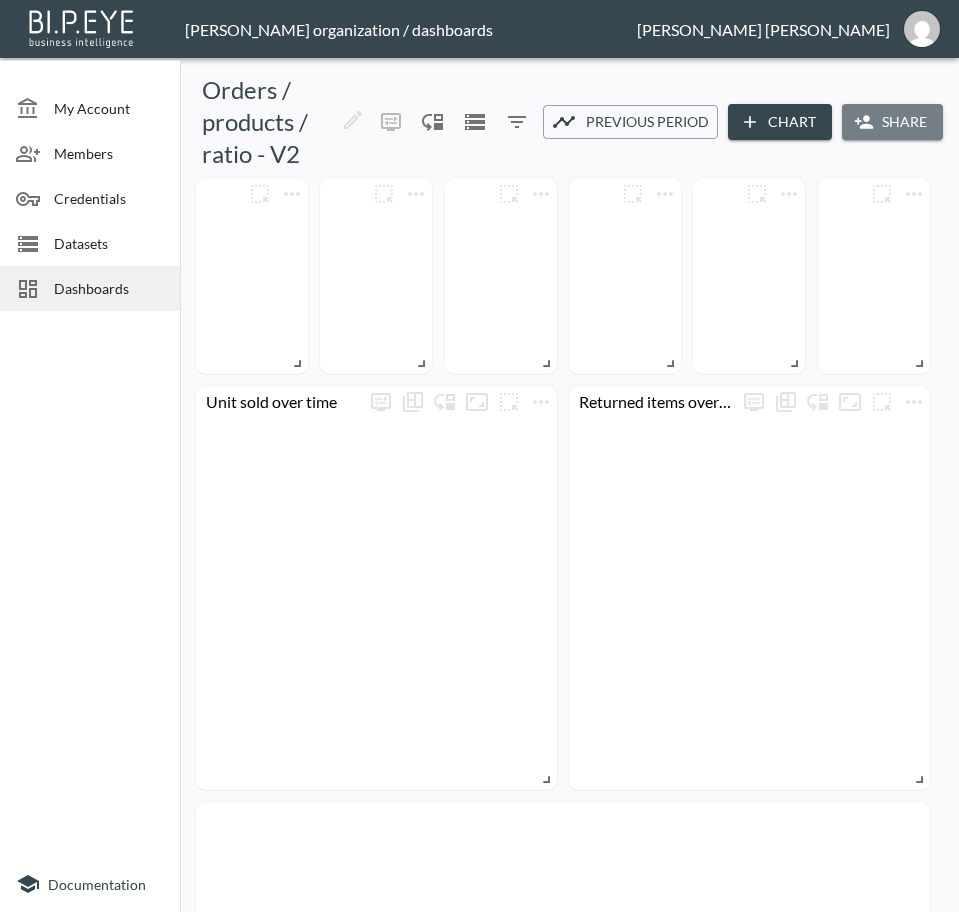 click 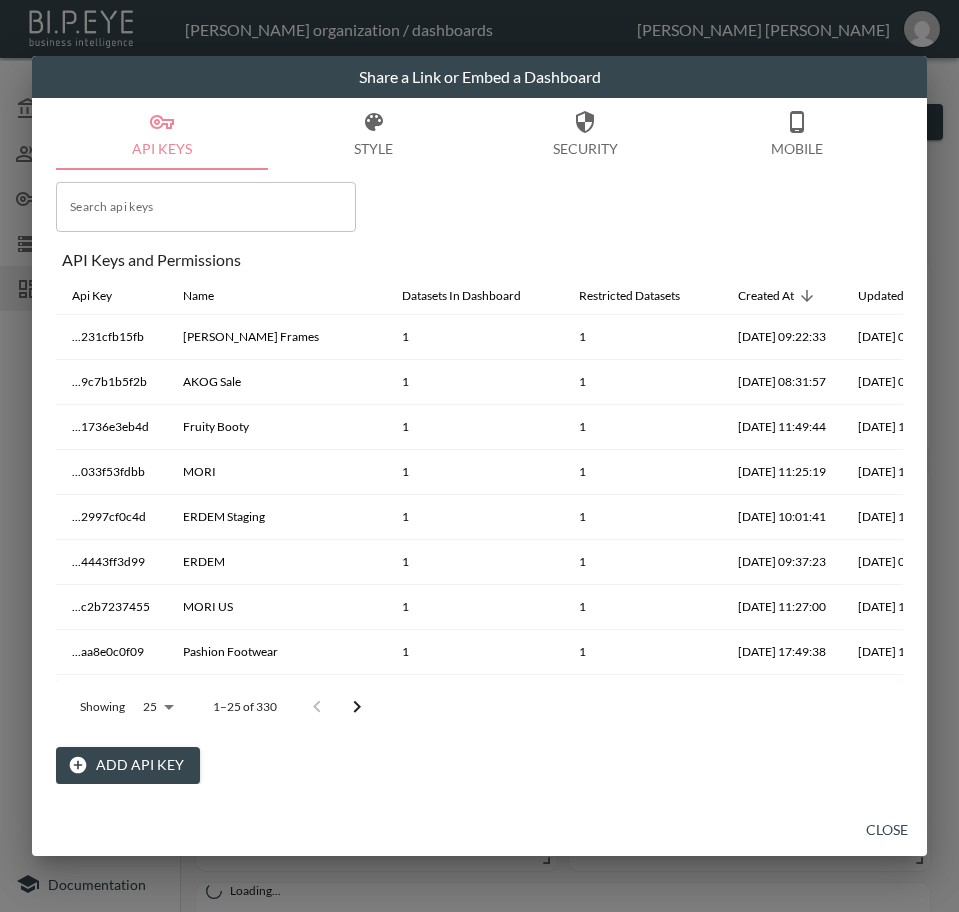 click on "Add API Key" at bounding box center [128, 765] 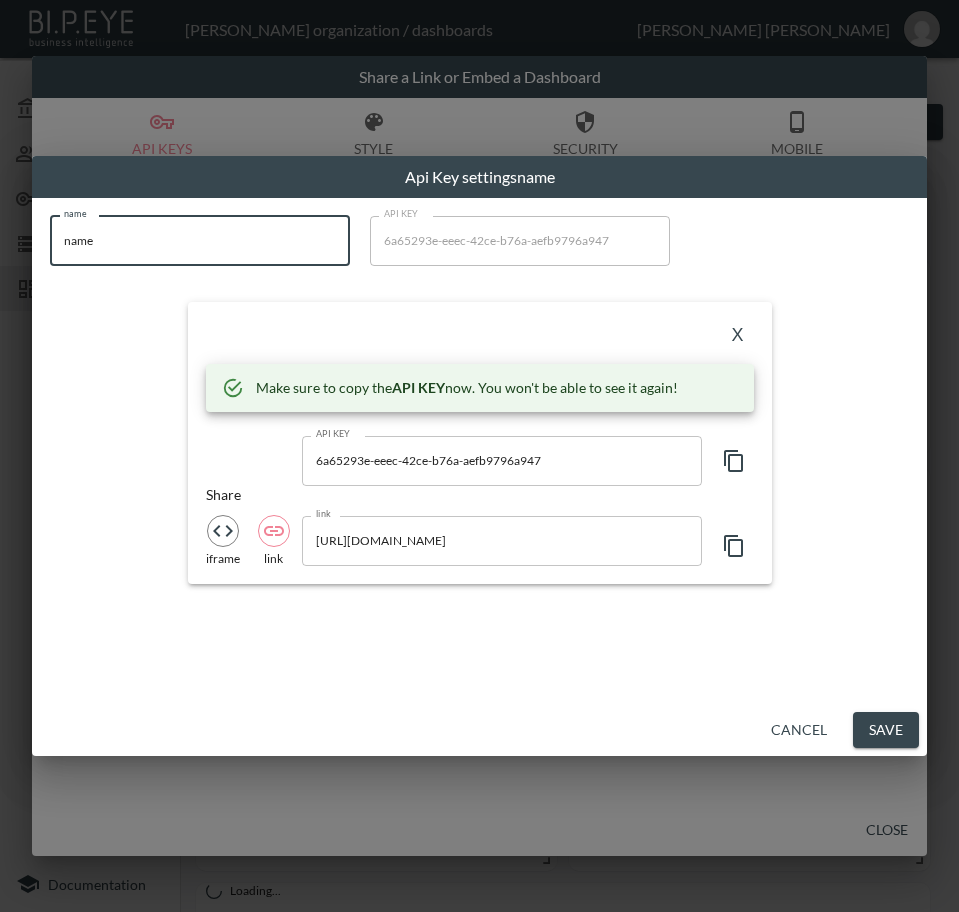 drag, startPoint x: 235, startPoint y: 243, endPoint x: 48, endPoint y: 250, distance: 187.13097 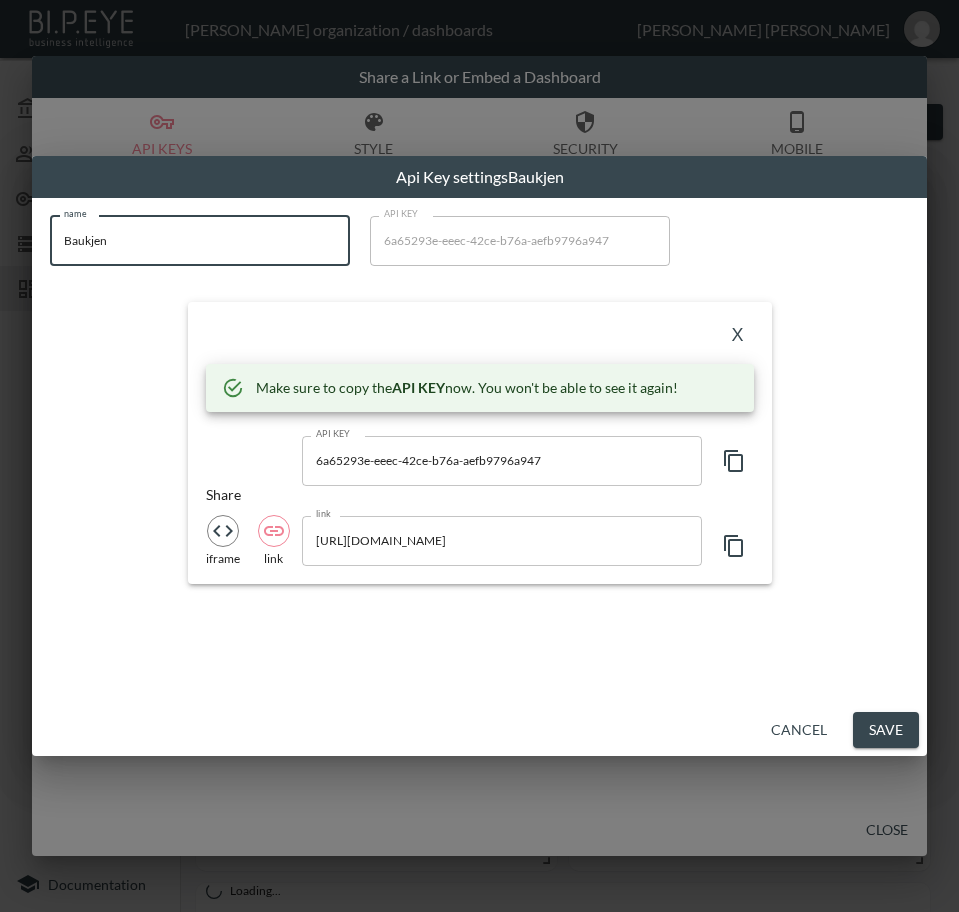type on "Baukjen" 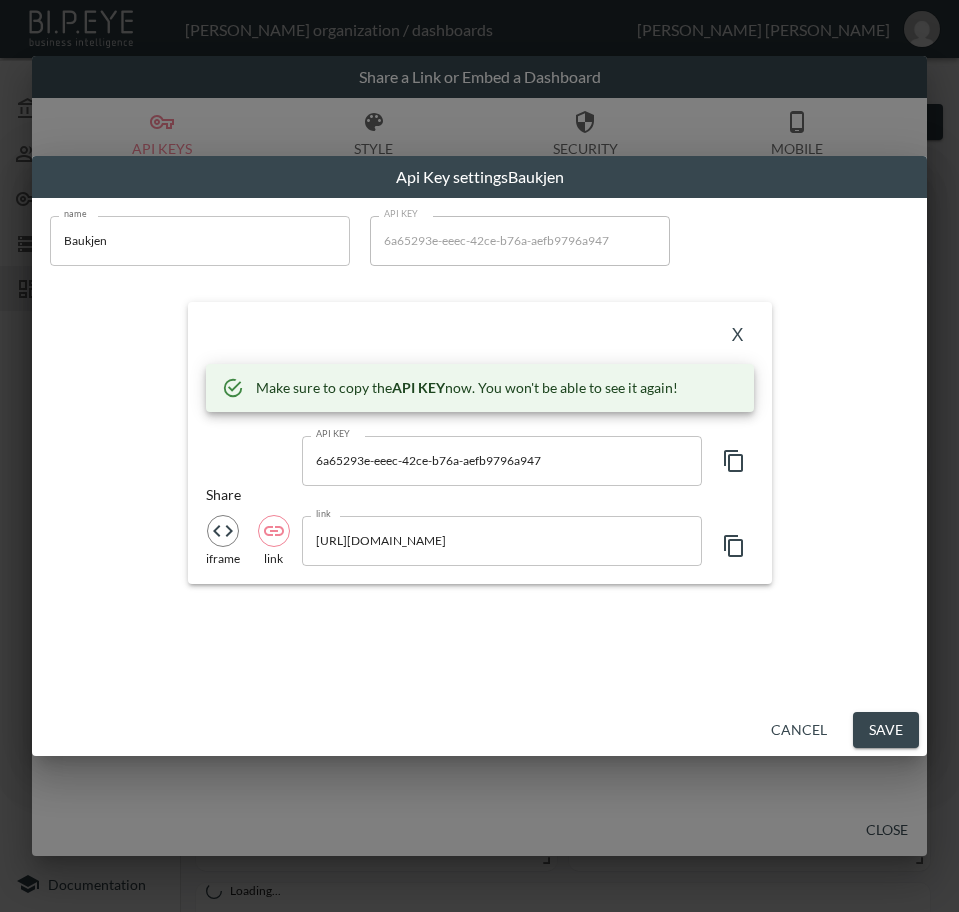 click on "X" at bounding box center (738, 336) 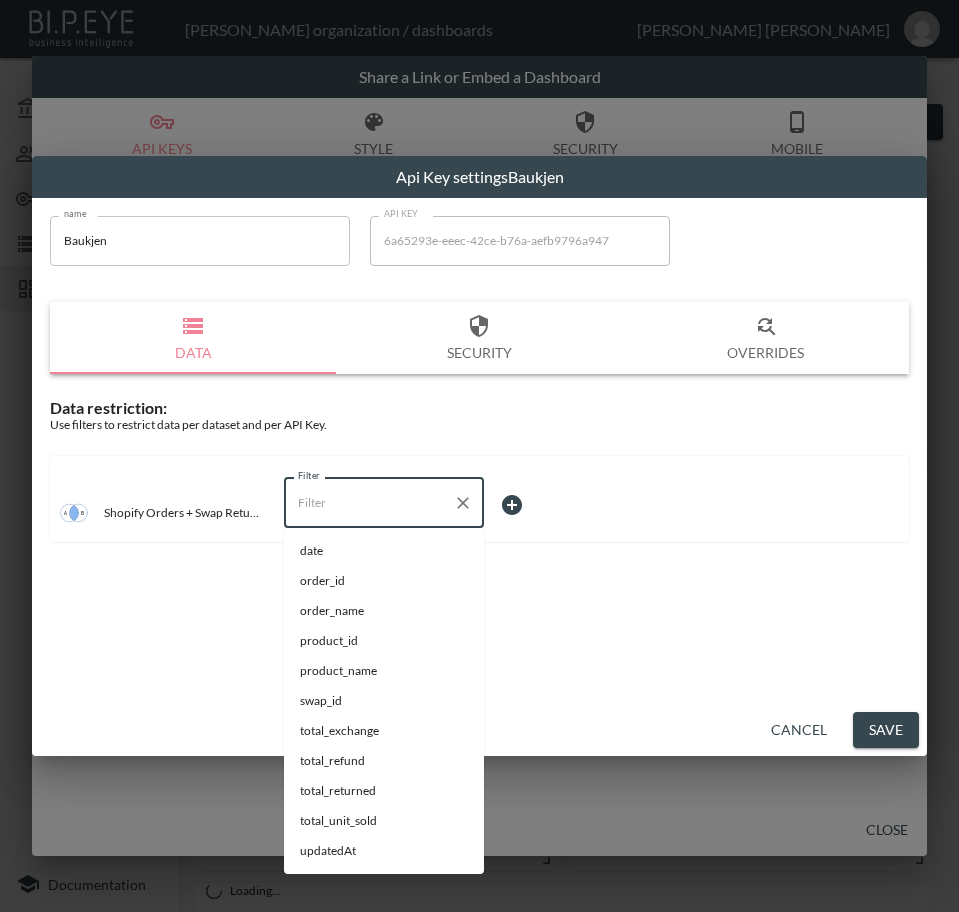 click on "Filter" at bounding box center [369, 503] 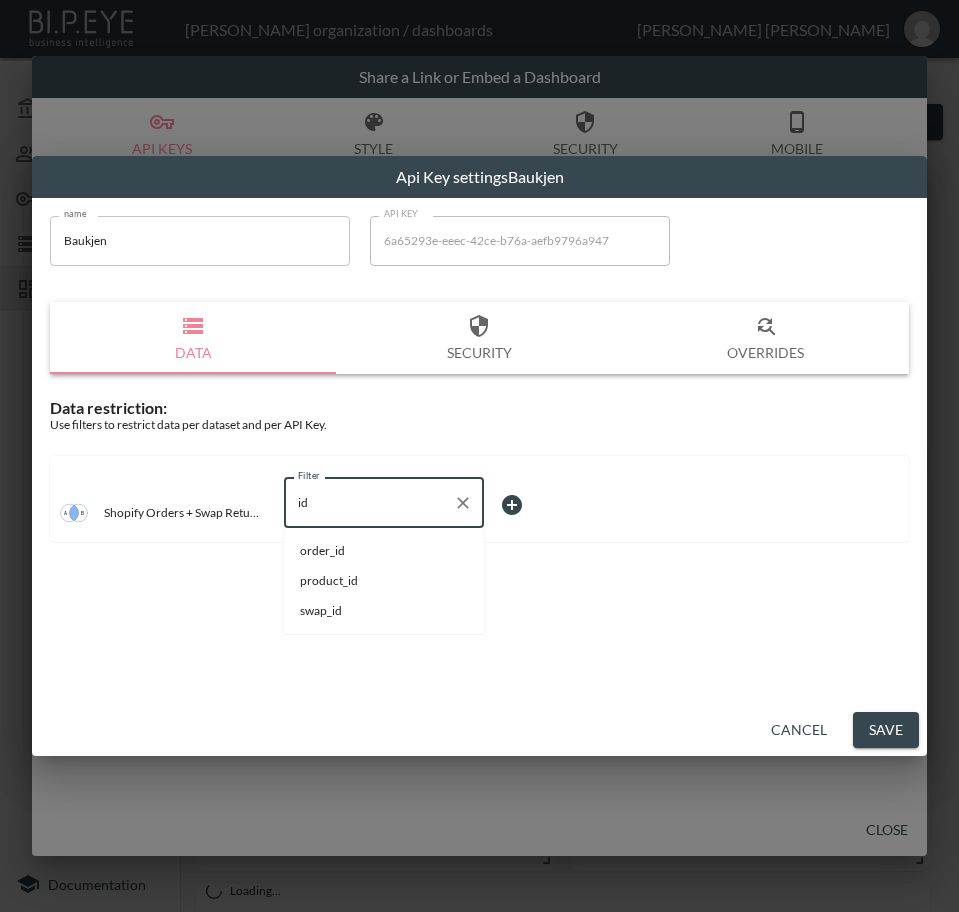 click on "swap_id" at bounding box center [384, 611] 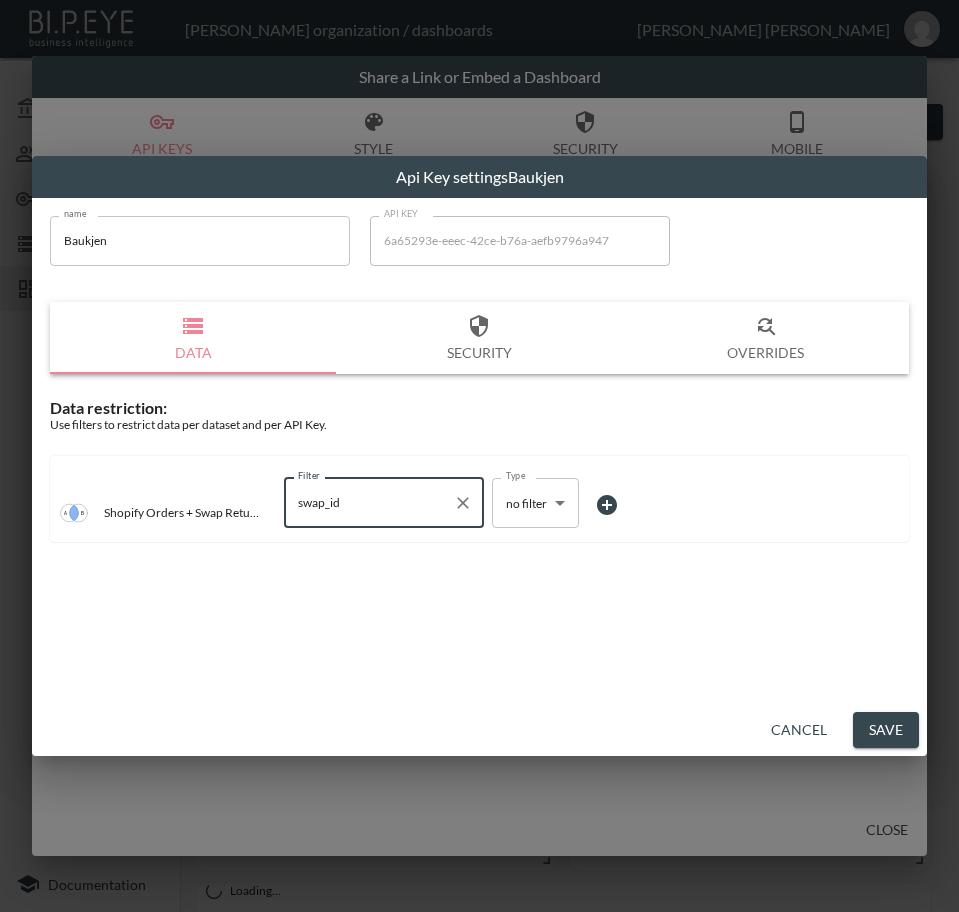 type on "swap_id" 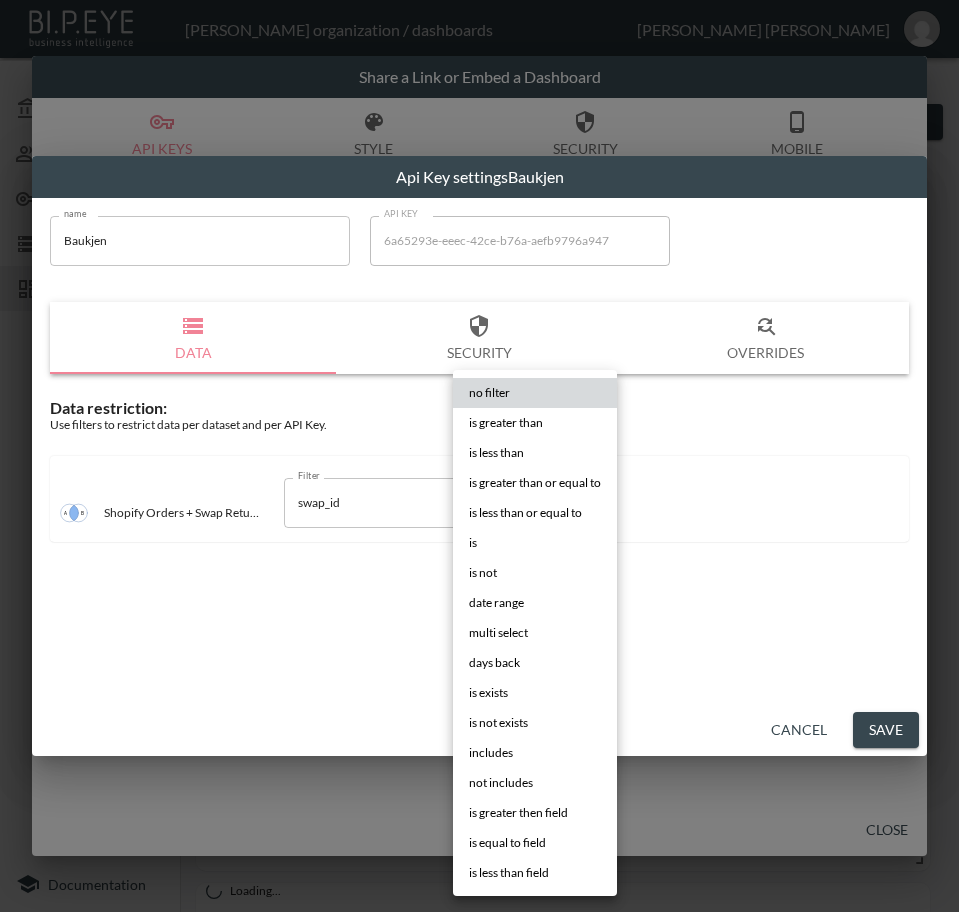 click on "BI.P.EYE, Interactive Analytics Dashboards - app [PERSON_NAME] organization / dashboards [PERSON_NAME] My Account Members Credentials Datasets Dashboards Documentation Orders / products / ratio - V2 0 2 Previous period Chart Share date   DATE RANGE [DATE]       swap_id   IS ZTM7d9UMGZPBBsI1sBrO       Loading...      Loading...  Unit sold over time   Loading...    Loading...      Loading...      Loading...      Loading...      Loading...  Returned items over time   Loading...    No comparison   Previous period   Previous year Share a Link or Embed a Dashboard API Keys Style Security Mobile  Close Api Key settings  Baukjen name Baukjen name API KEY 6a65293e-eeec-42ce-b76a-aefb9796a947 API KEY Data Security Overrides Data restriction:  Use filters to restrict data per dataset and per API Key.   Shopify Orders + Swap Returns V2 Filter swap_id Filter Type no filter no filter Type Cancel Save no filter is greater than is less than is greater than or equal to is less than or equal to is is not date range" at bounding box center (479, 456) 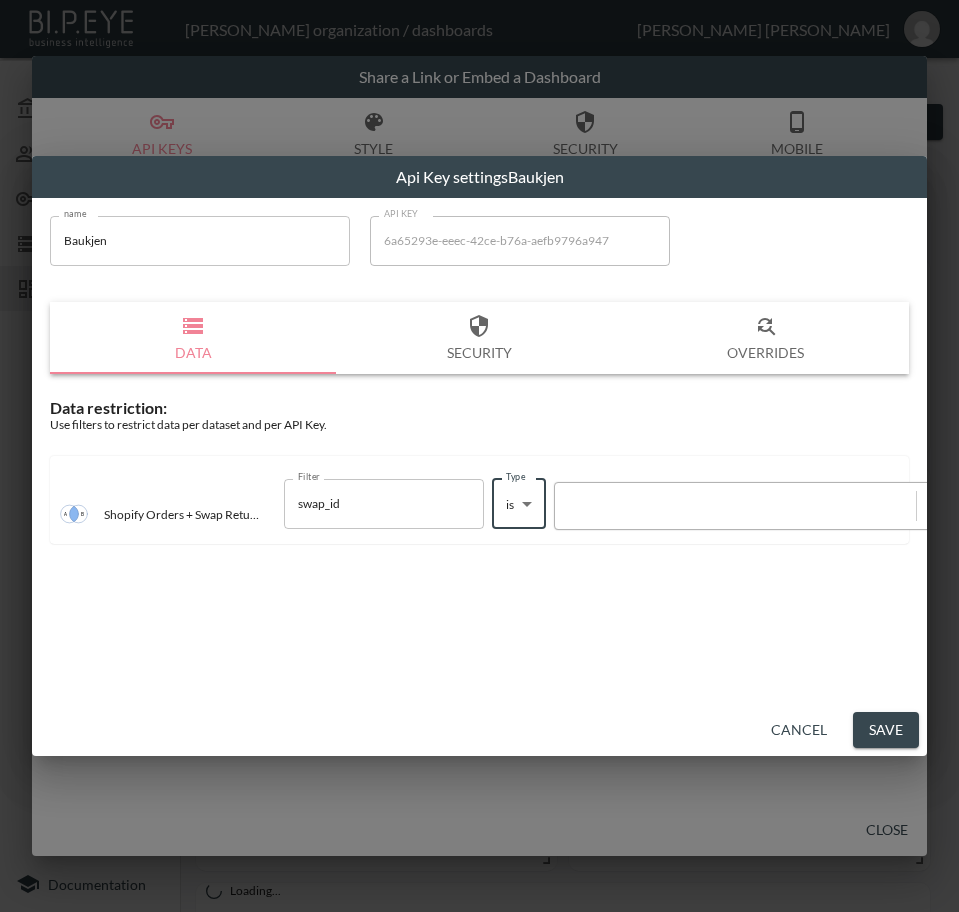click at bounding box center (735, 505) 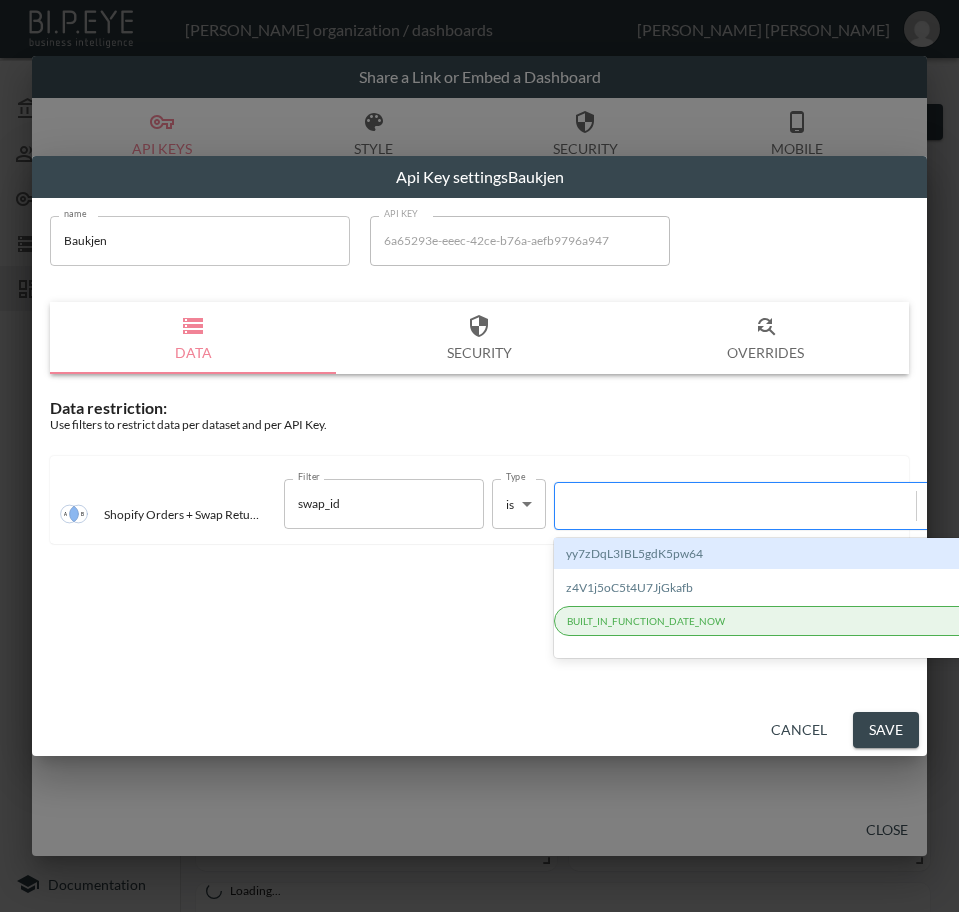 paste on "5Tg4EPW4WewzXz7THc7J" 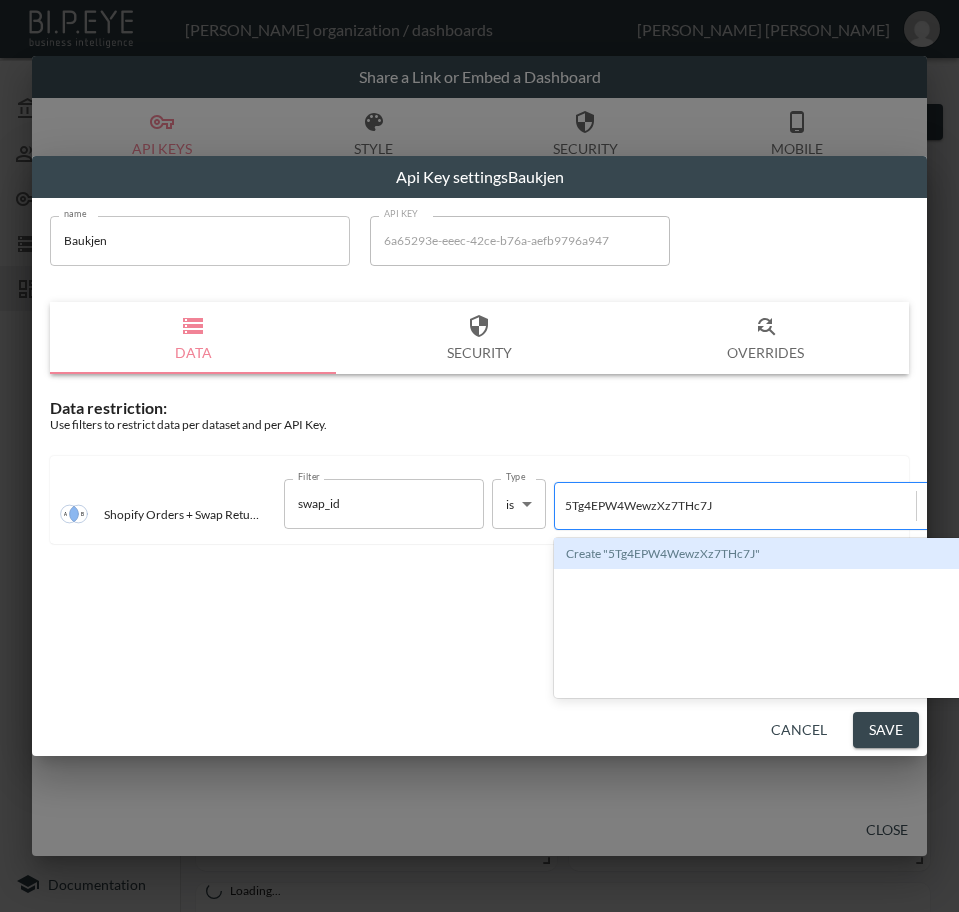 type 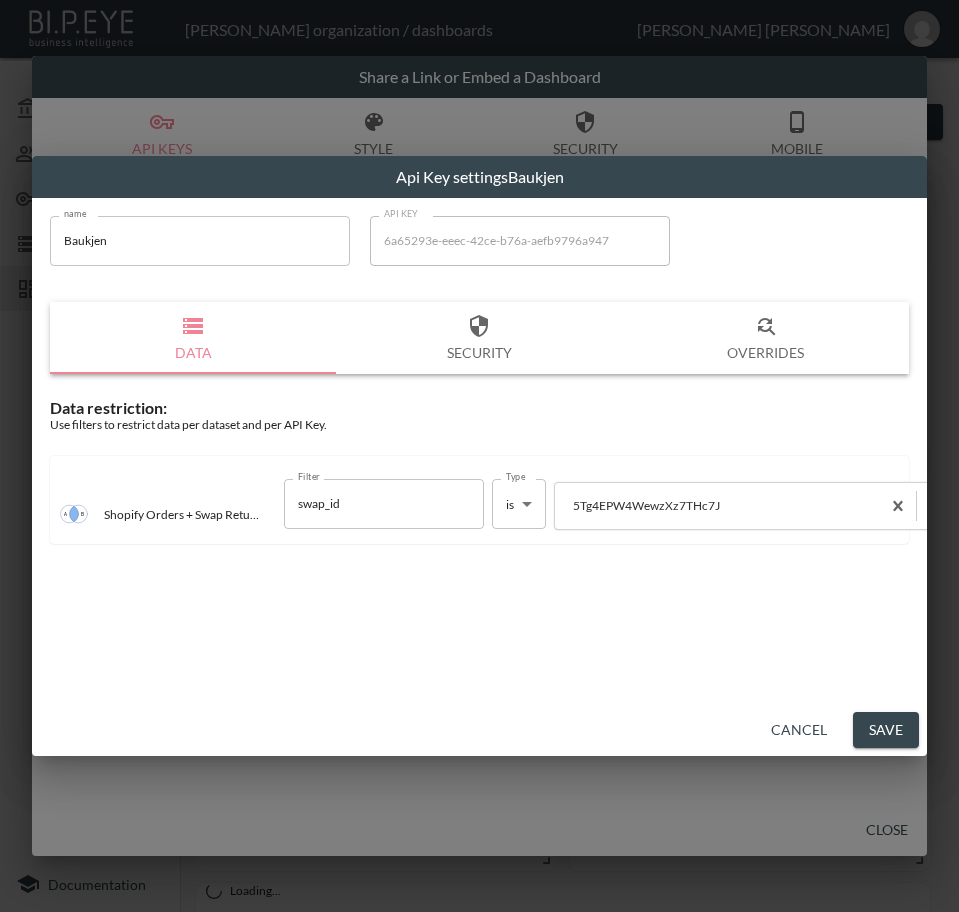 click on "Save" at bounding box center (886, 730) 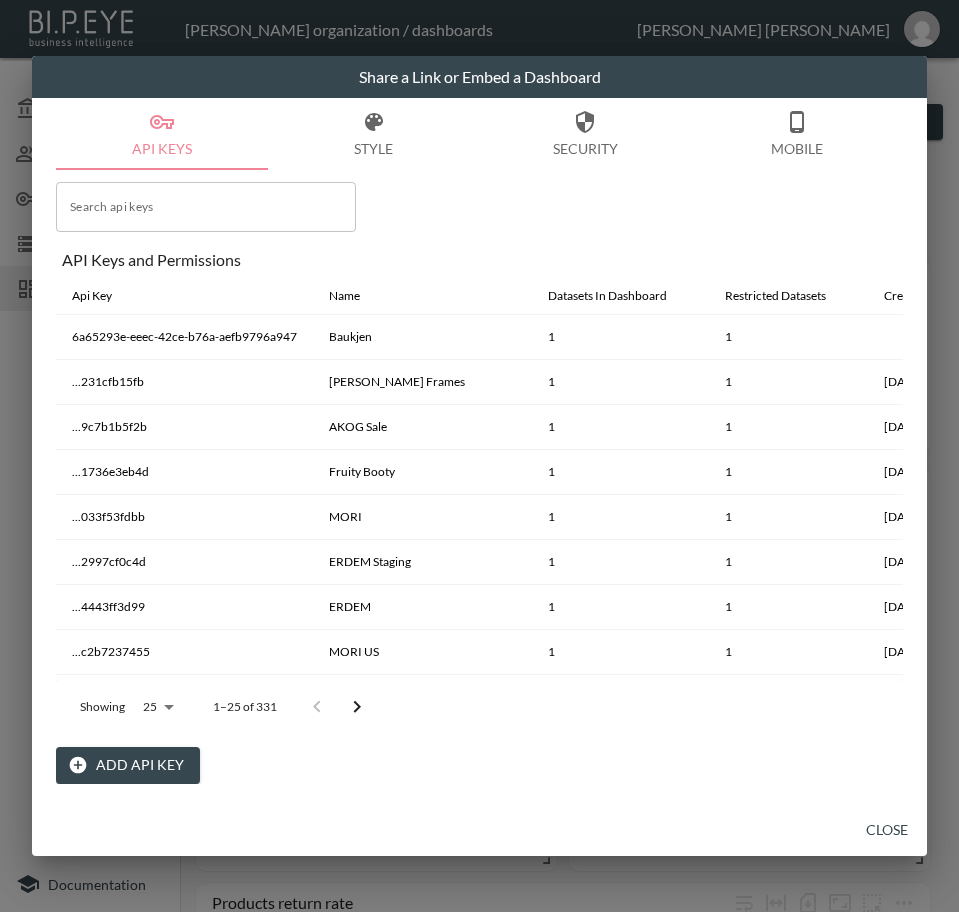 click on "Close" at bounding box center [887, 830] 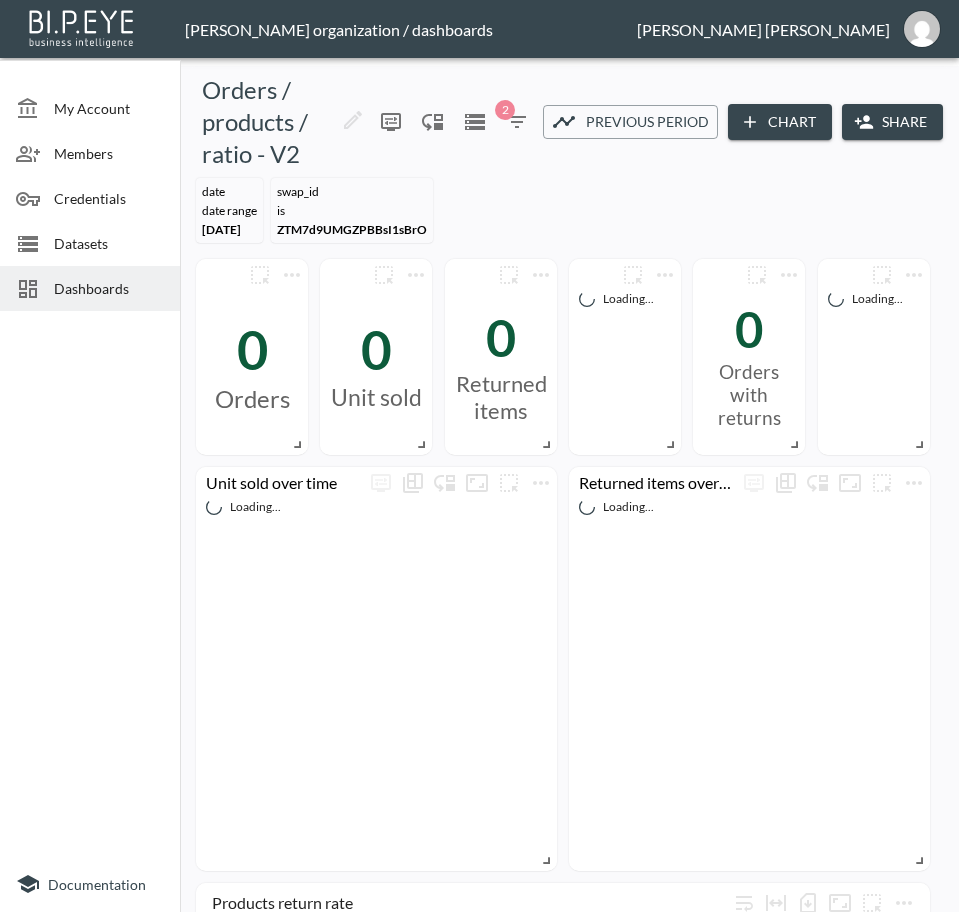 click on "Dashboards" at bounding box center (109, 288) 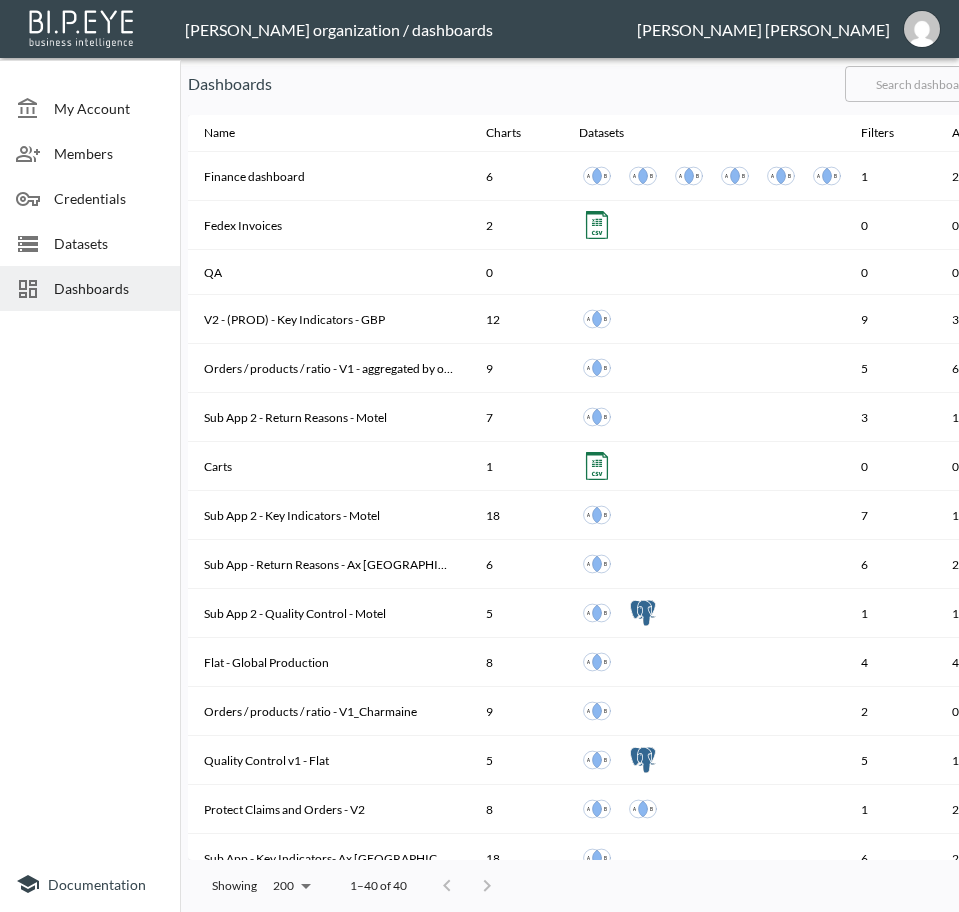 click at bounding box center [926, 84] 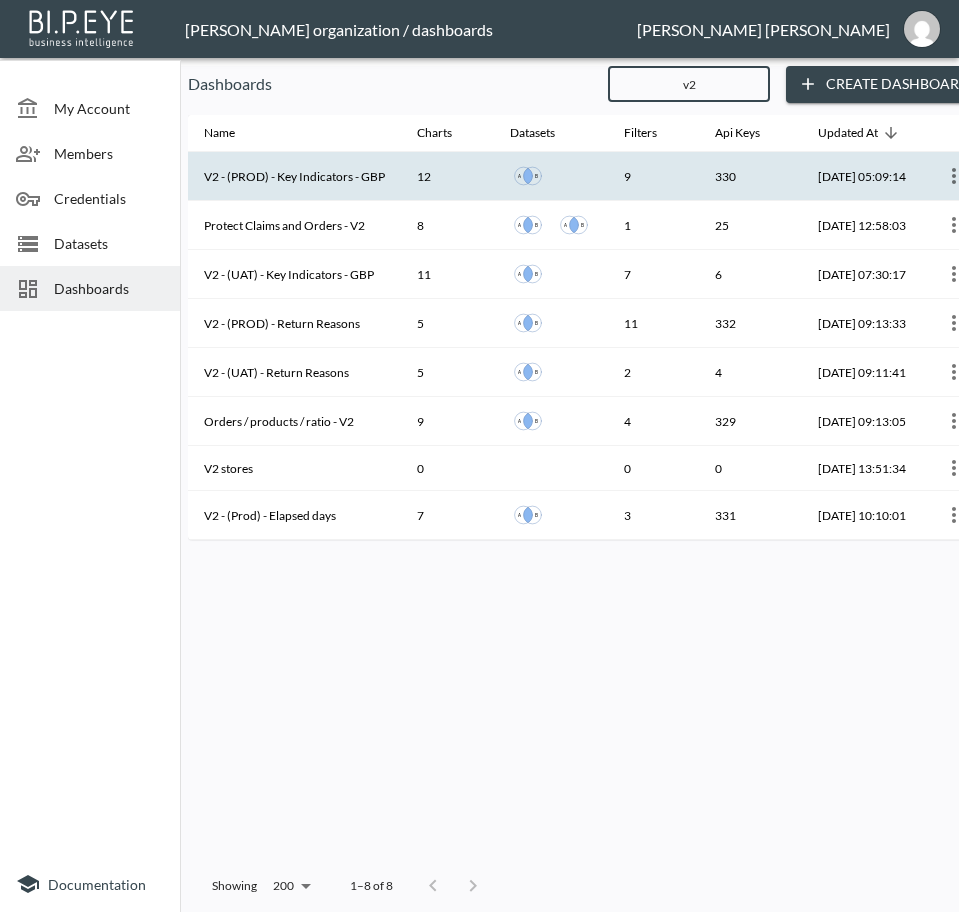type on "v2" 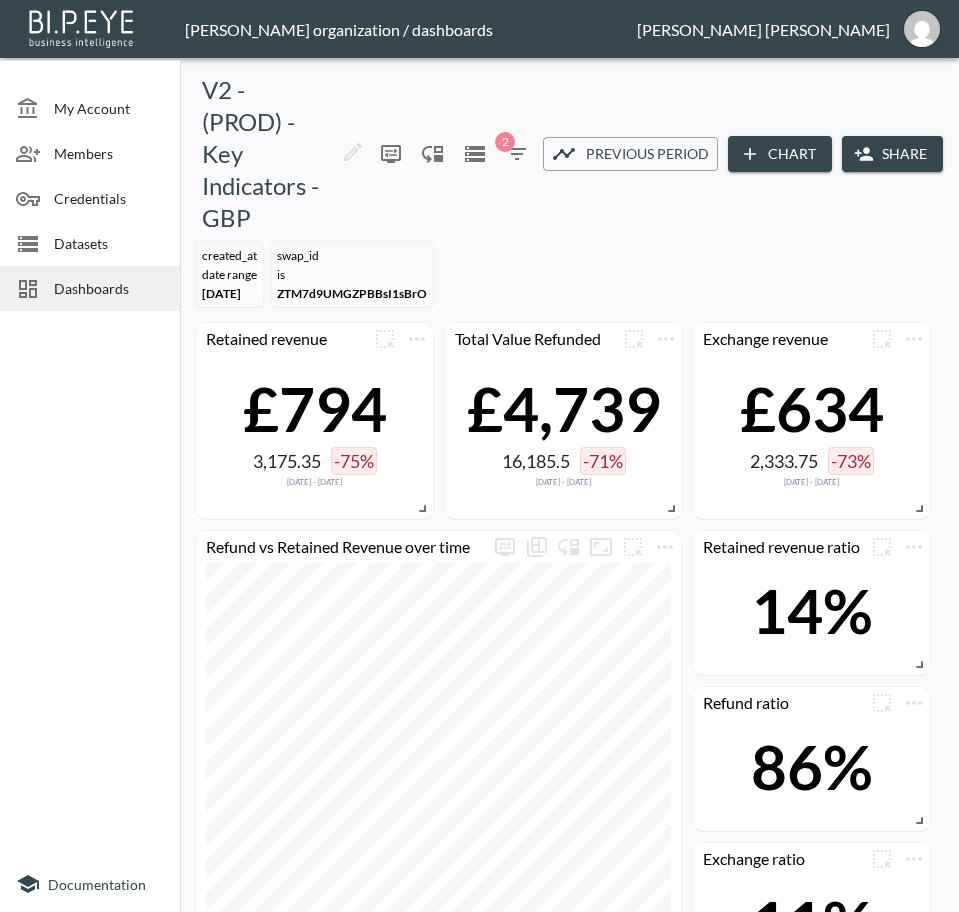 click on "Share" at bounding box center [892, 154] 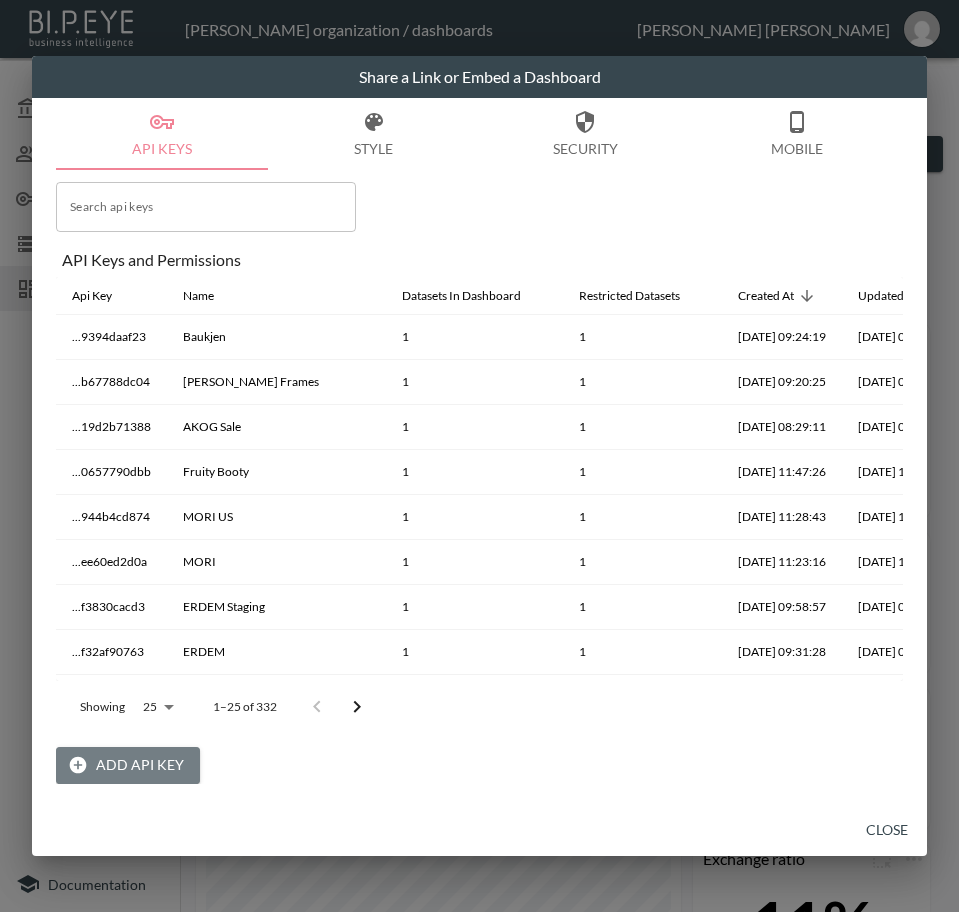click on "Add API Key" at bounding box center [128, 765] 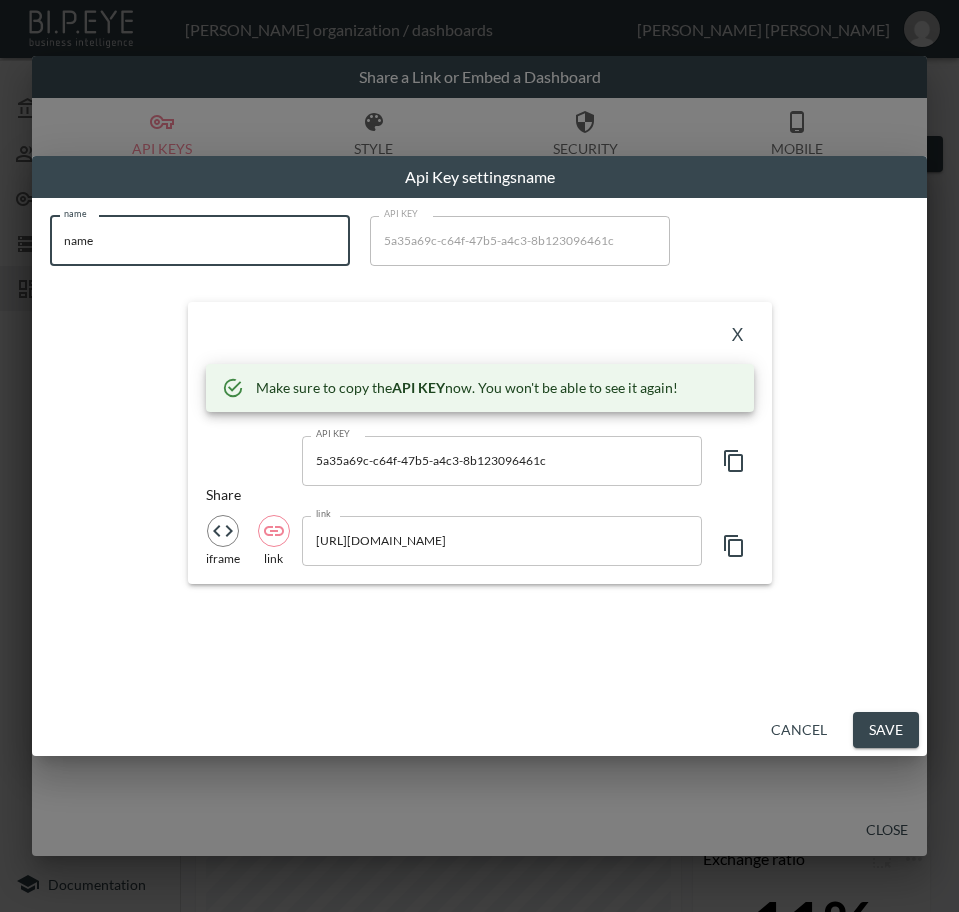 drag, startPoint x: 172, startPoint y: 248, endPoint x: -1, endPoint y: 242, distance: 173.10402 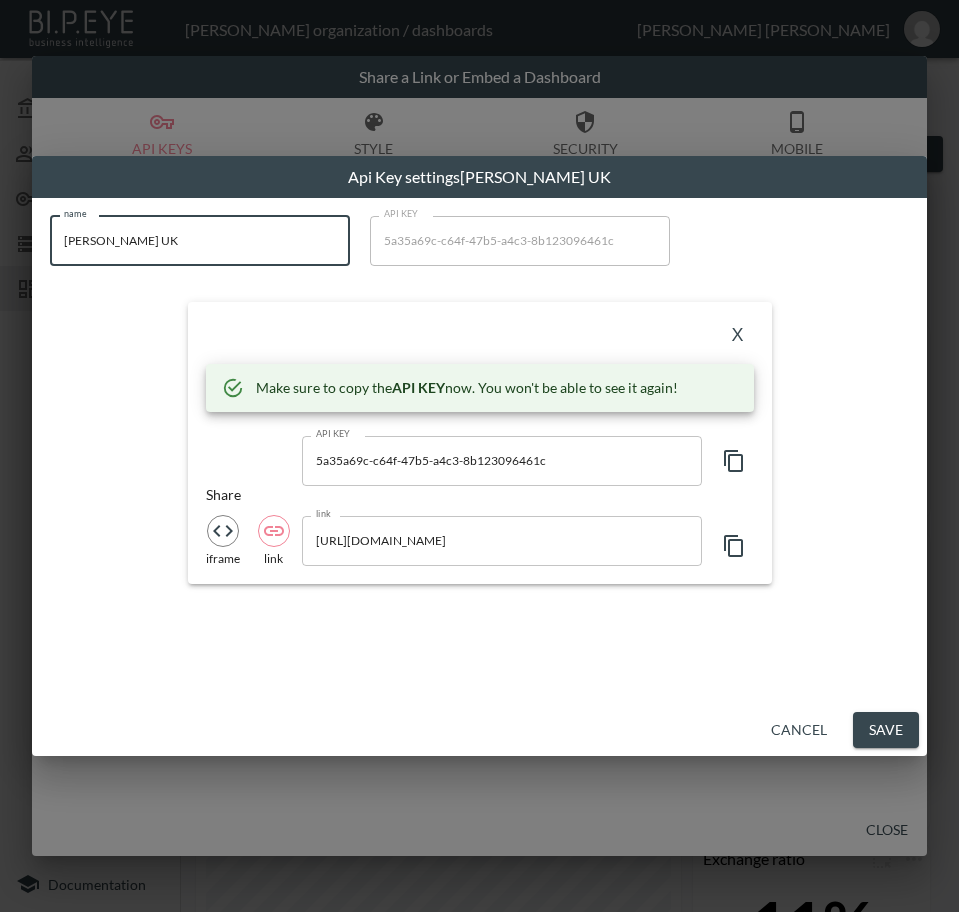 type on "[PERSON_NAME] UK" 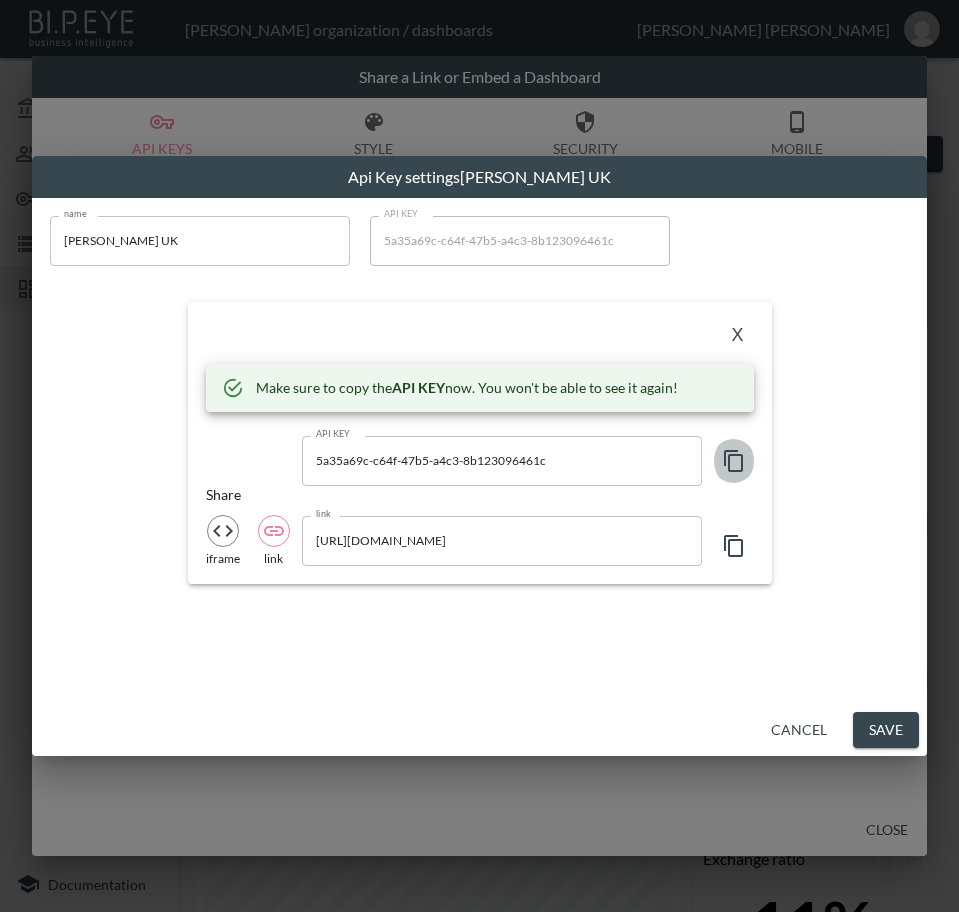 click at bounding box center [734, 461] 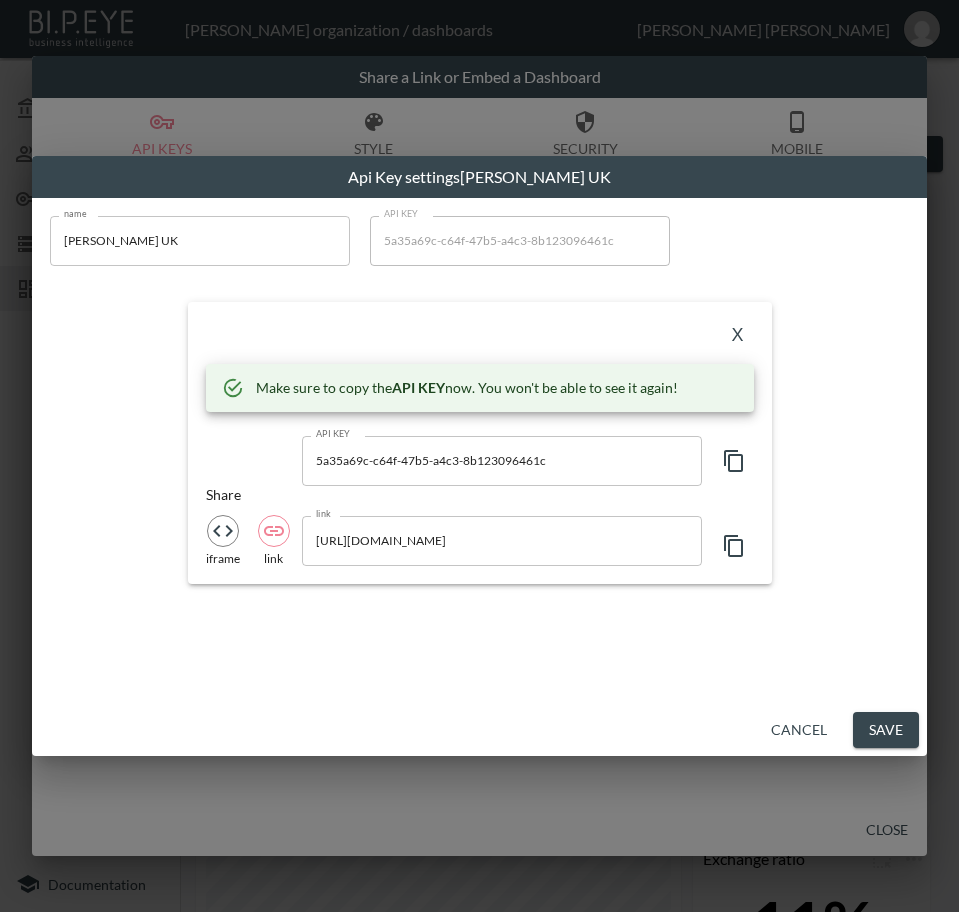 click on "X" at bounding box center (738, 336) 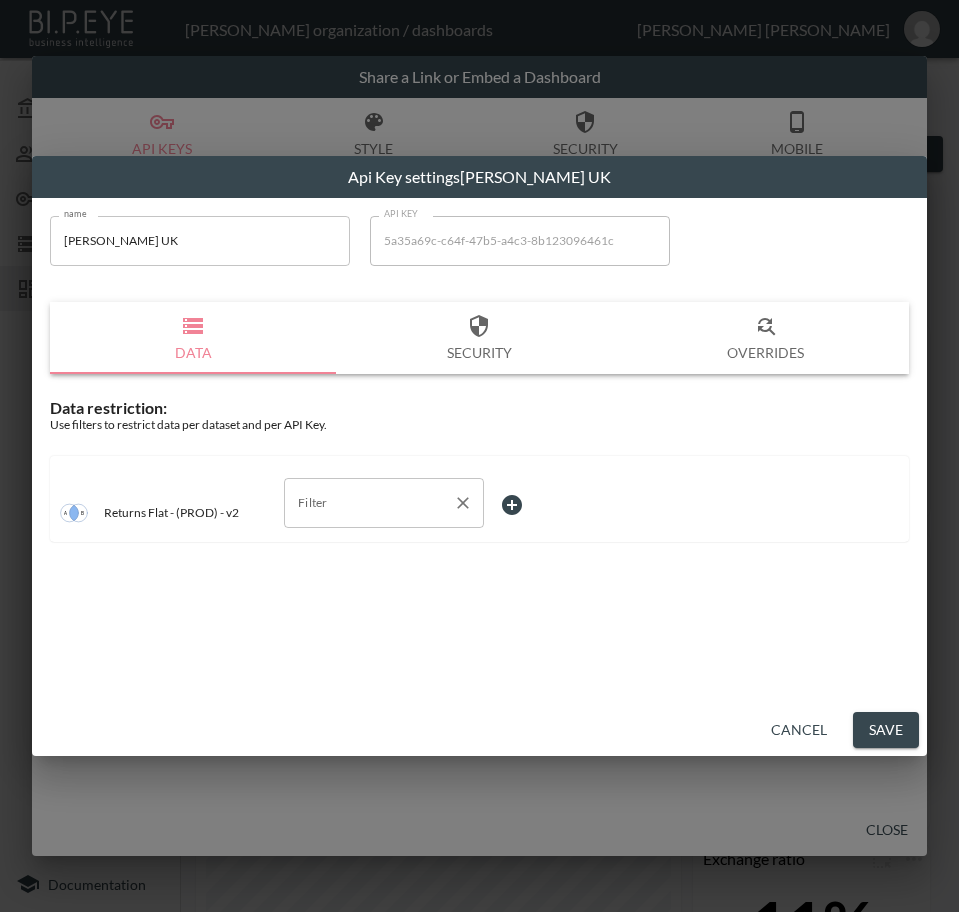 click on "Filter" at bounding box center (369, 503) 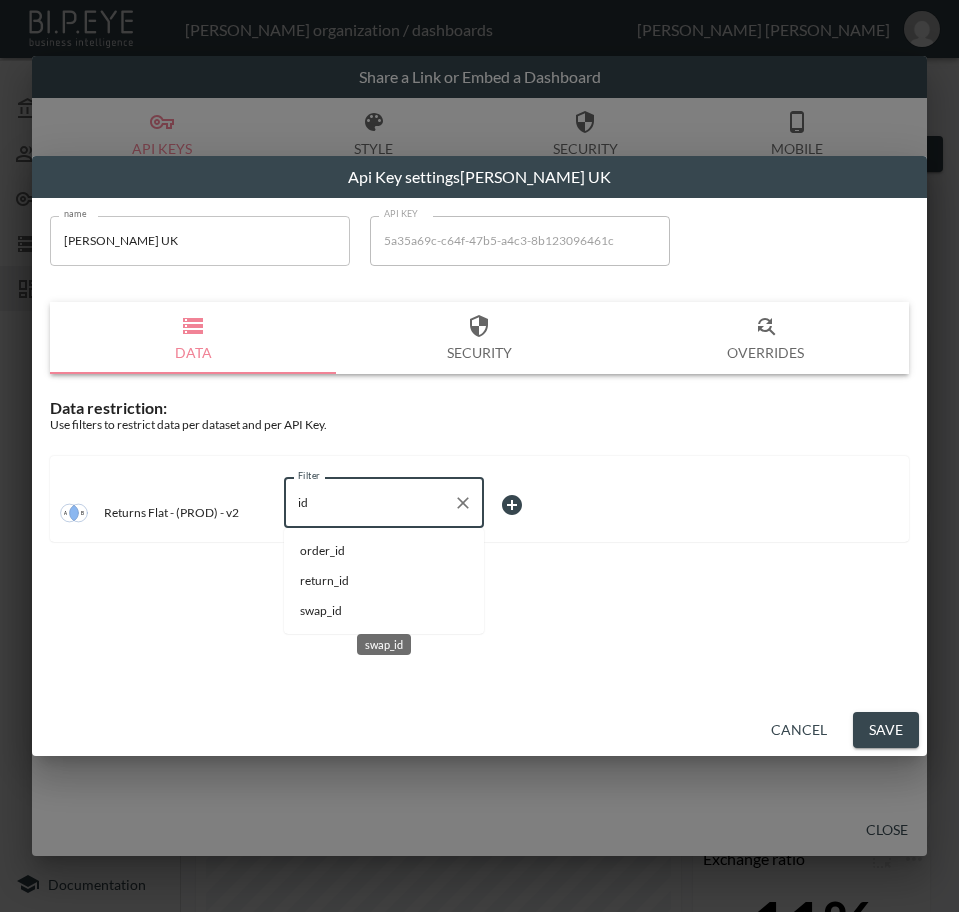 click on "swap_id" at bounding box center [384, 611] 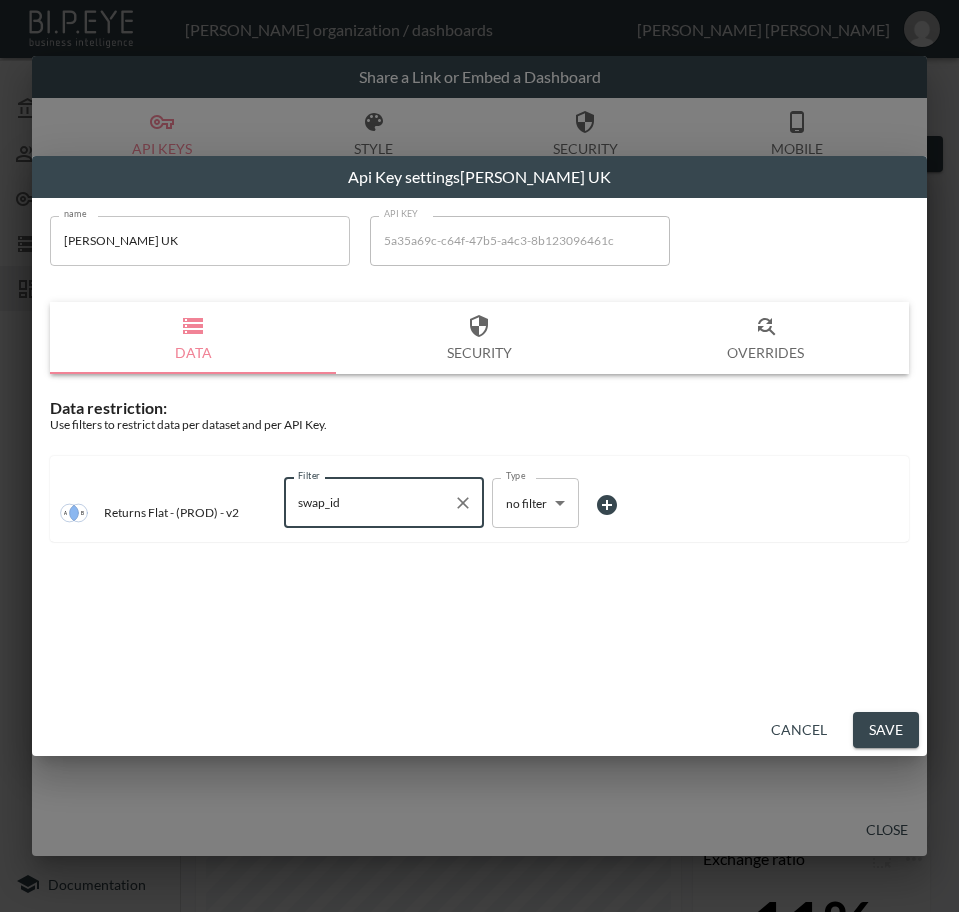type on "swap_id" 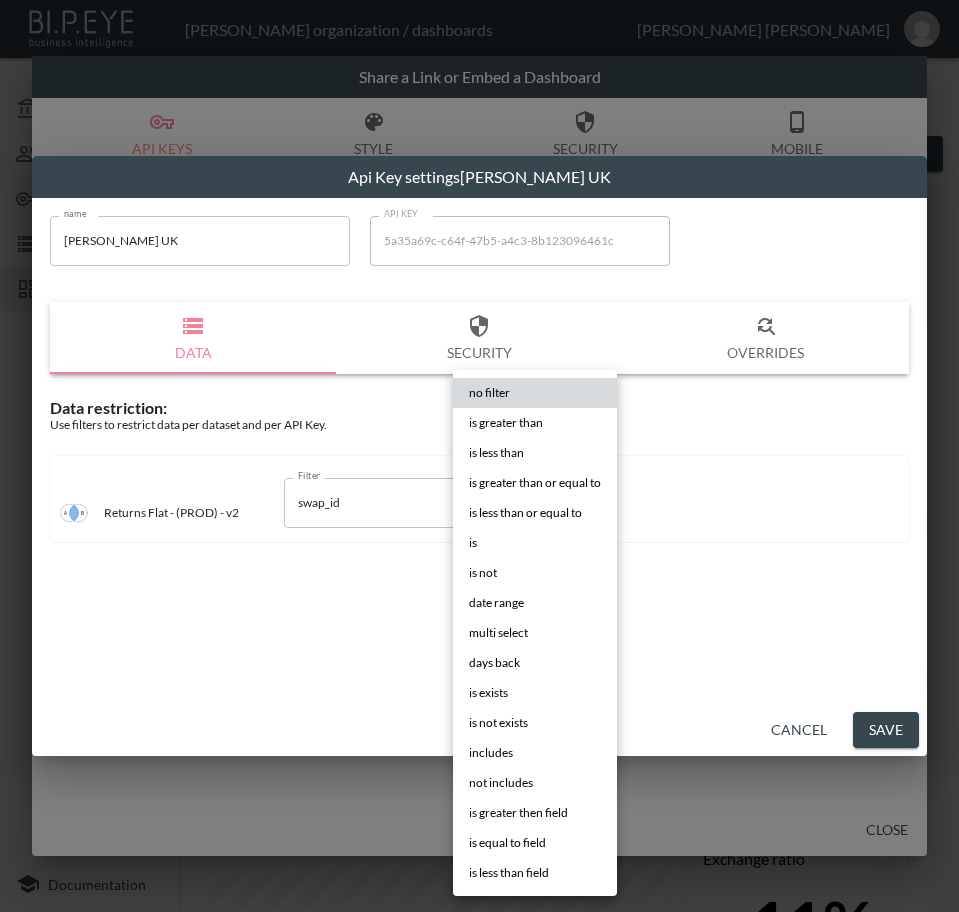 click on "is" at bounding box center [535, 543] 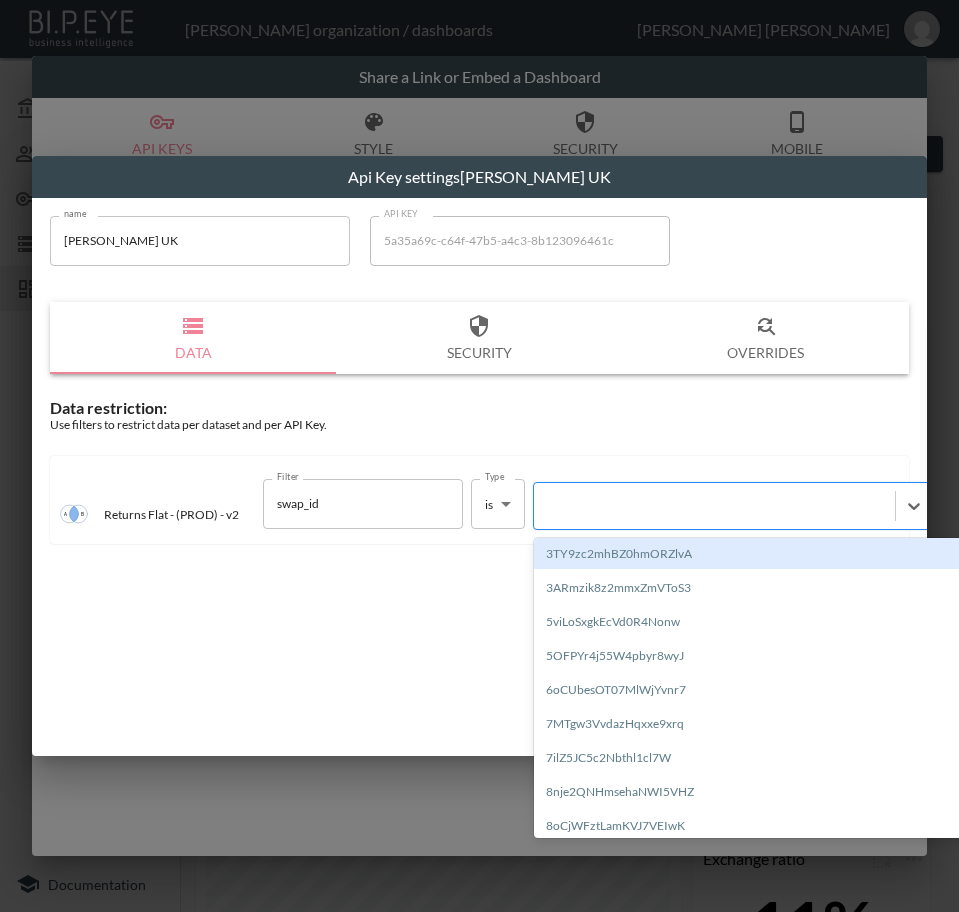click at bounding box center (714, 505) 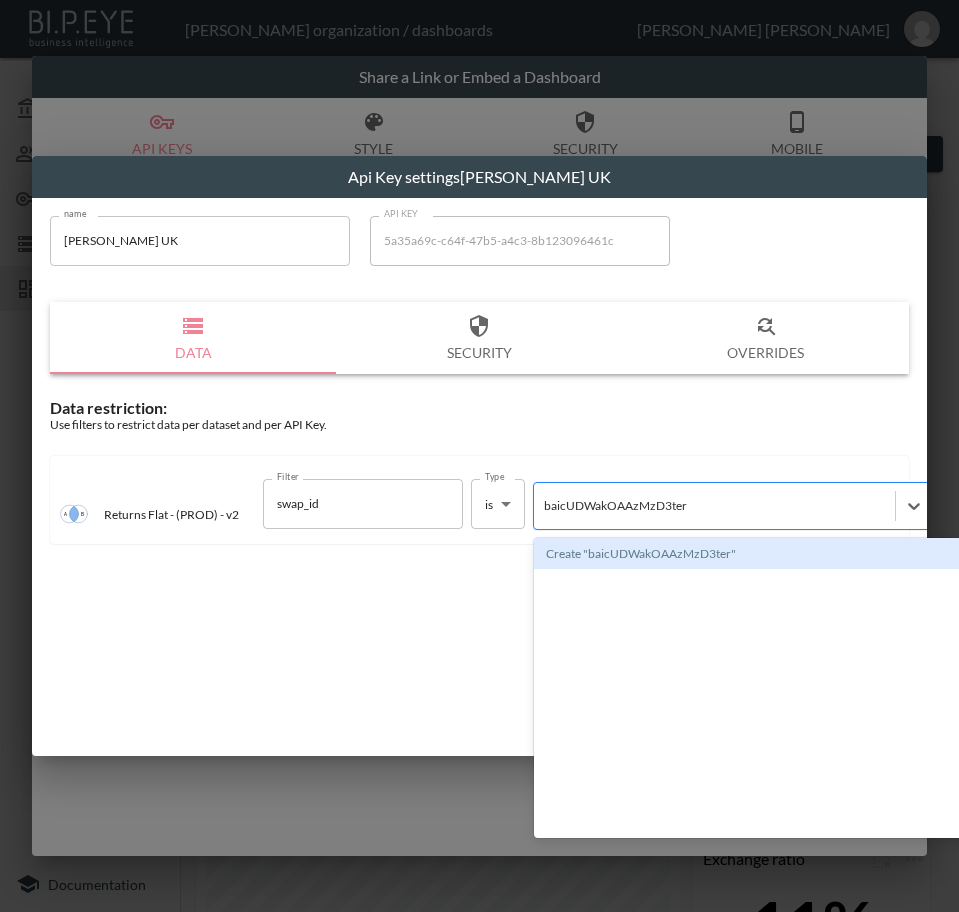 type 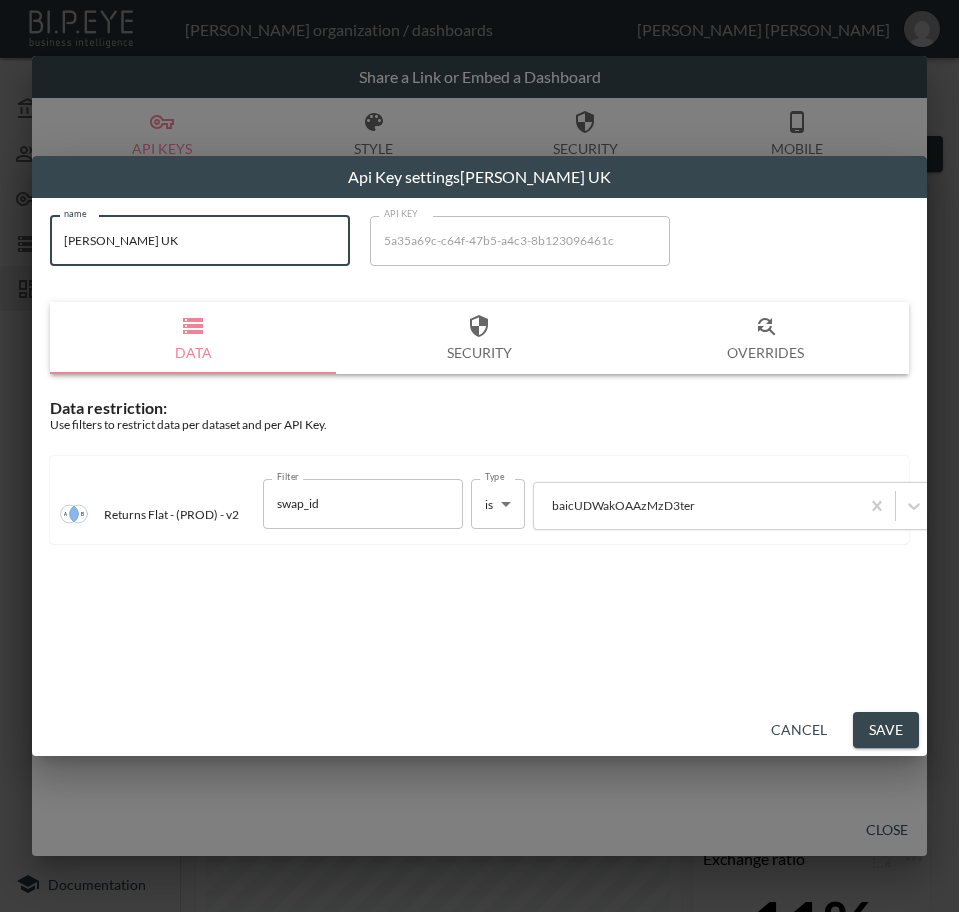 drag, startPoint x: 261, startPoint y: 253, endPoint x: 51, endPoint y: 237, distance: 210.60864 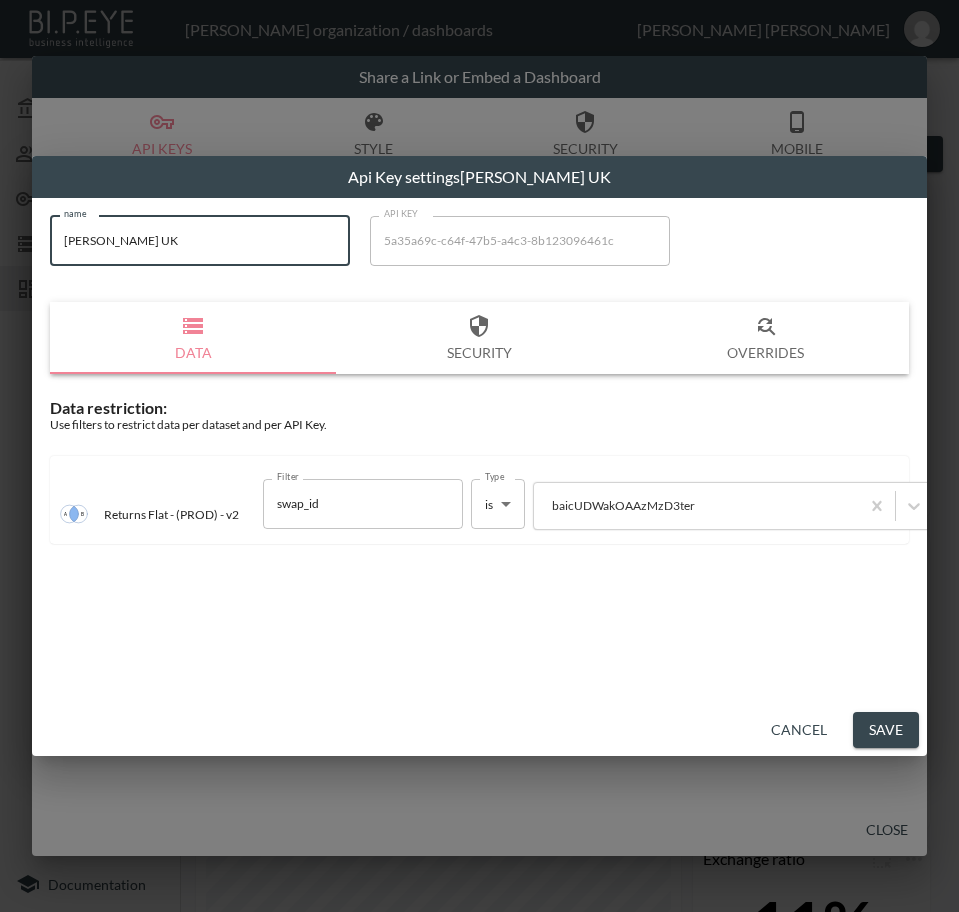 click on "Save" at bounding box center (886, 730) 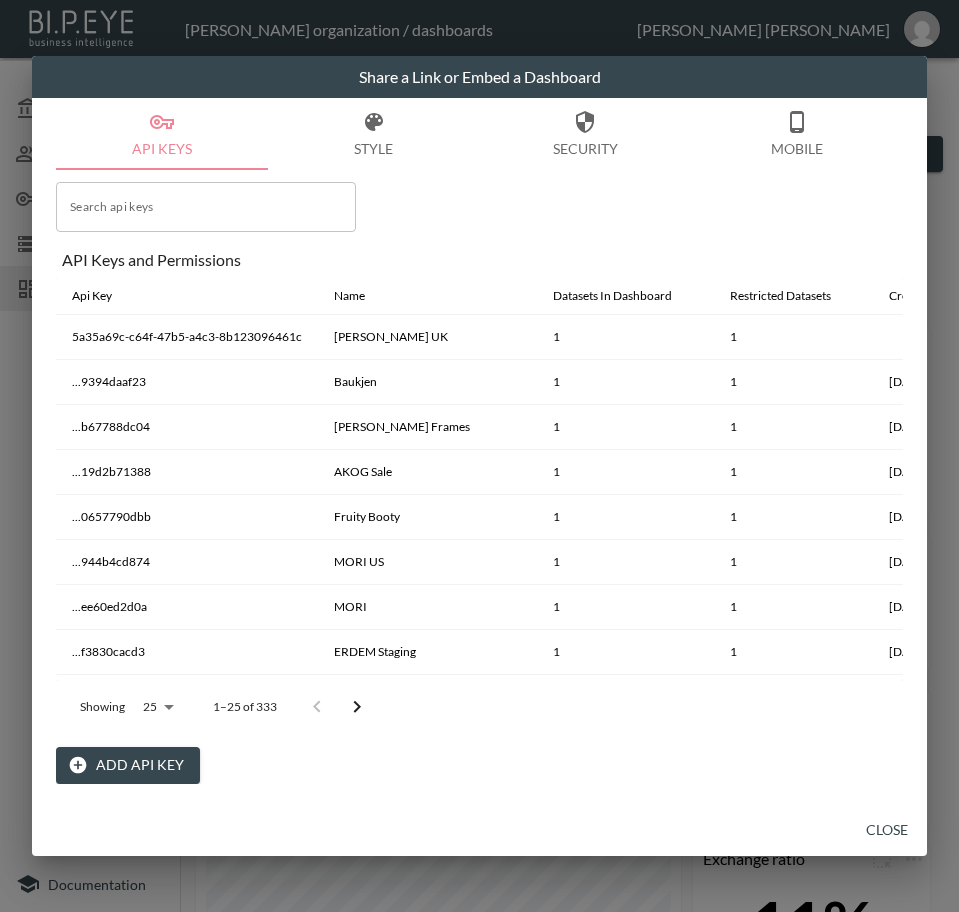 click on "Close" at bounding box center (887, 830) 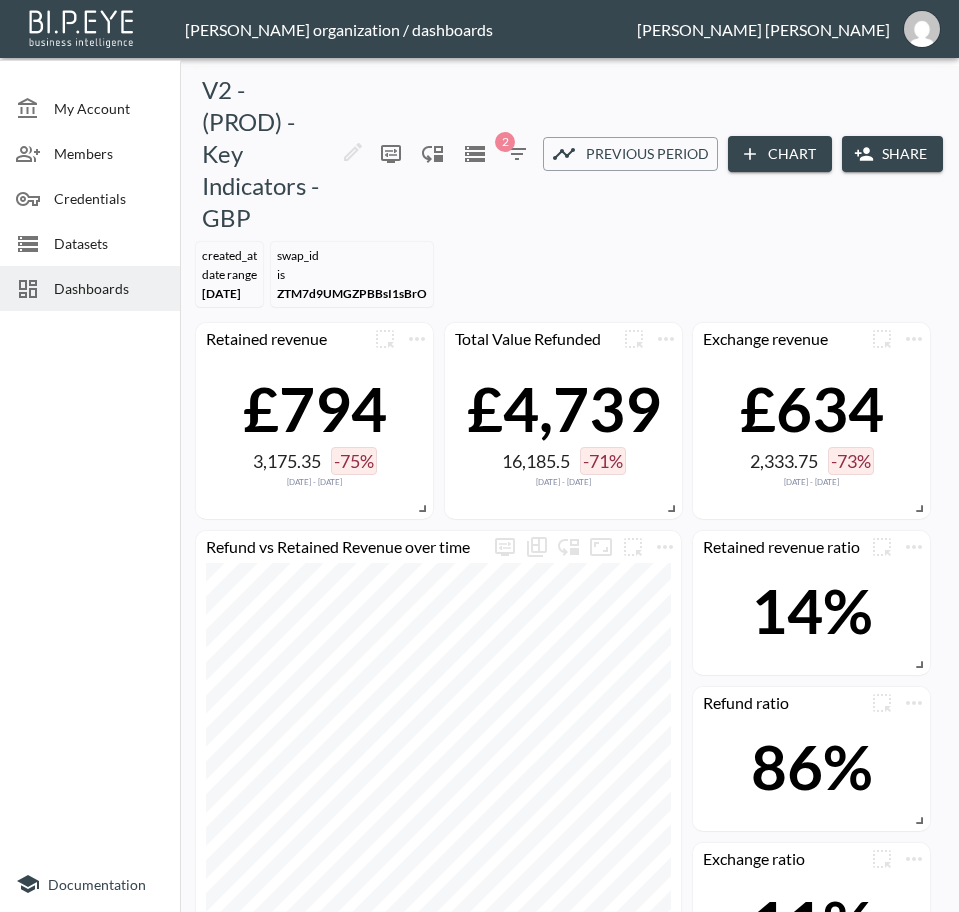 click on "Dashboards" at bounding box center [109, 288] 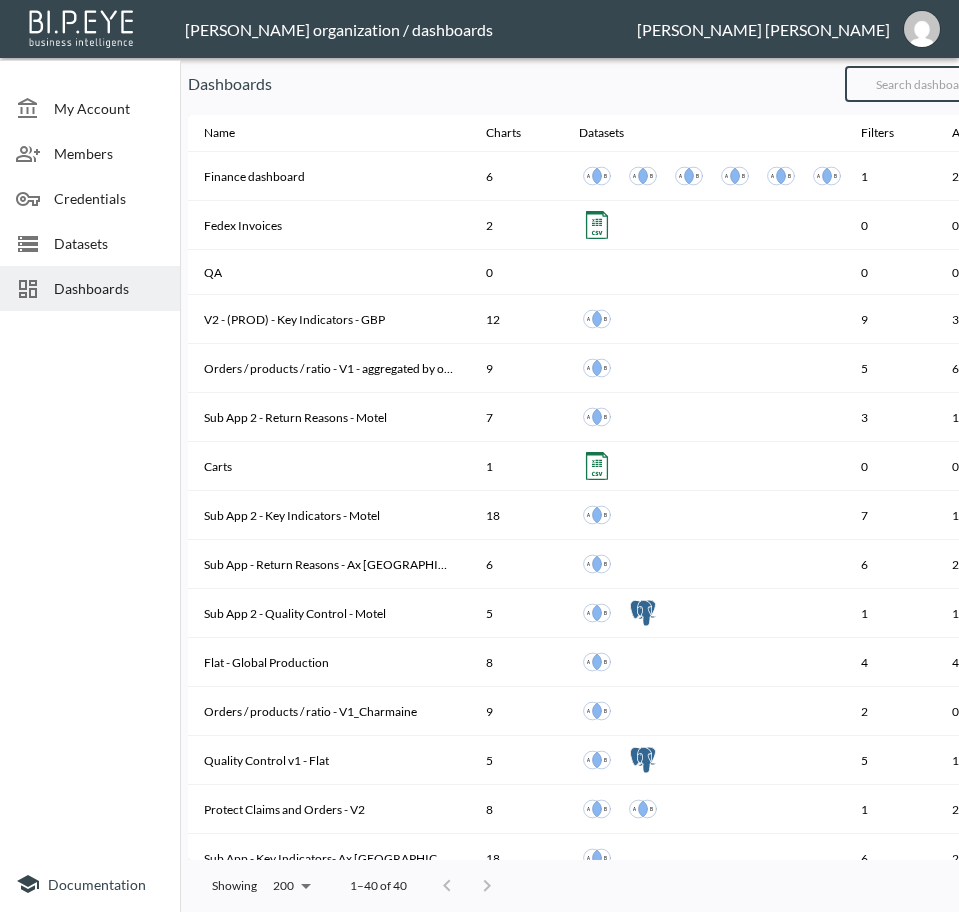 click at bounding box center (926, 84) 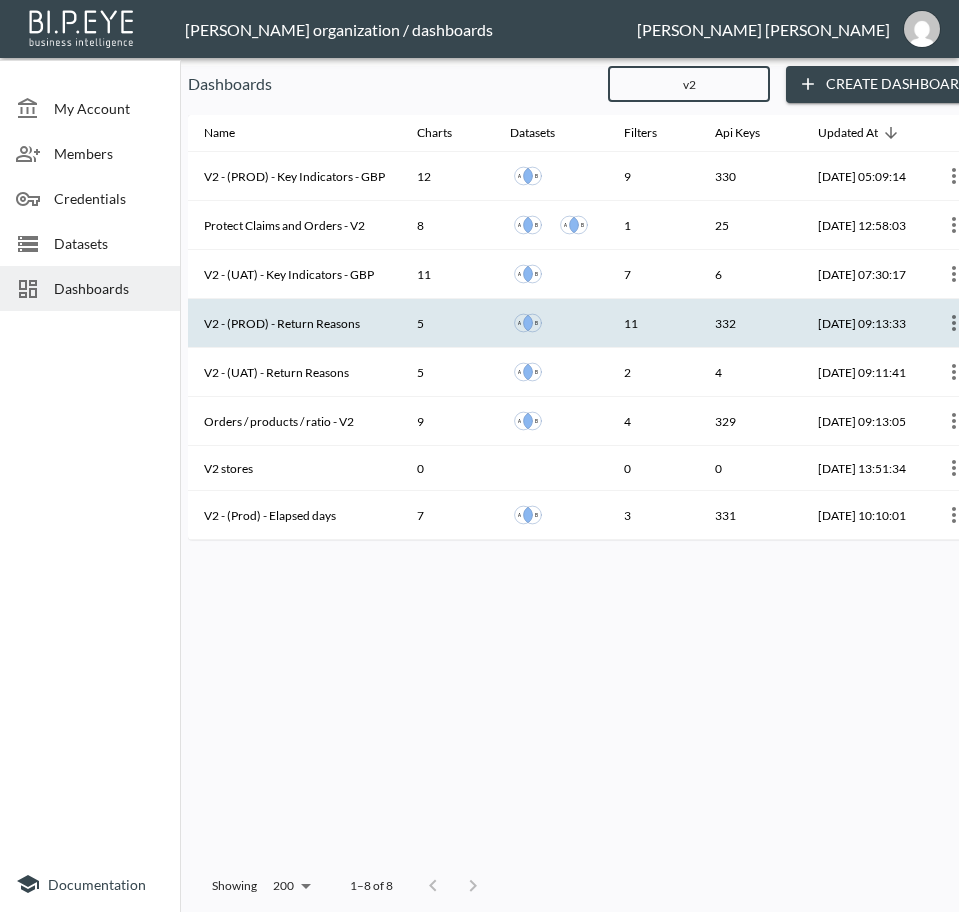 type on "v2" 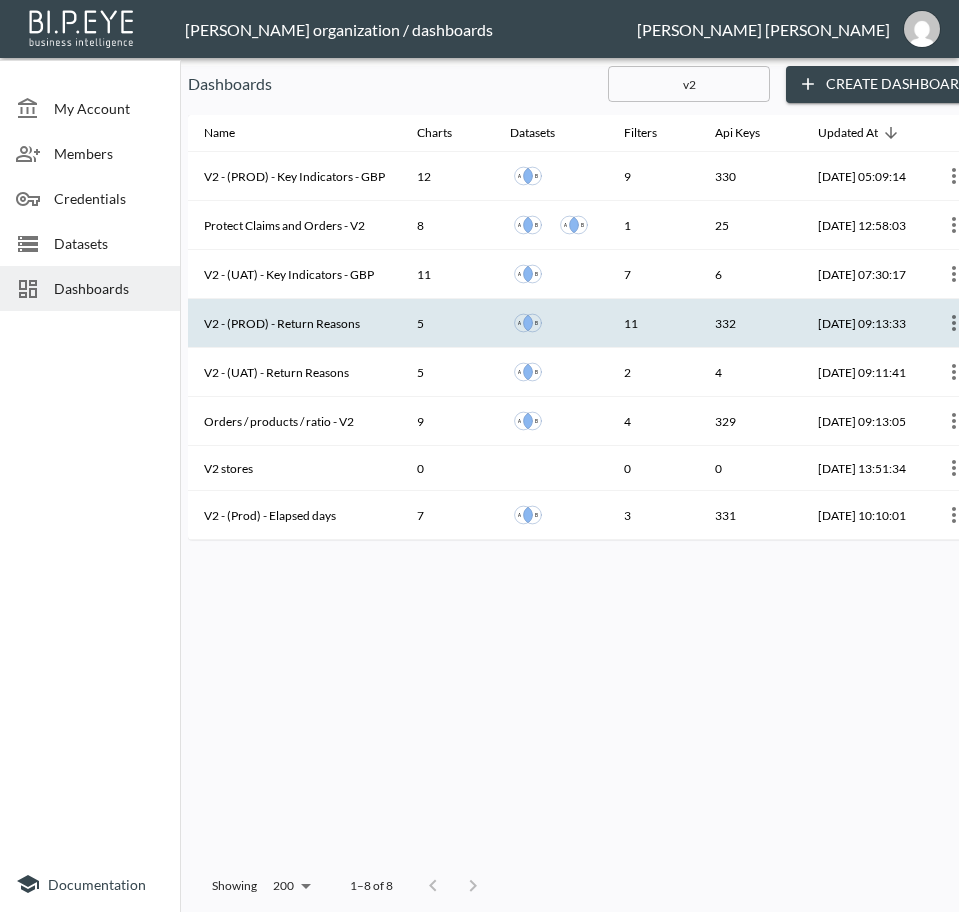 click on "V2 - (PROD) - Return Reasons" at bounding box center (294, 323) 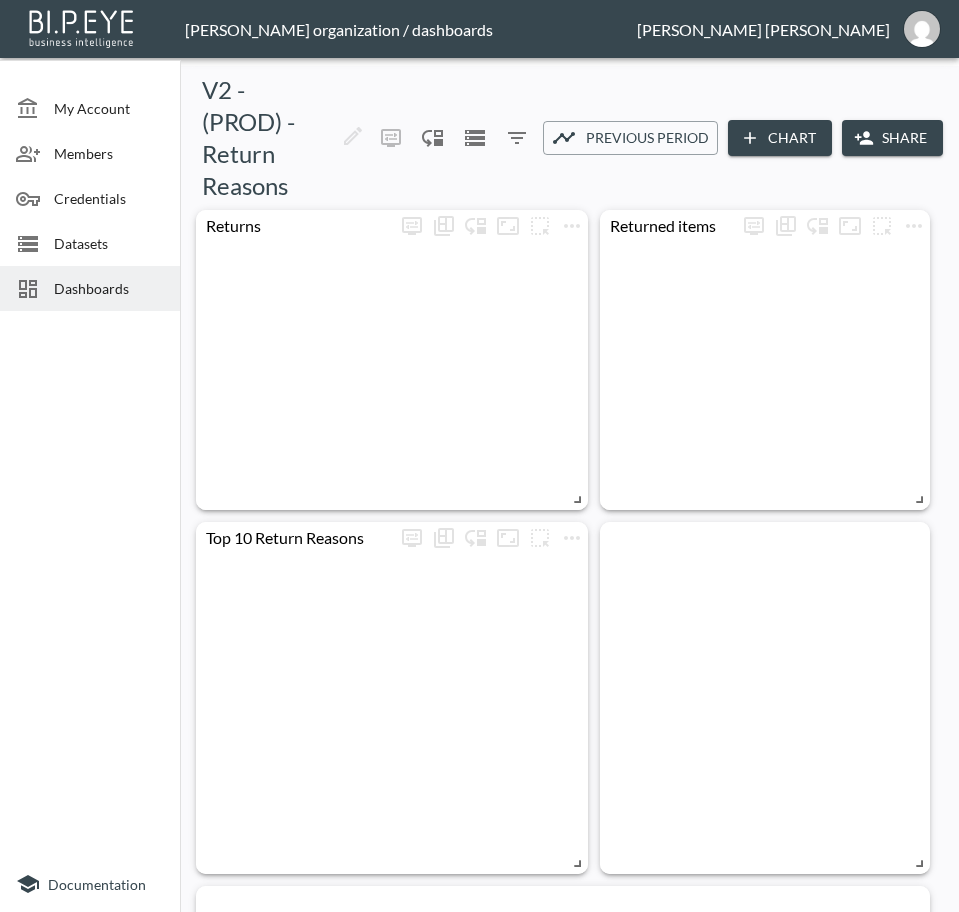 click 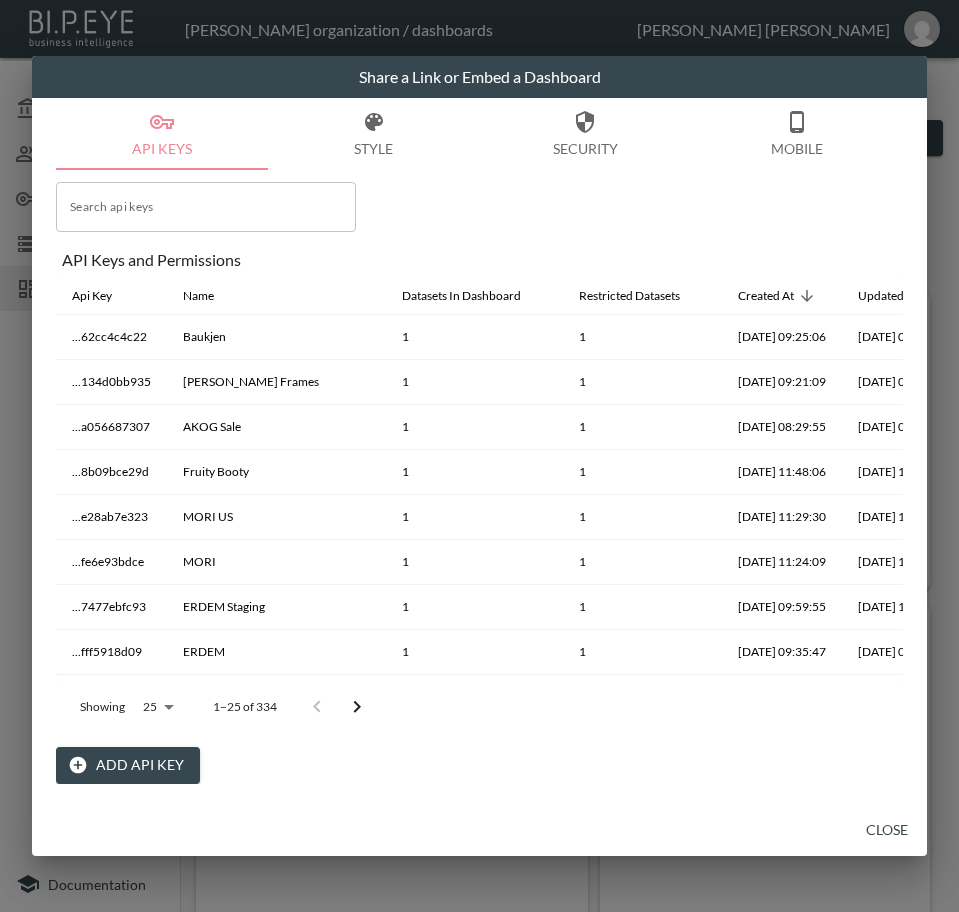 click on "Add API Key" at bounding box center (128, 765) 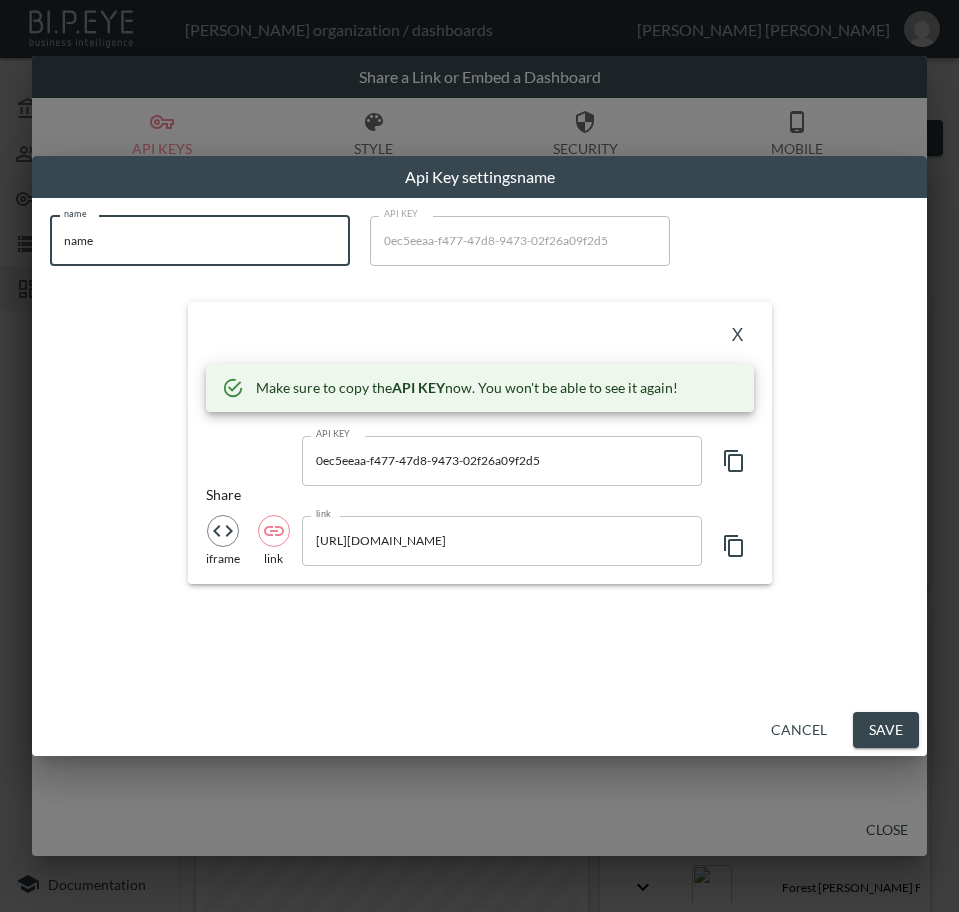 drag, startPoint x: 55, startPoint y: 235, endPoint x: 1, endPoint y: 250, distance: 56.044624 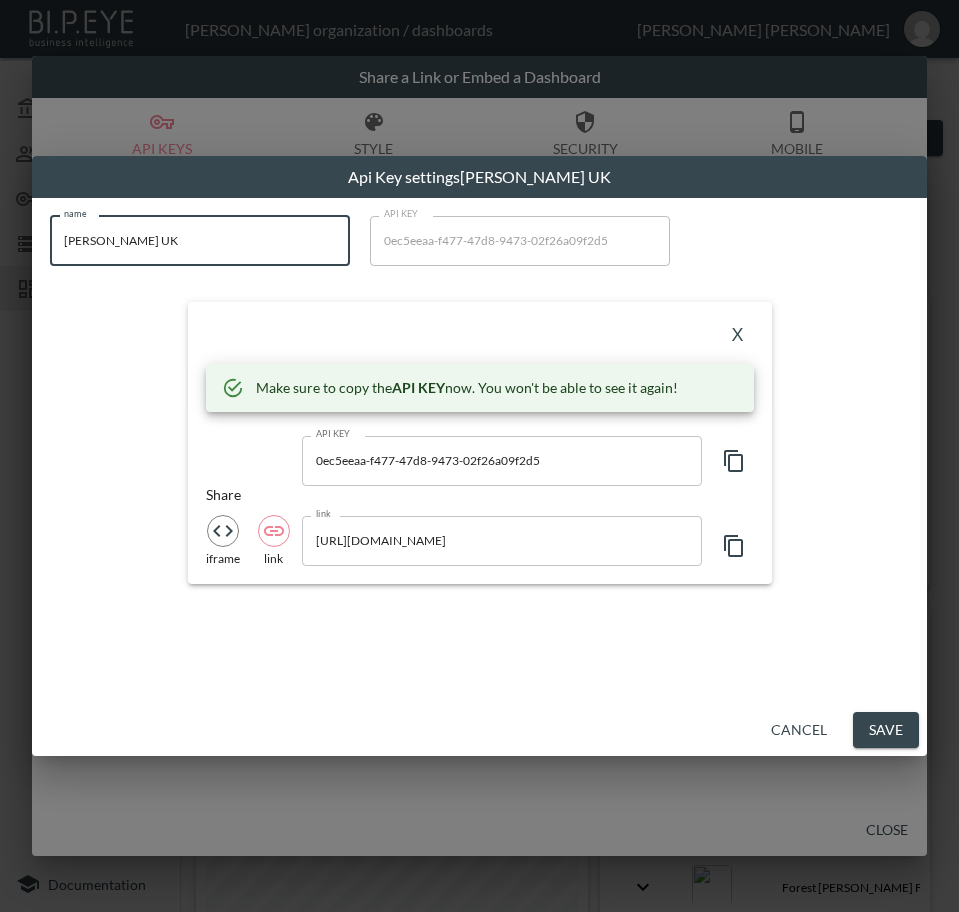 type on "[PERSON_NAME] UK" 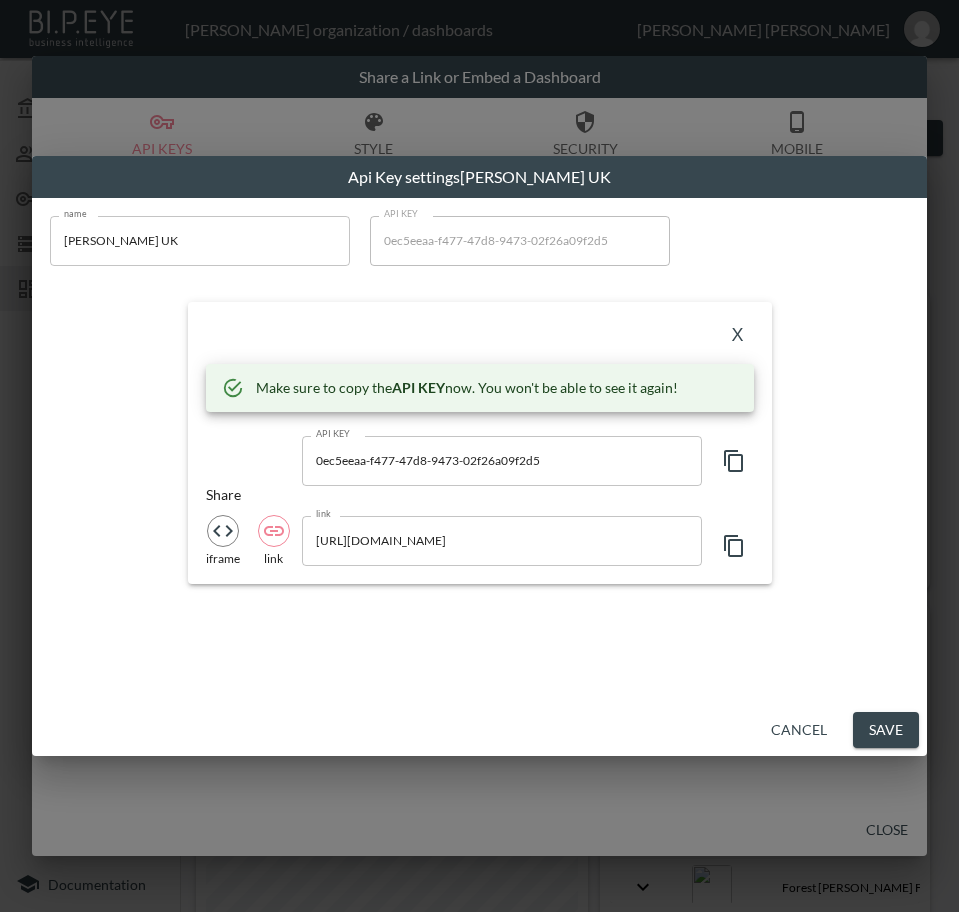 click on "X" at bounding box center [738, 336] 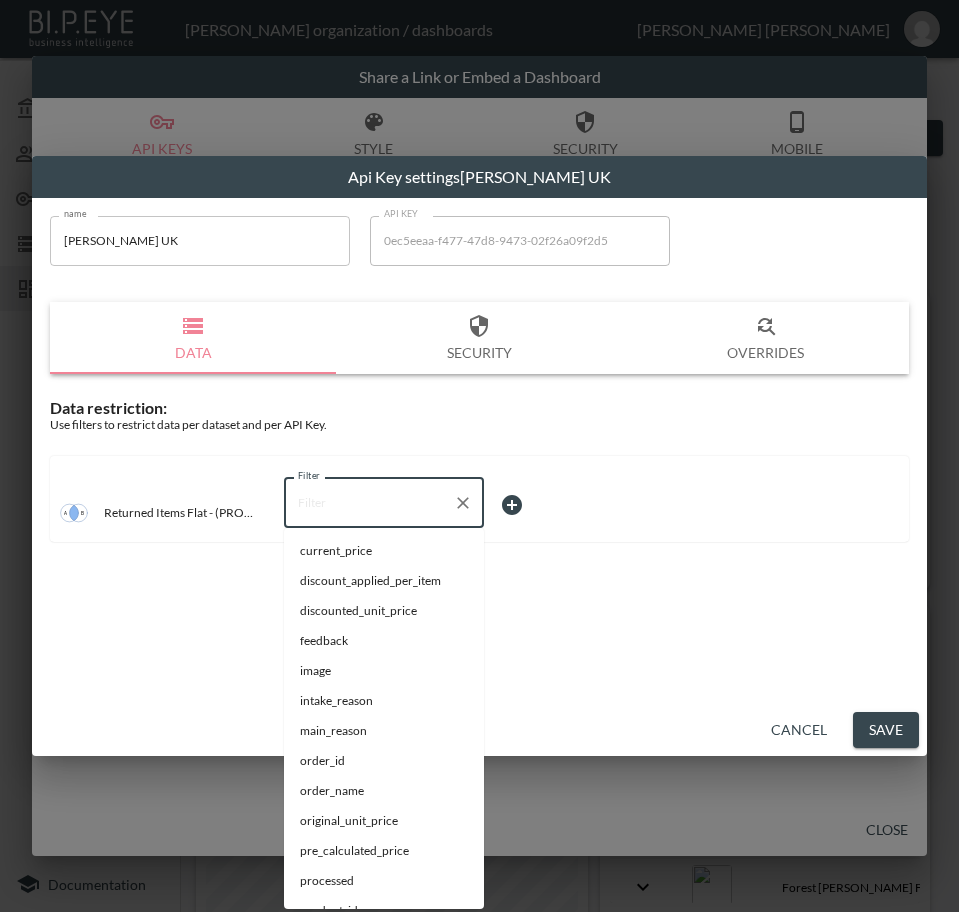 click on "Filter" at bounding box center (369, 503) 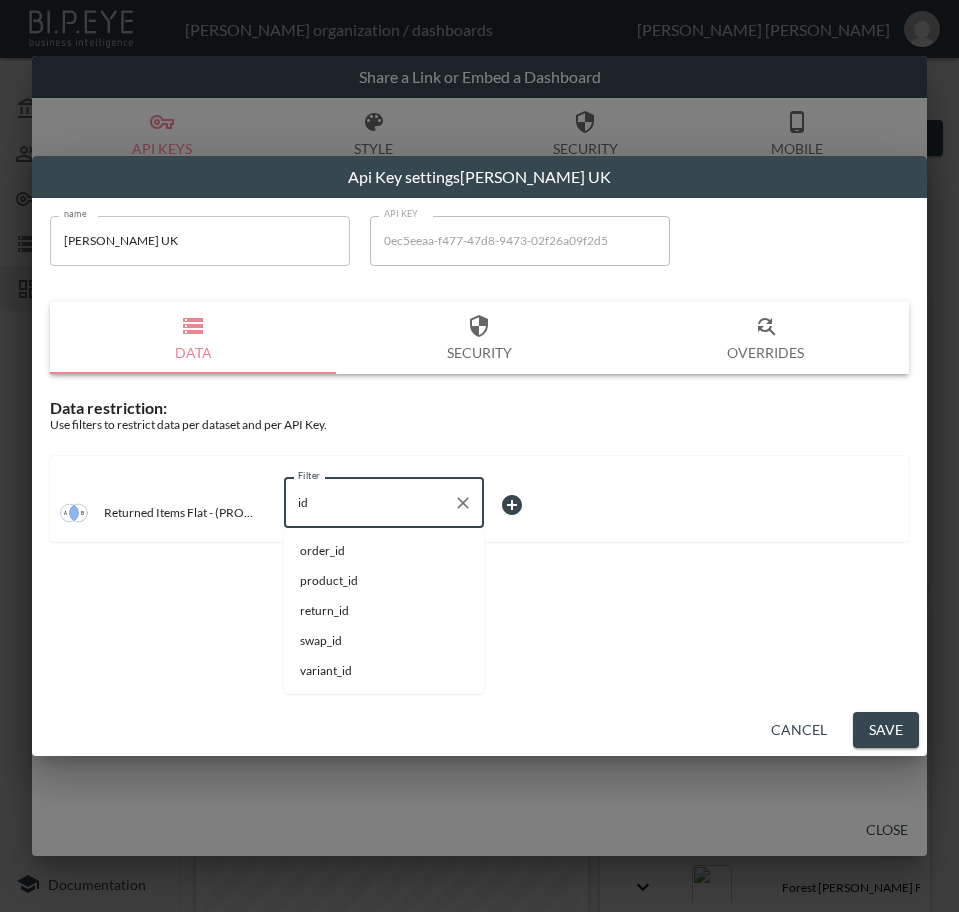 click on "swap_id" at bounding box center [384, 641] 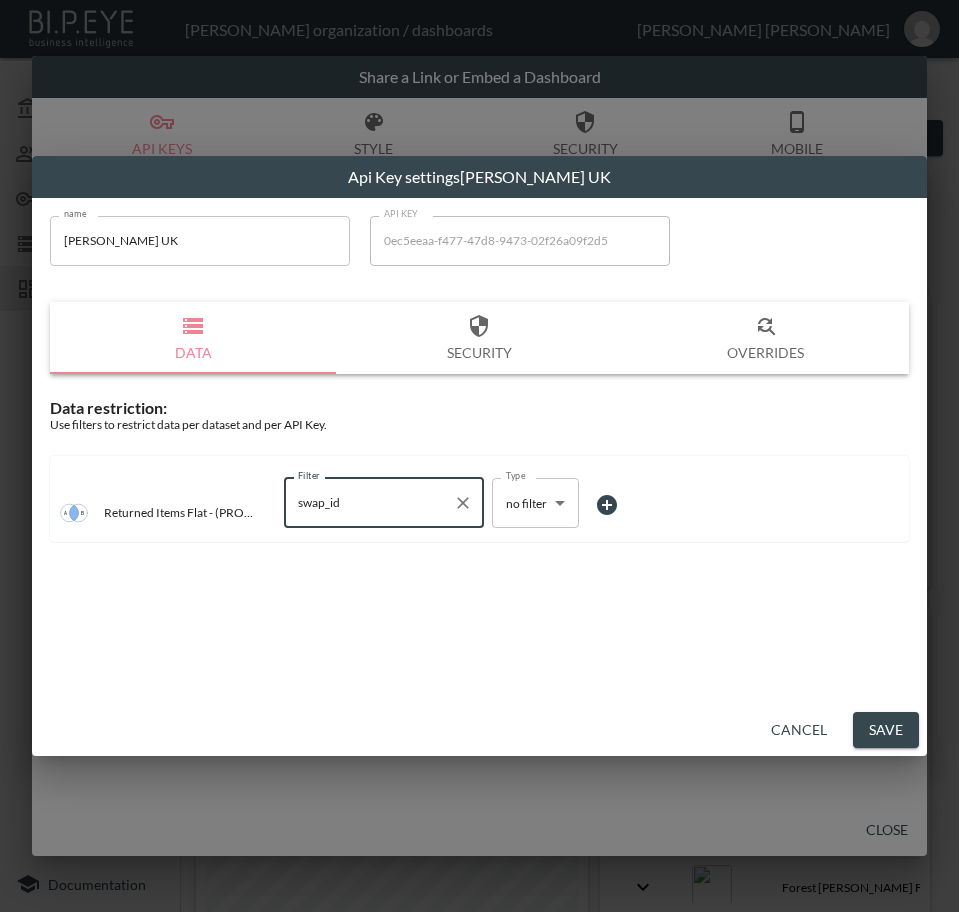type on "swap_id" 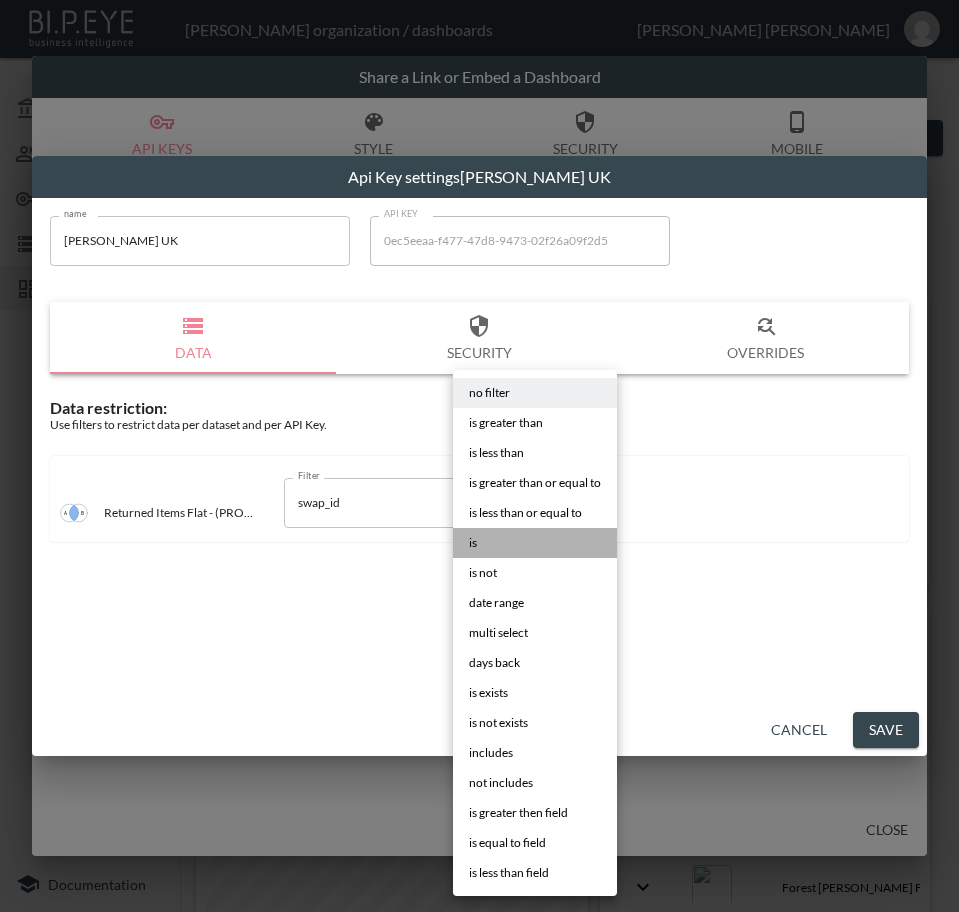 click on "is" at bounding box center [535, 543] 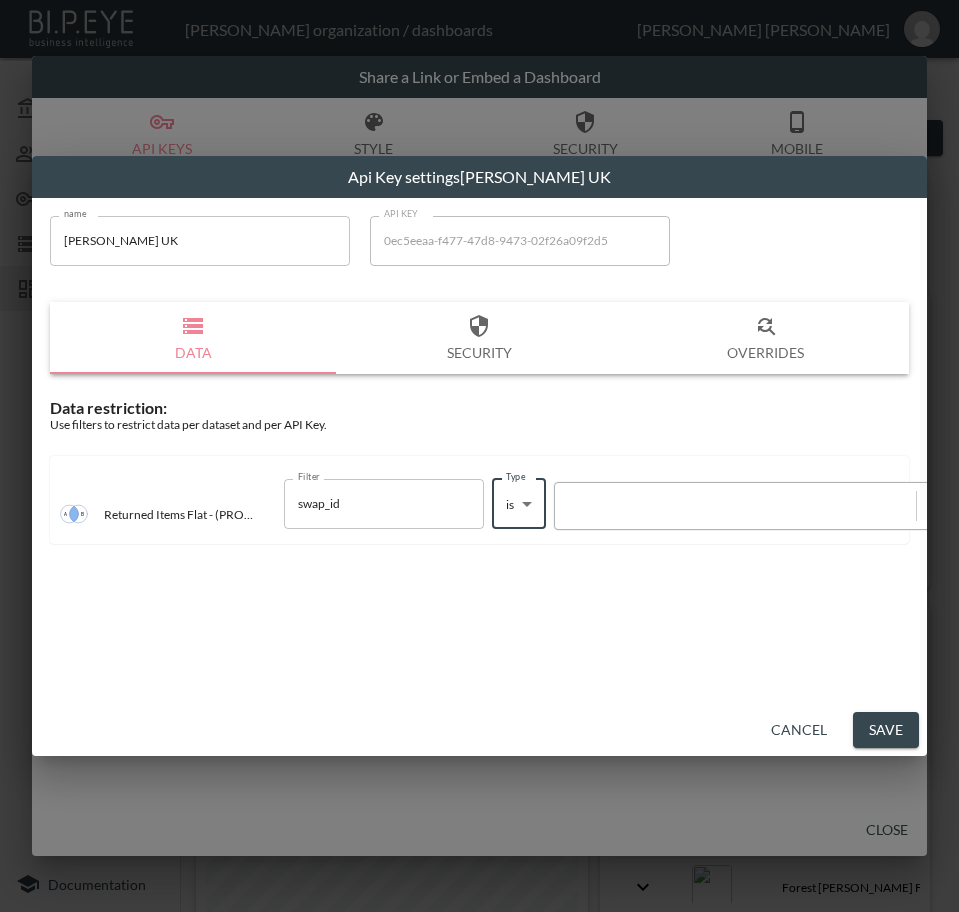click at bounding box center (735, 505) 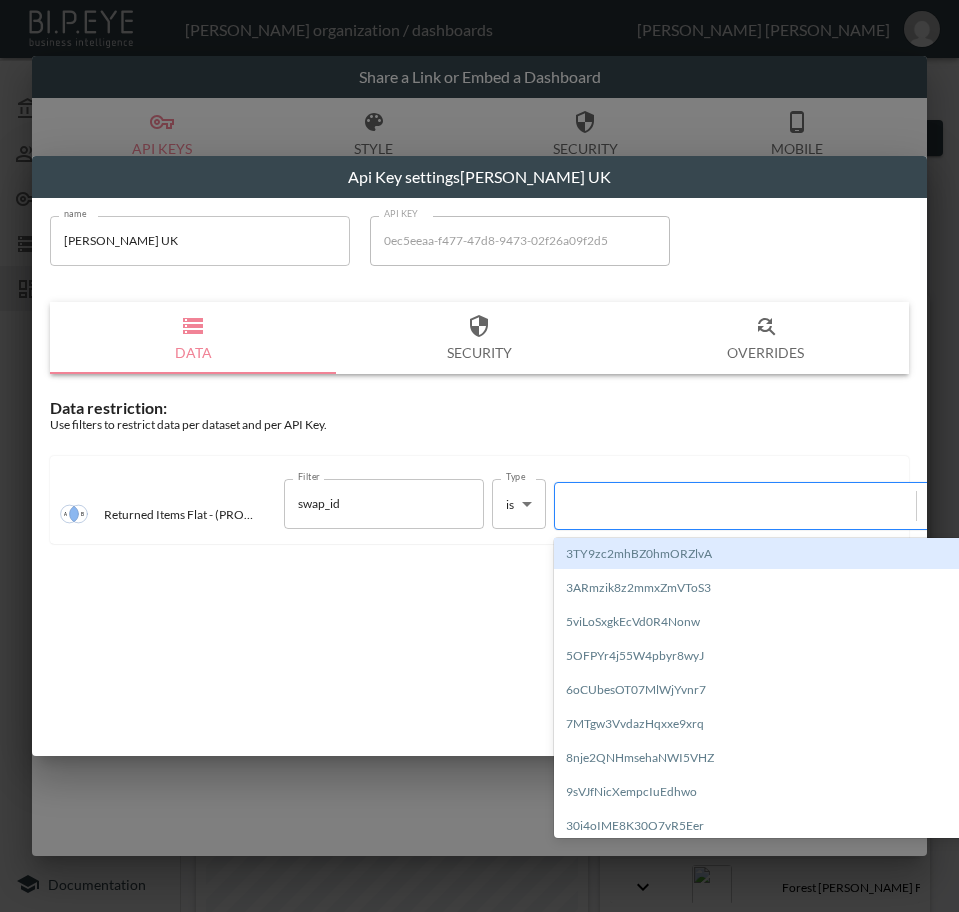 paste on "baicUDWakOAAzMzD3ter" 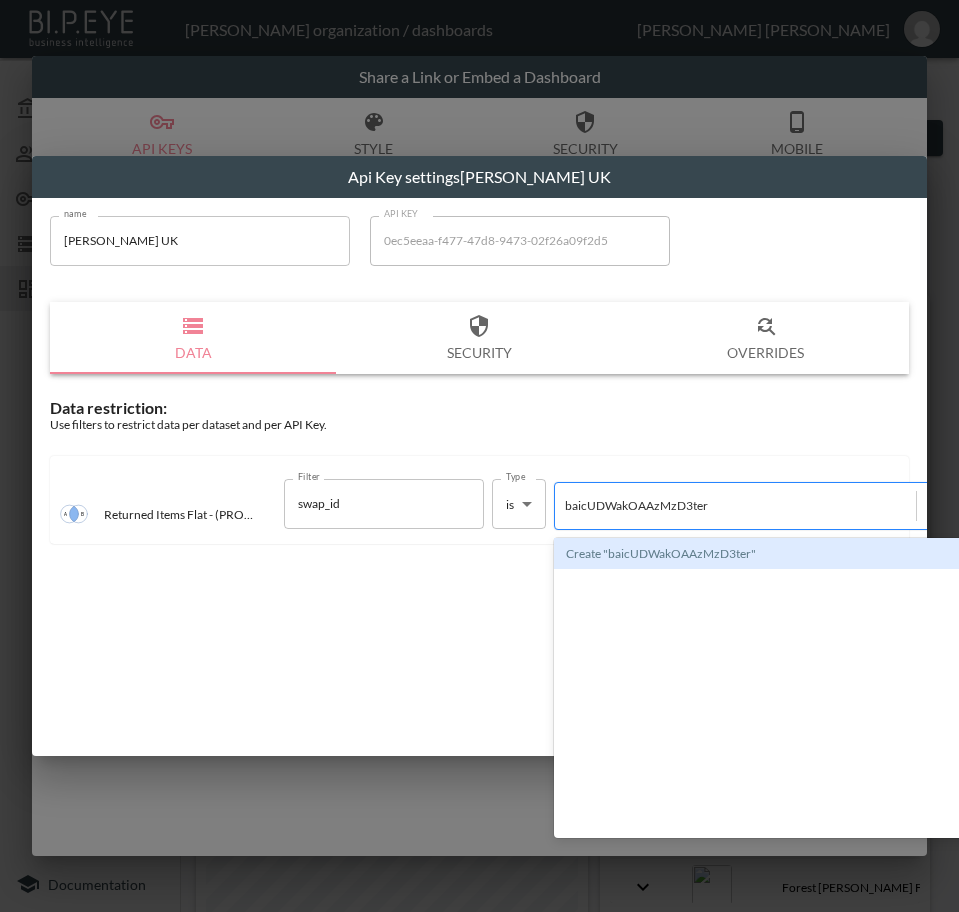 type 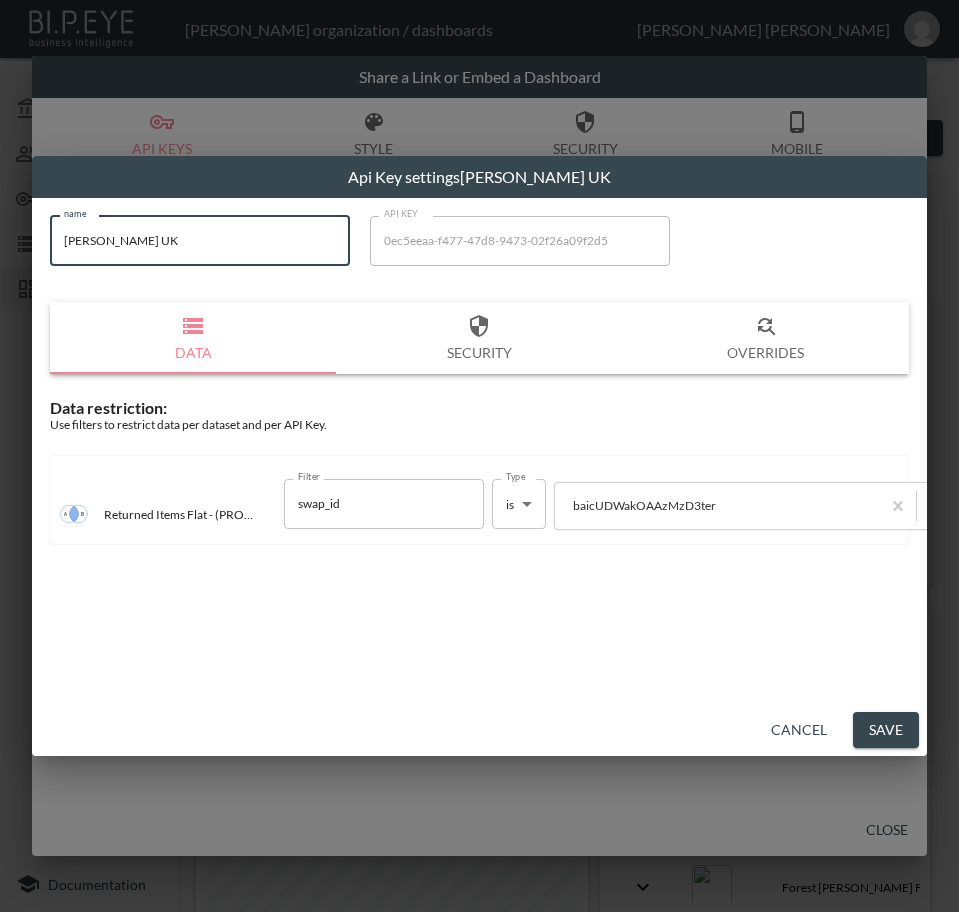 drag, startPoint x: 198, startPoint y: 252, endPoint x: 12, endPoint y: 250, distance: 186.01076 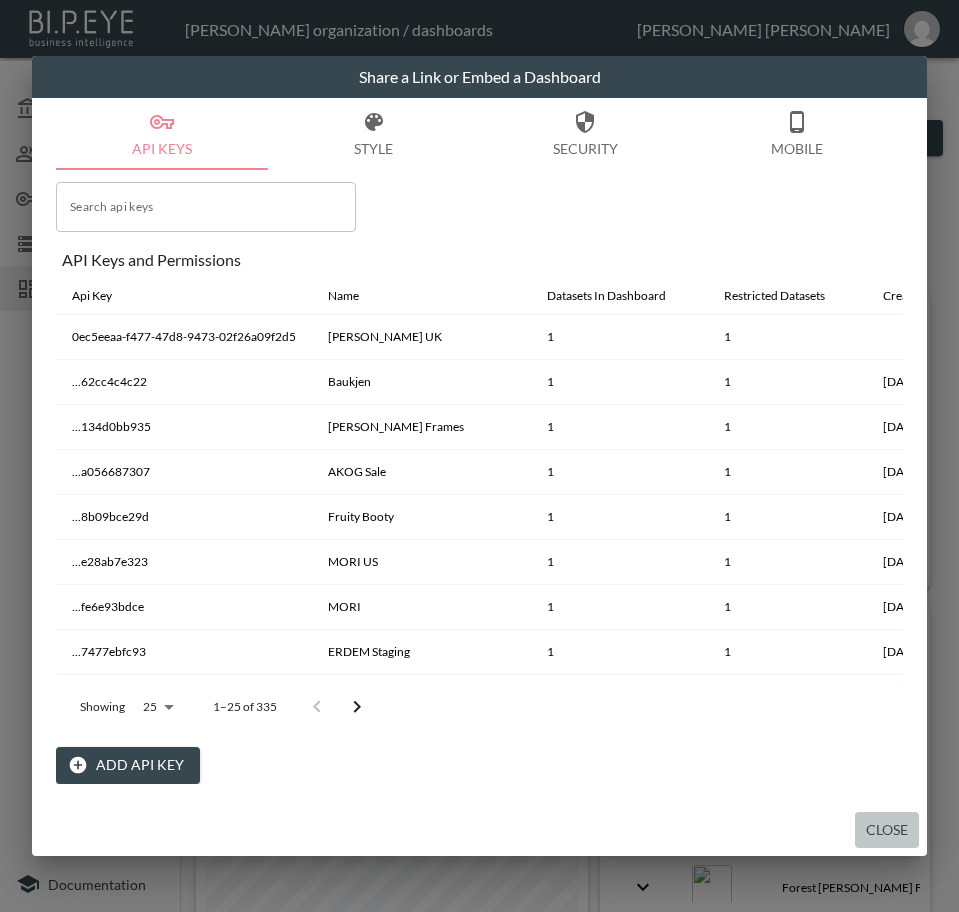 click on "Close" at bounding box center (887, 830) 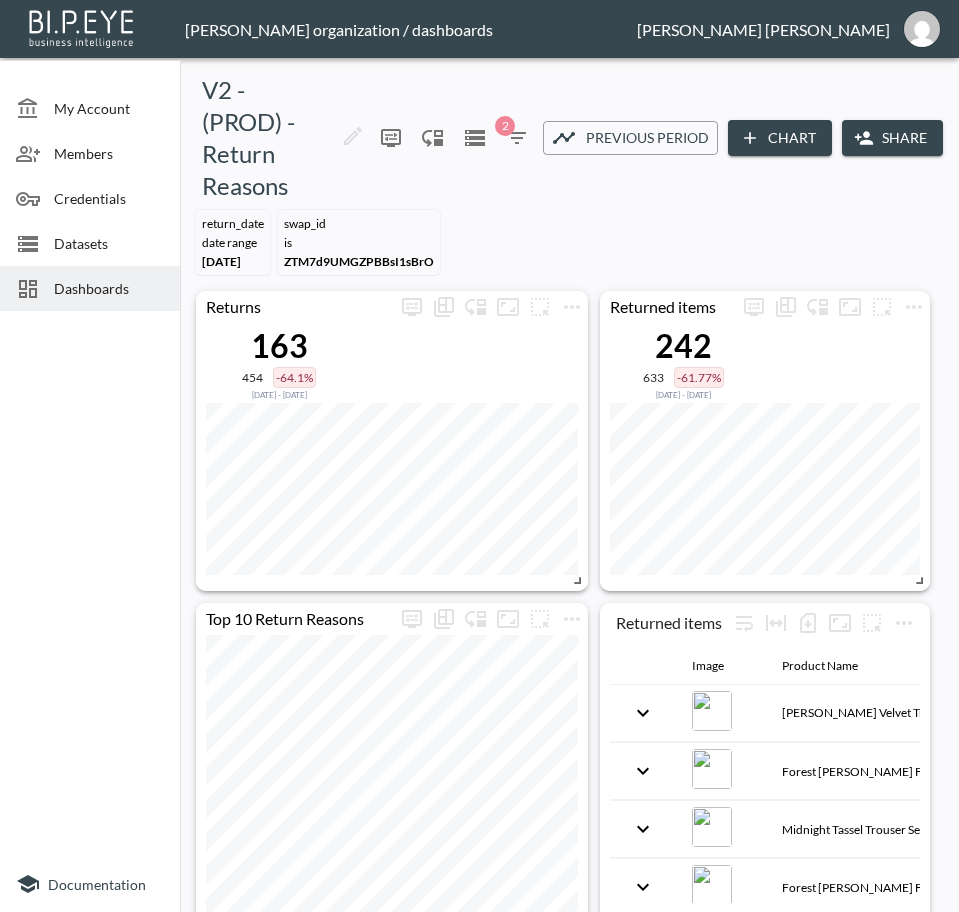 click on "Dashboards" at bounding box center [109, 288] 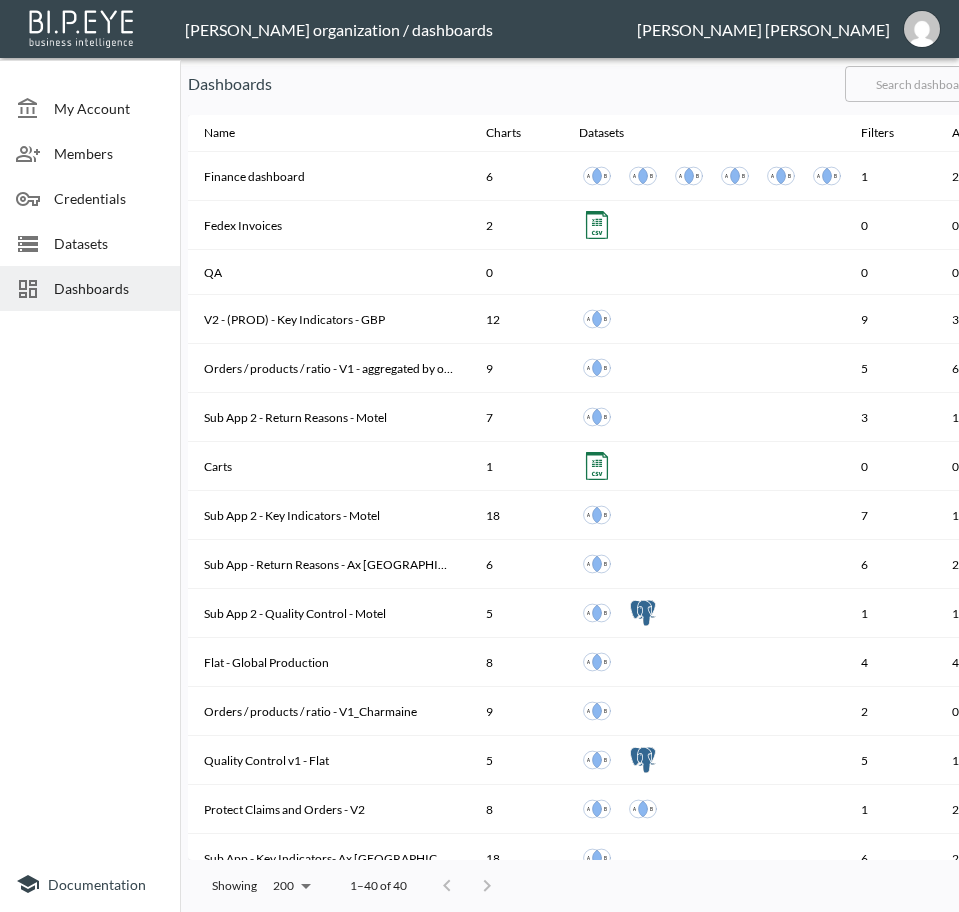 click at bounding box center (926, 84) 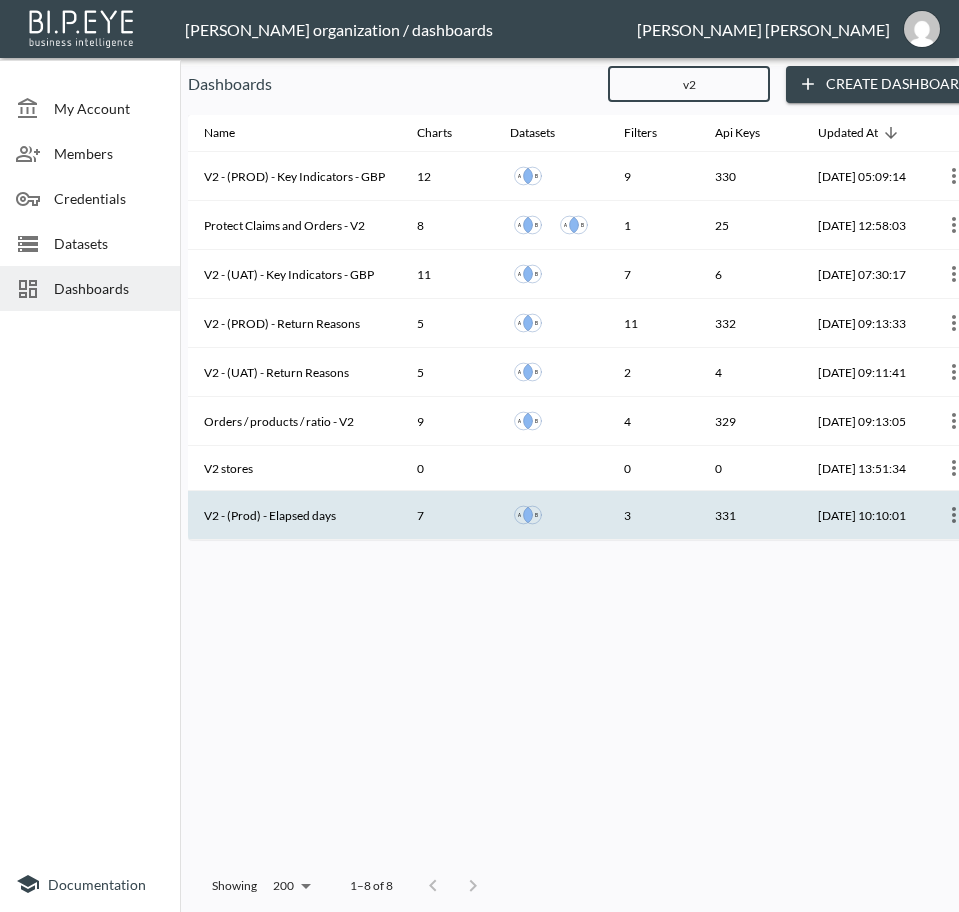 type on "v2" 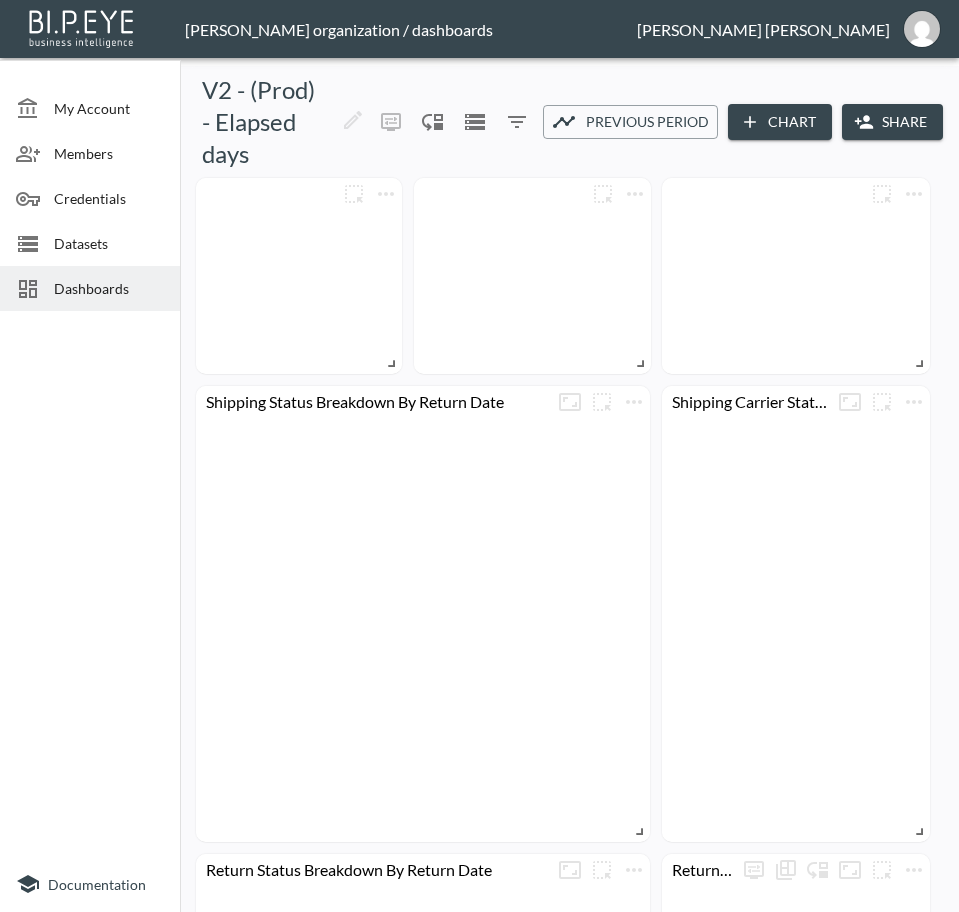 click on "Share" at bounding box center (892, 122) 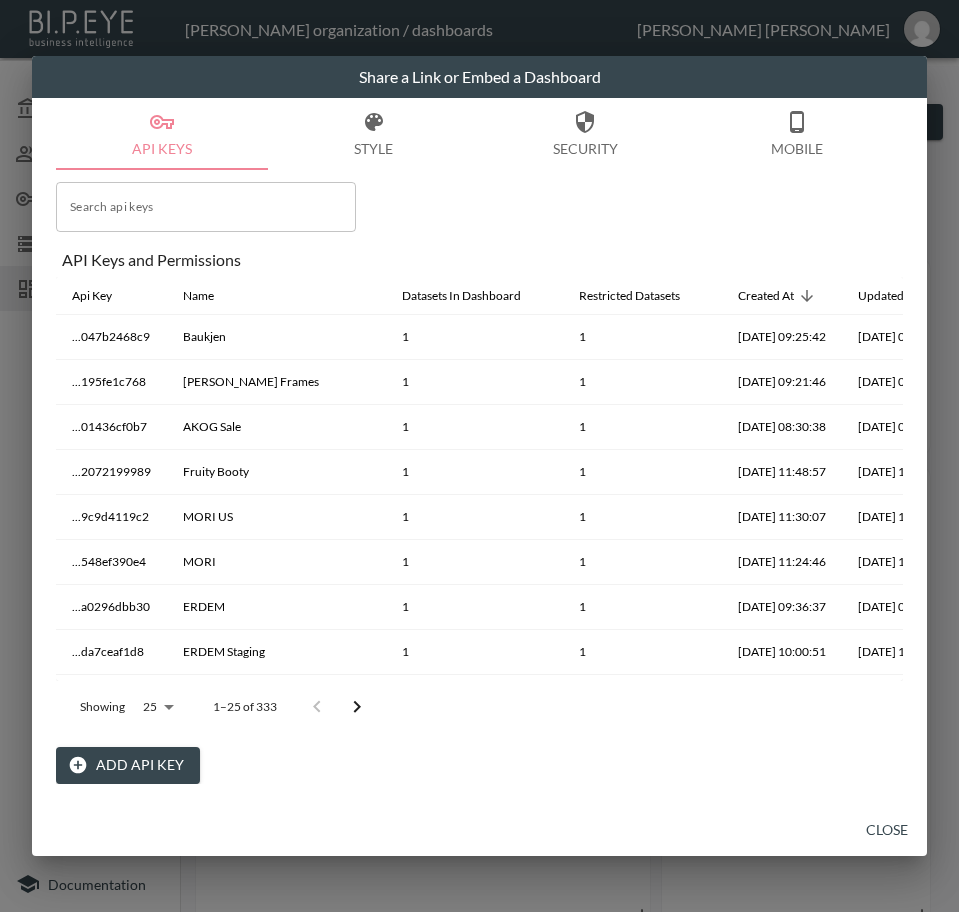 click on "Add API Key" at bounding box center [128, 765] 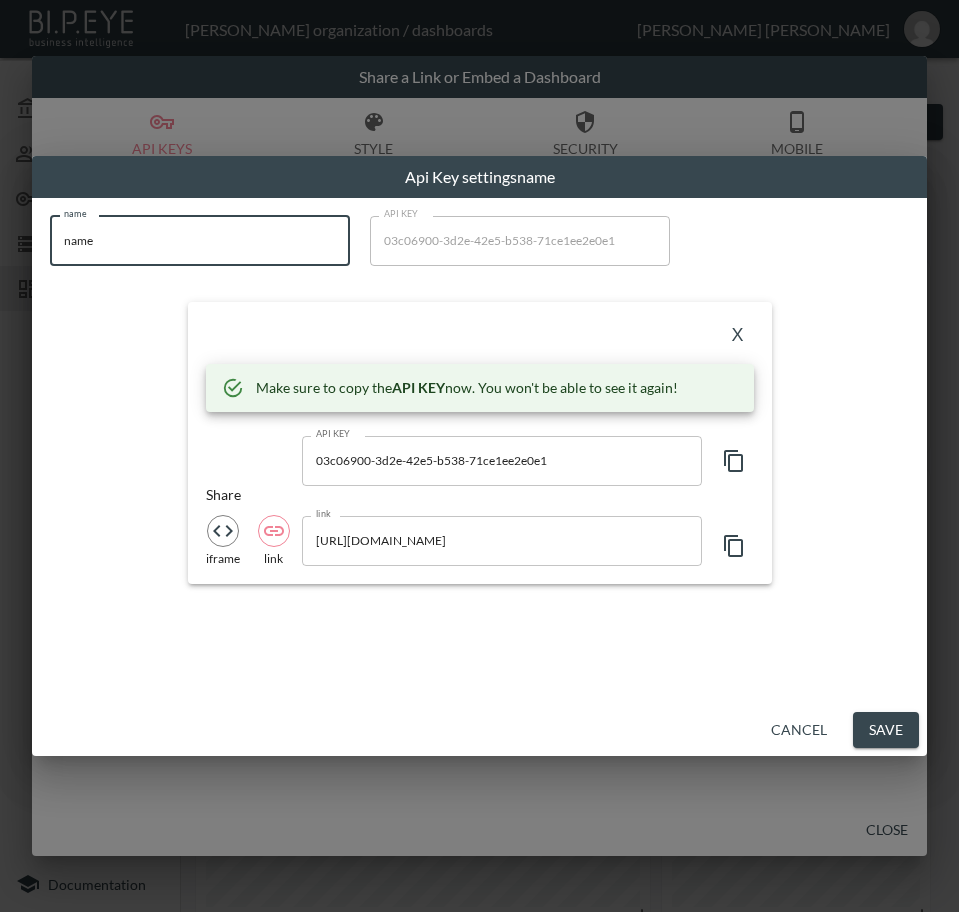 drag, startPoint x: 99, startPoint y: 232, endPoint x: -1, endPoint y: 229, distance: 100.04499 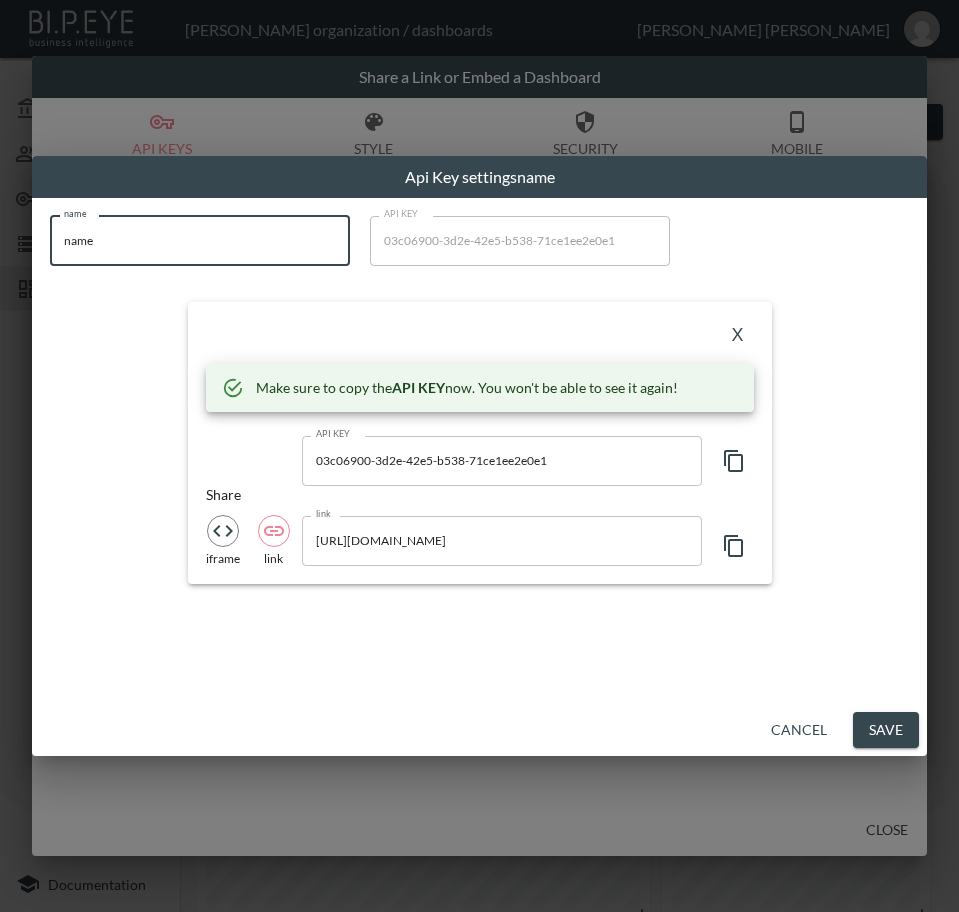 paste on "[PERSON_NAME] UK" 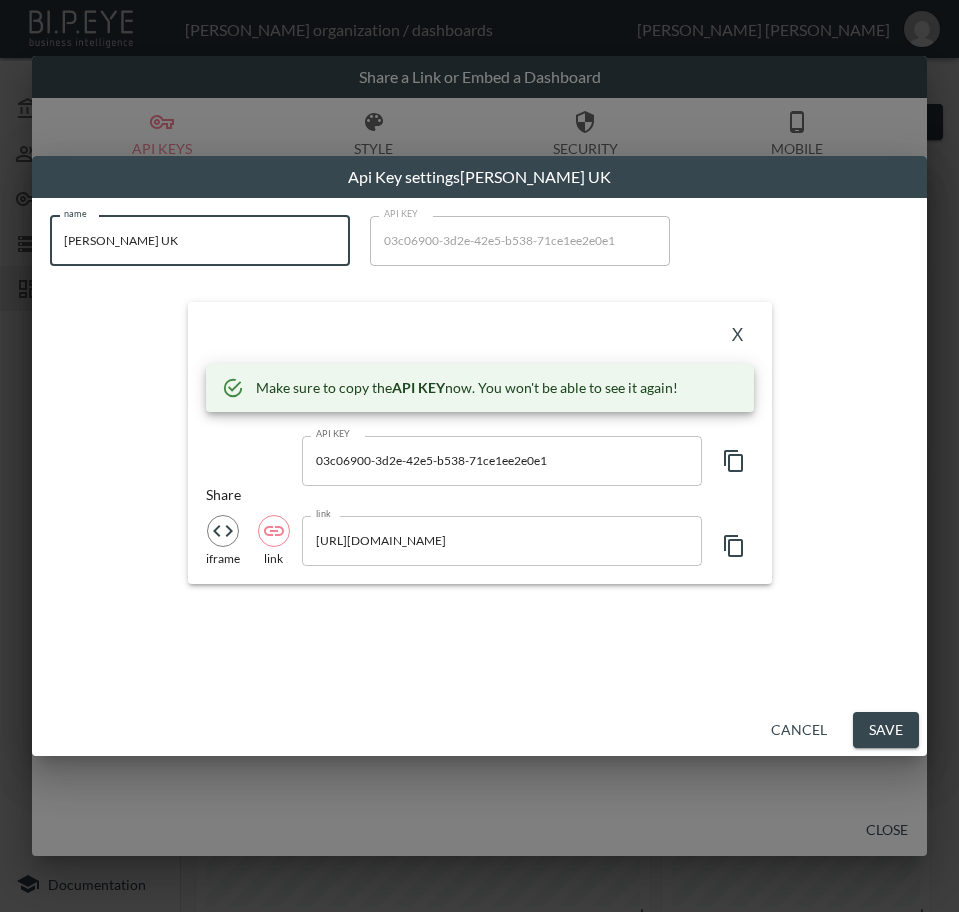 type on "[PERSON_NAME] UK" 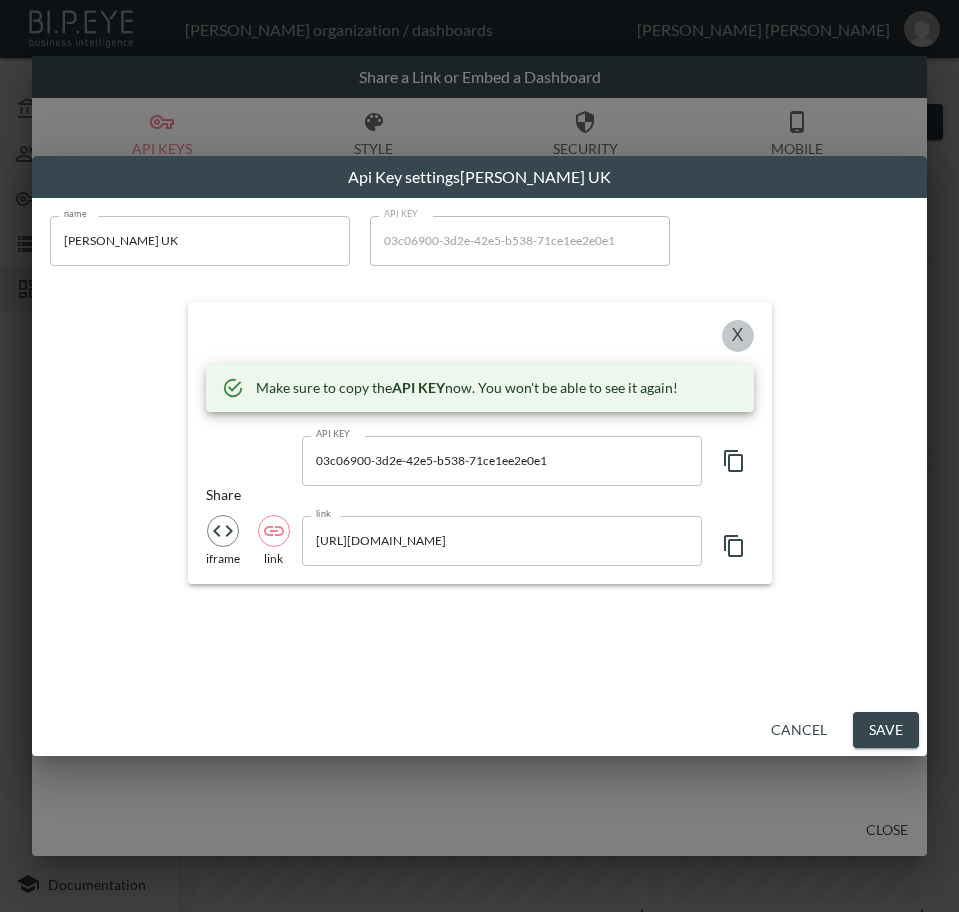 click on "X" at bounding box center (738, 336) 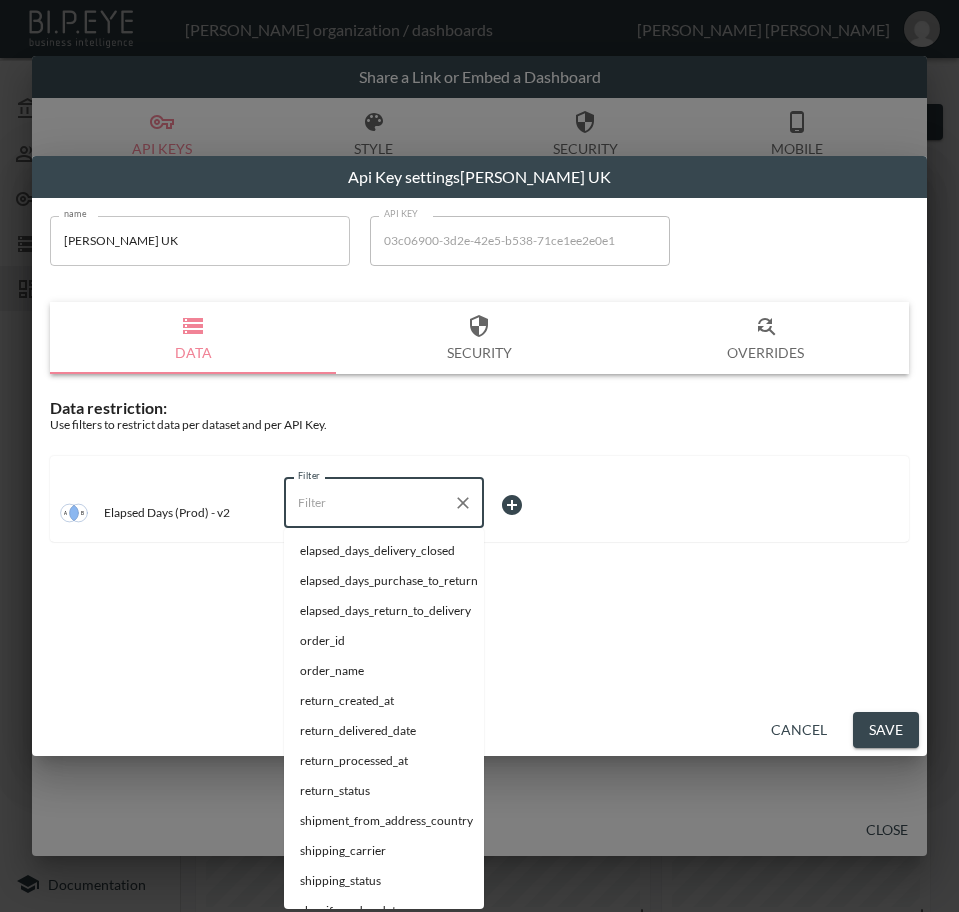 click on "Filter" at bounding box center (369, 503) 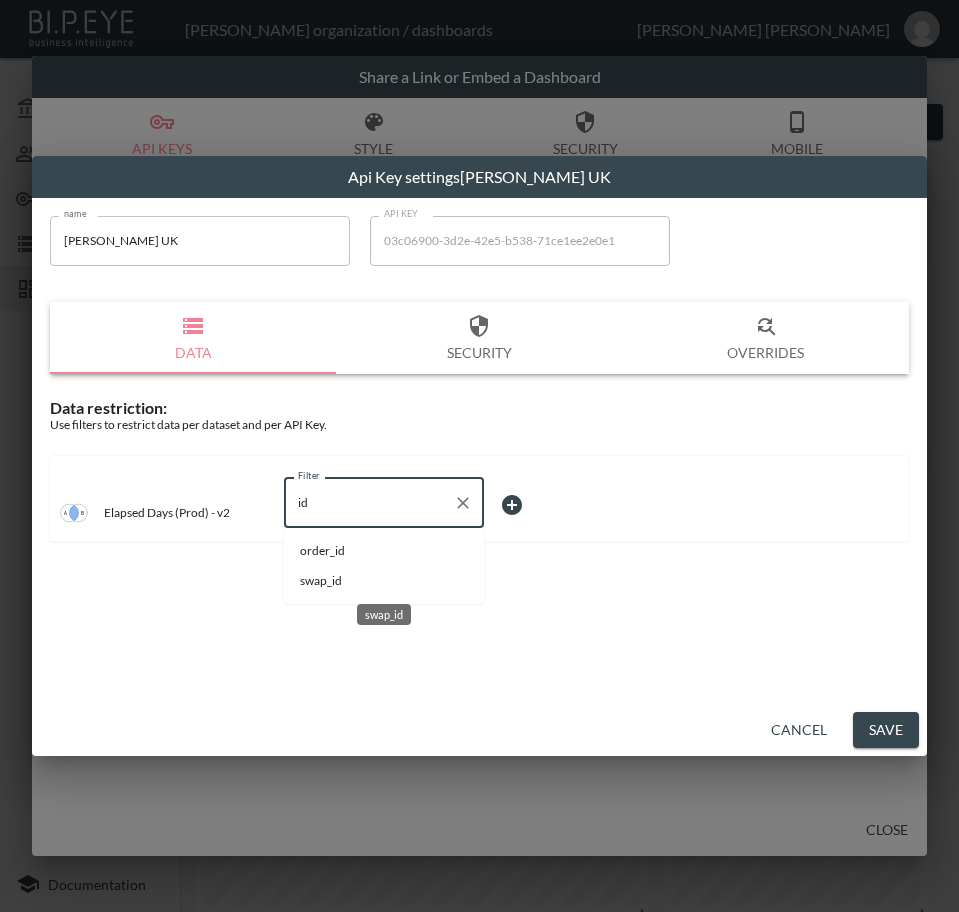 click on "swap_id" at bounding box center (384, 581) 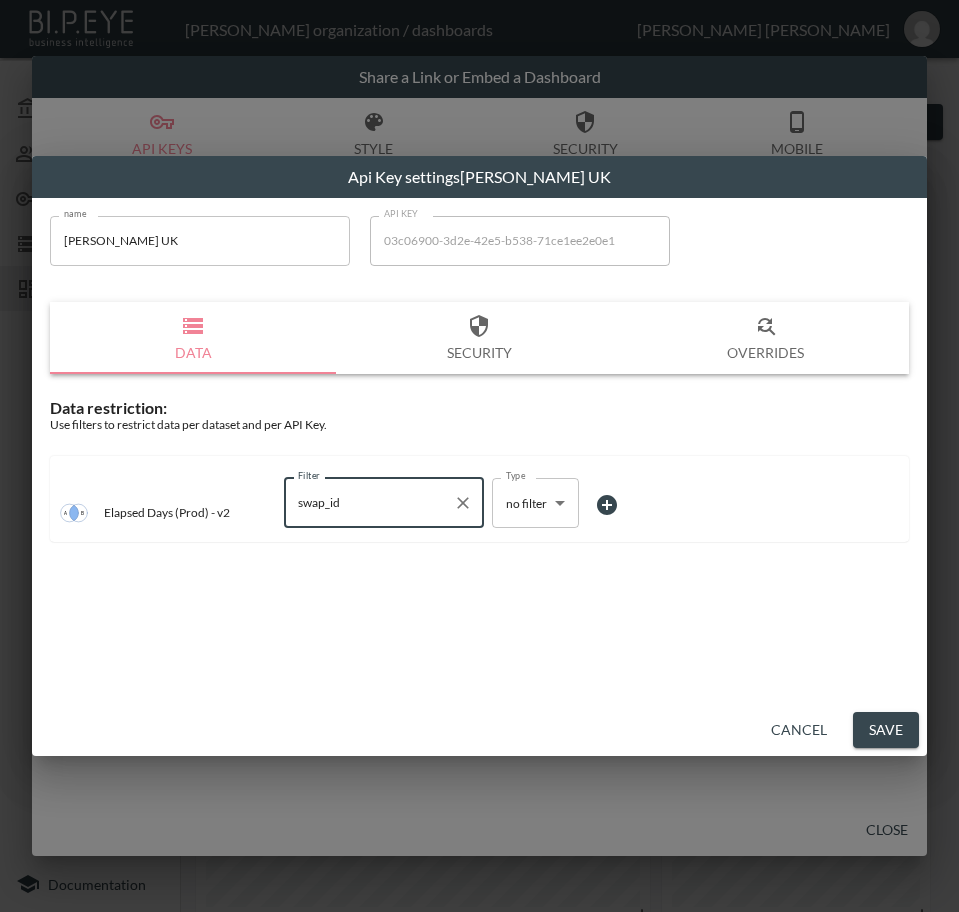 type on "swap_id" 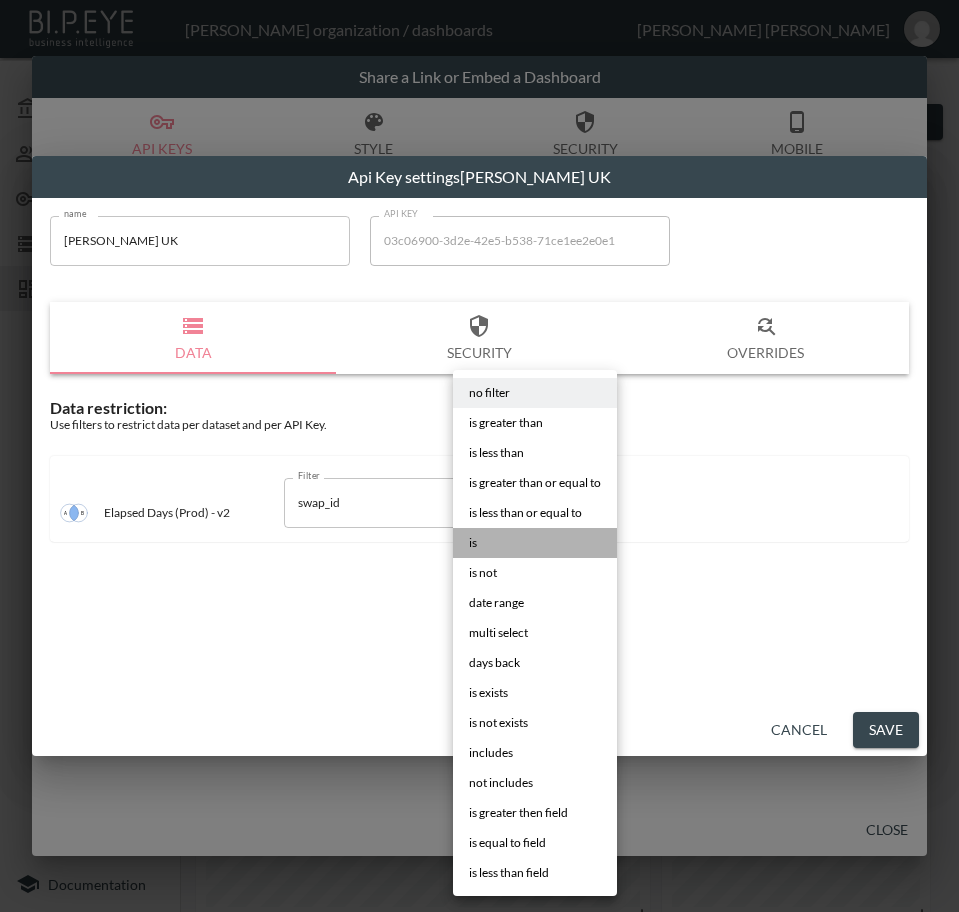 click on "is" at bounding box center [535, 543] 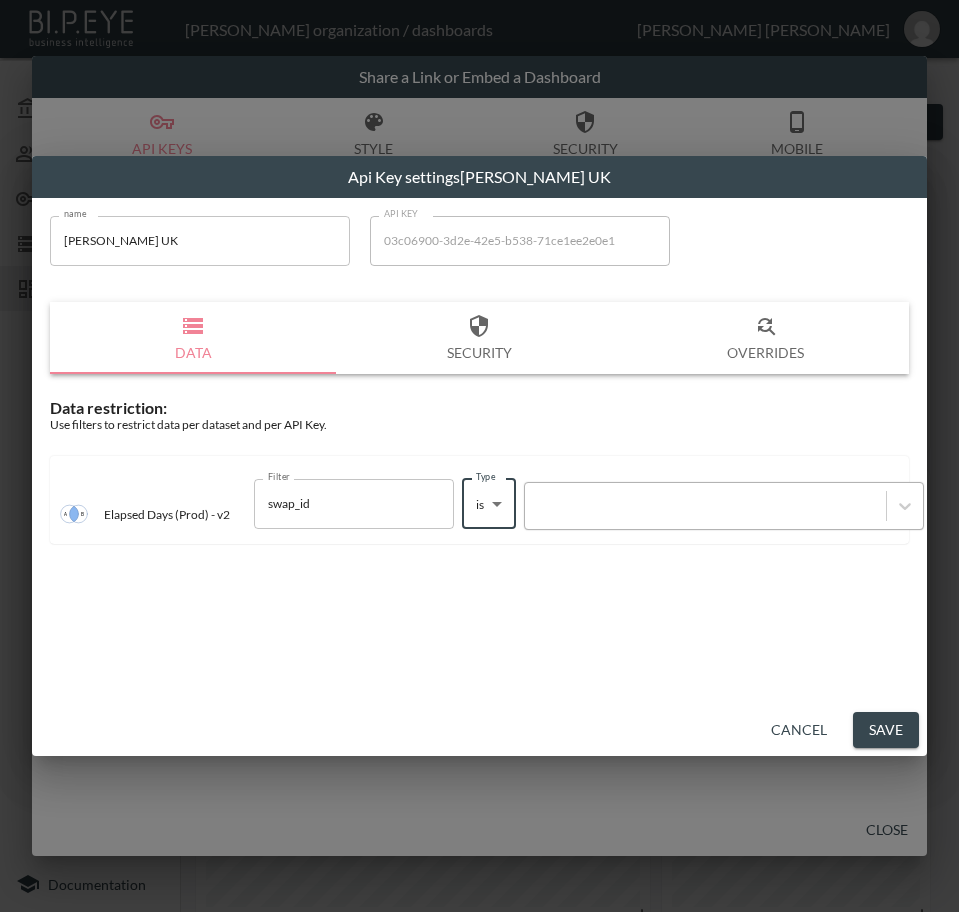 click at bounding box center (705, 505) 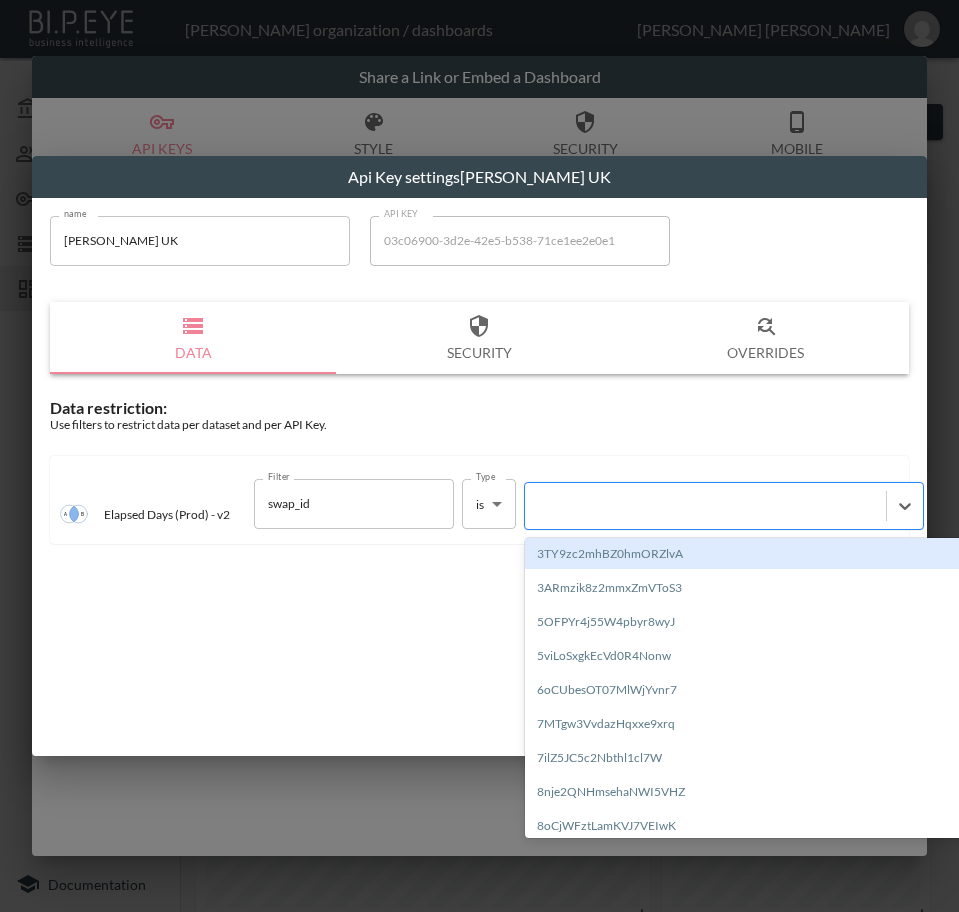 paste on "baicUDWakOAAzMzD3ter" 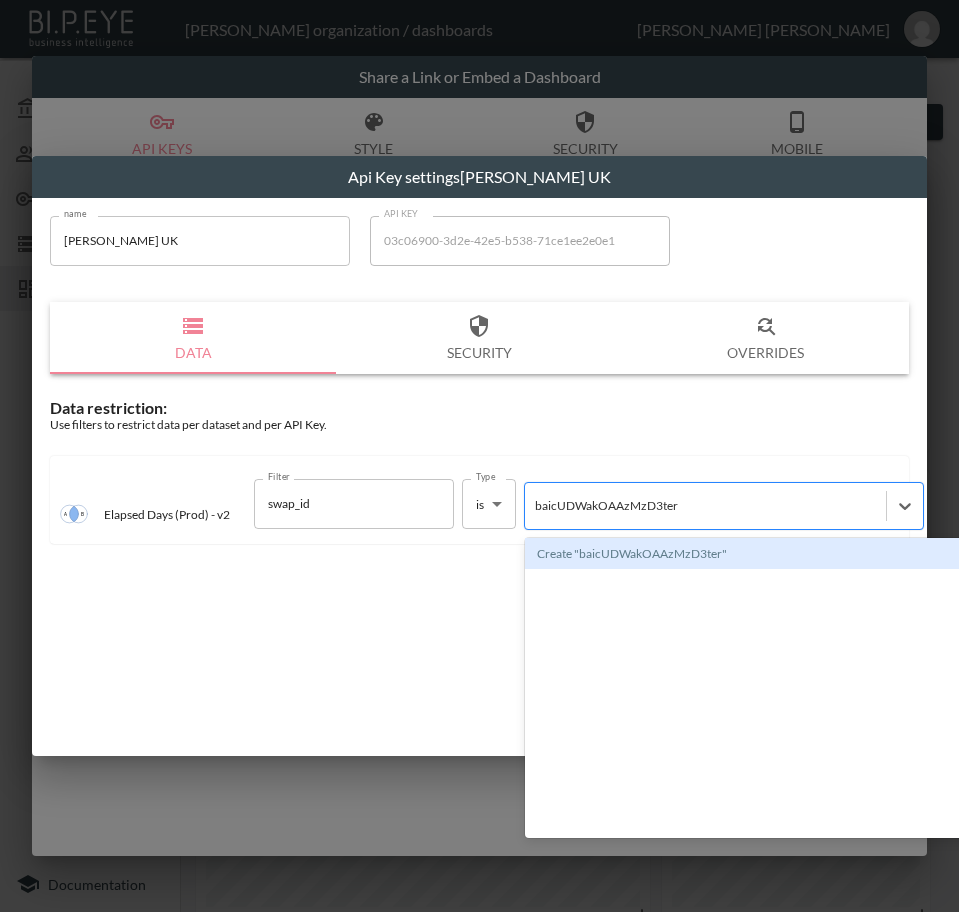 type 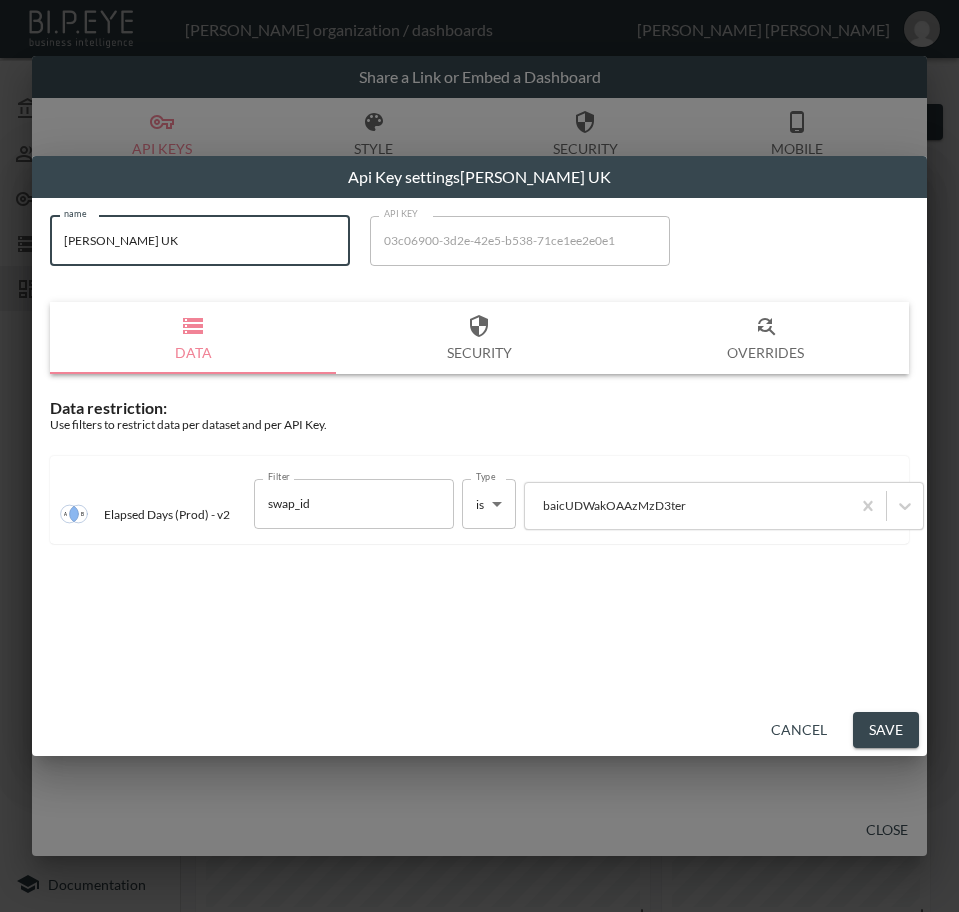 drag, startPoint x: 108, startPoint y: 253, endPoint x: -1, endPoint y: 253, distance: 109 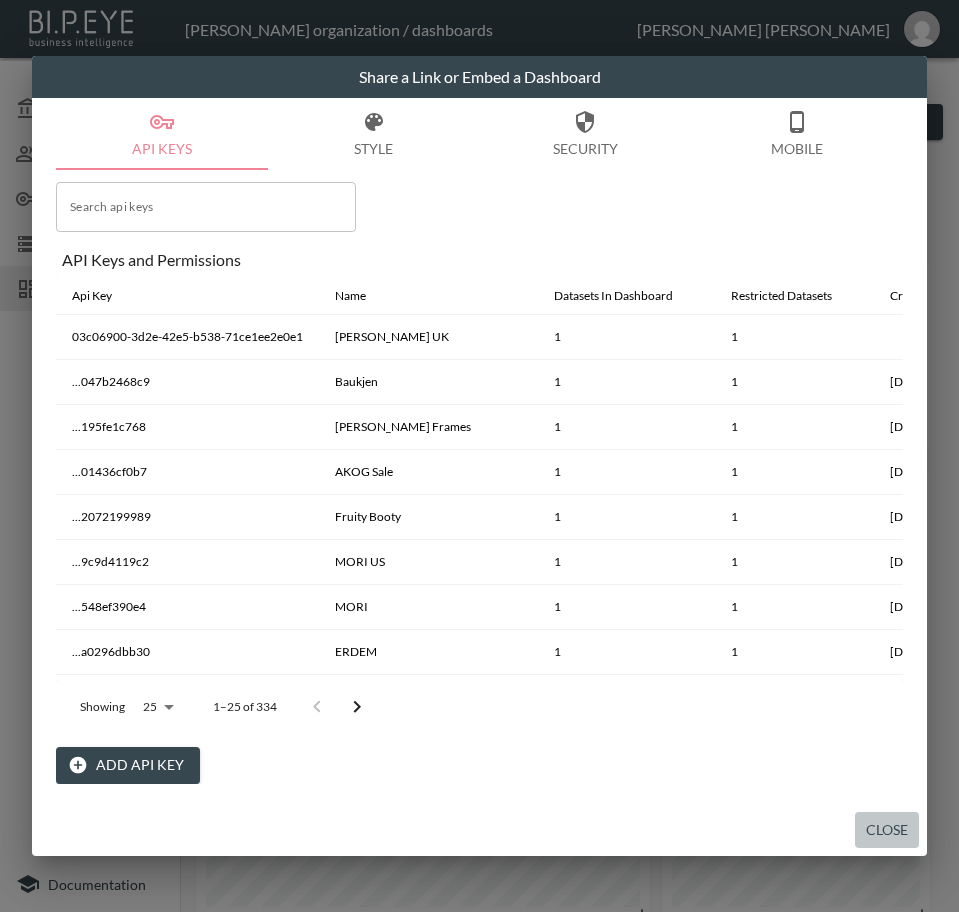click on "Close" at bounding box center [887, 830] 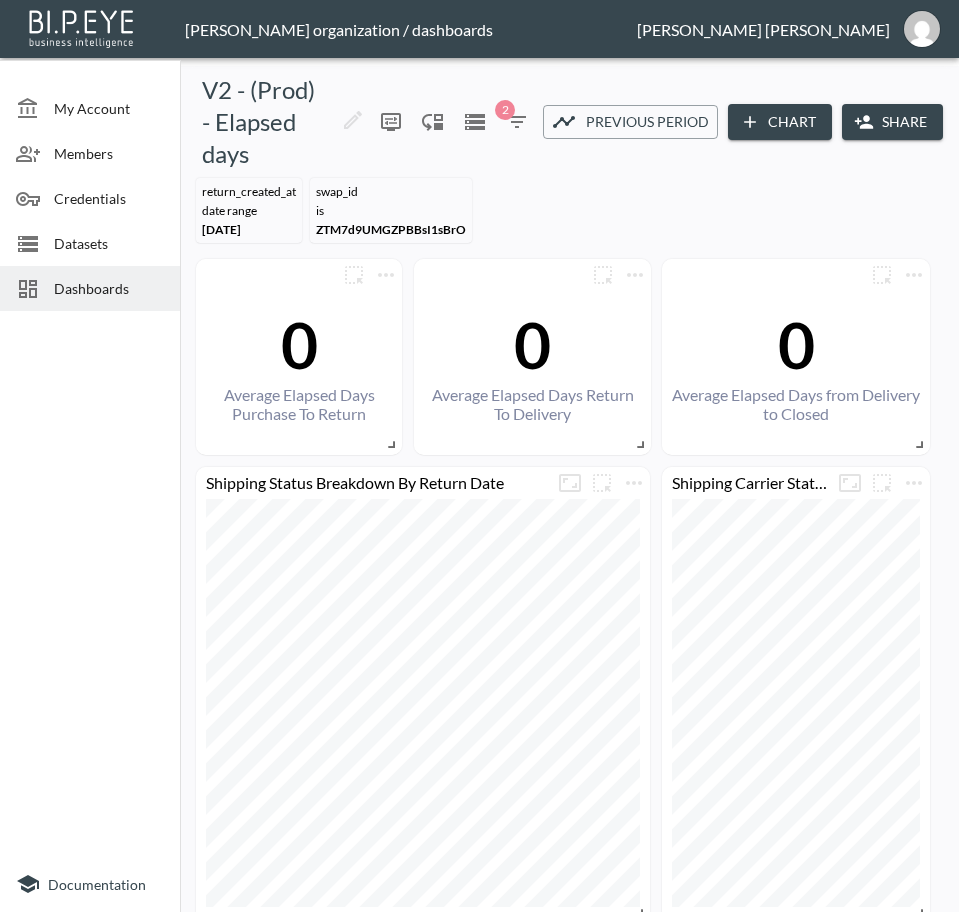click on "Dashboards" at bounding box center (109, 288) 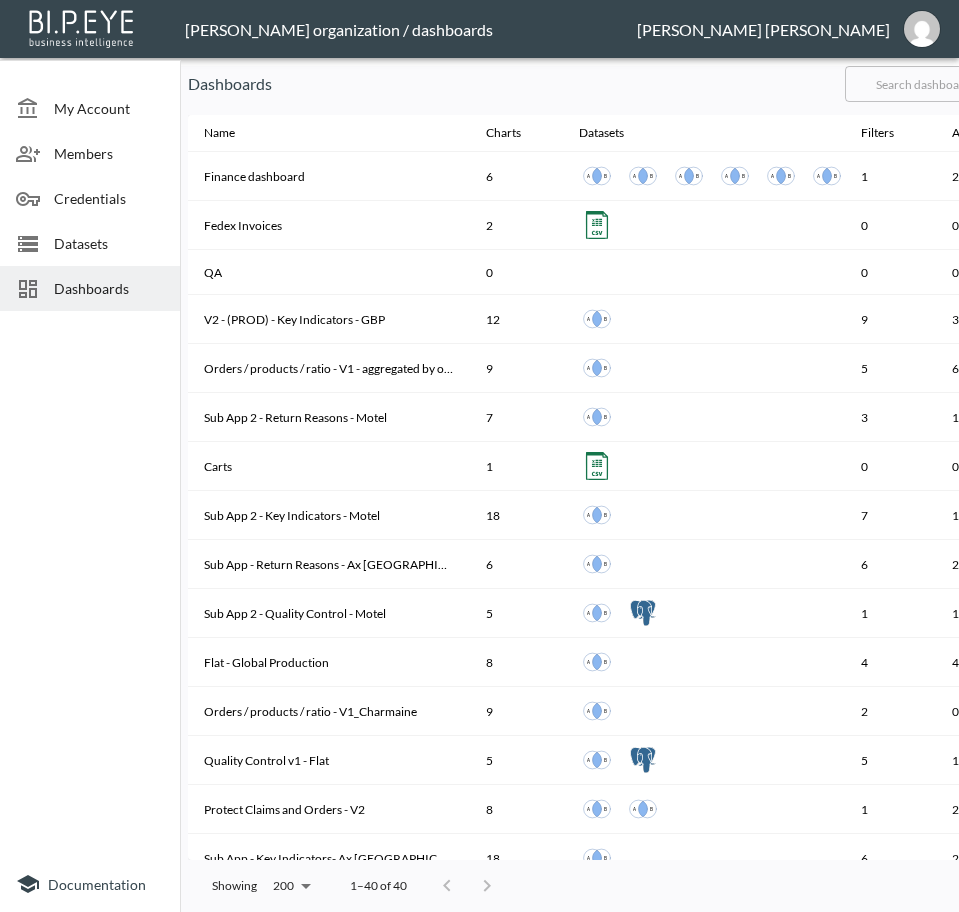 click at bounding box center (926, 84) 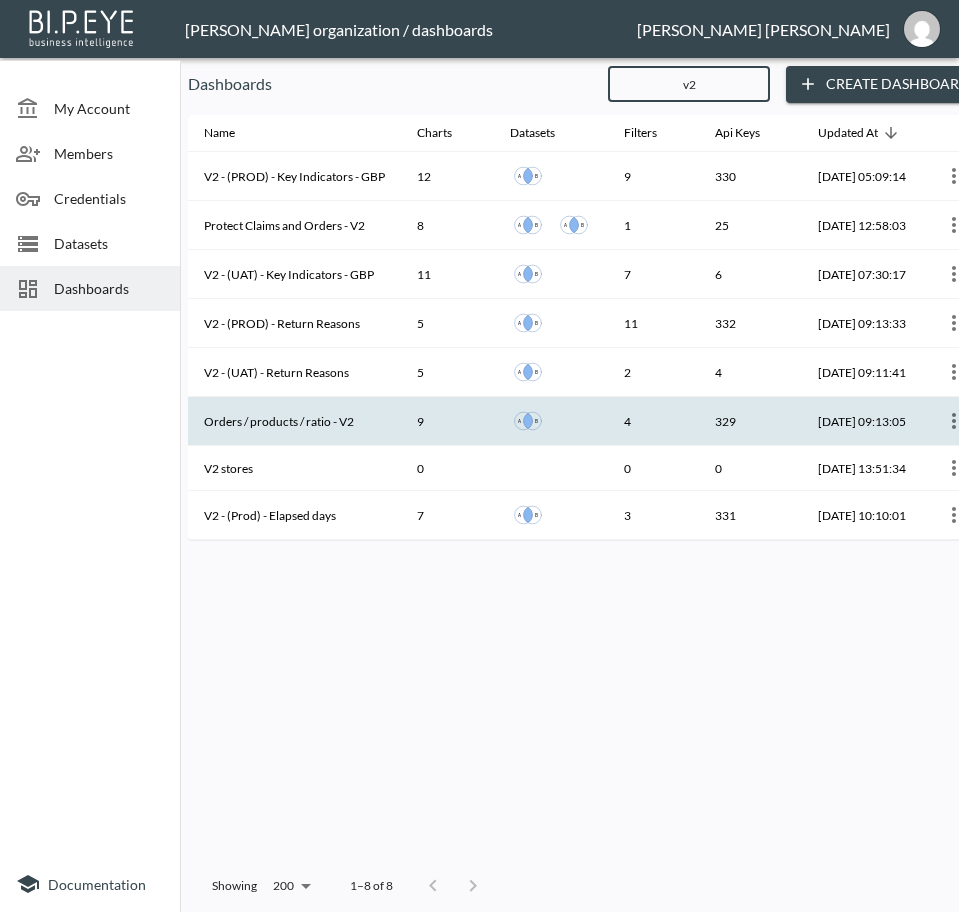 type on "v2" 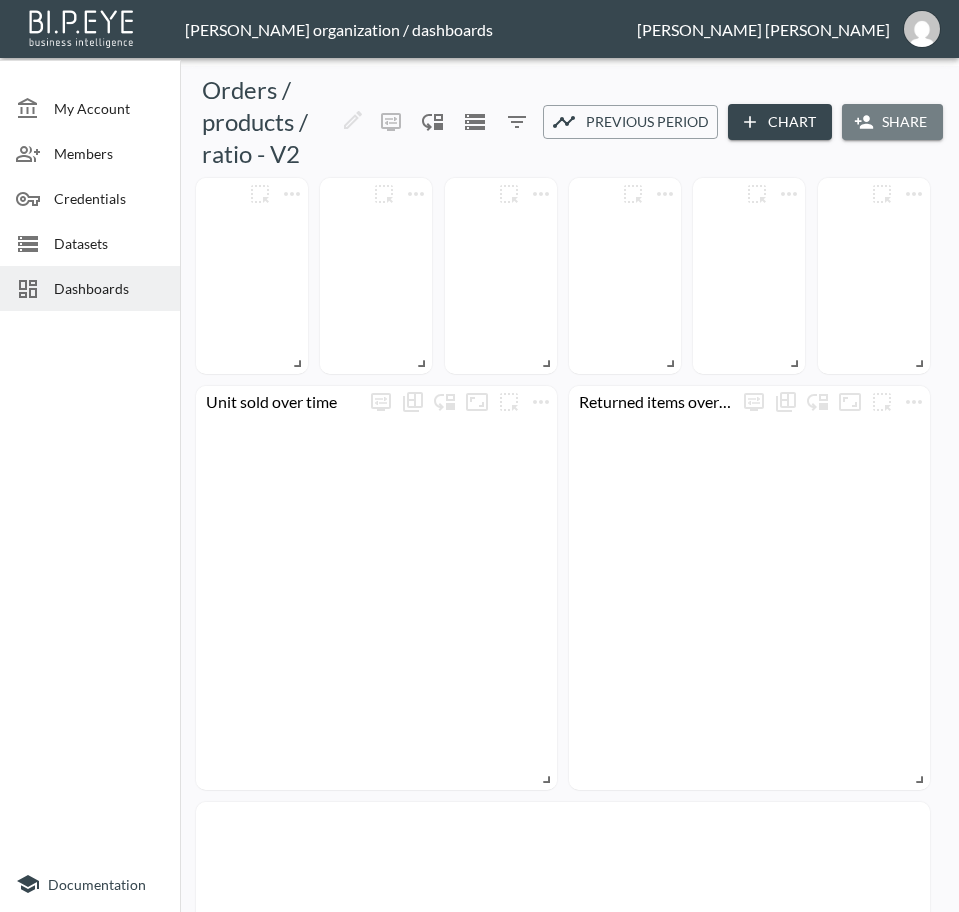 click on "Share" at bounding box center (892, 122) 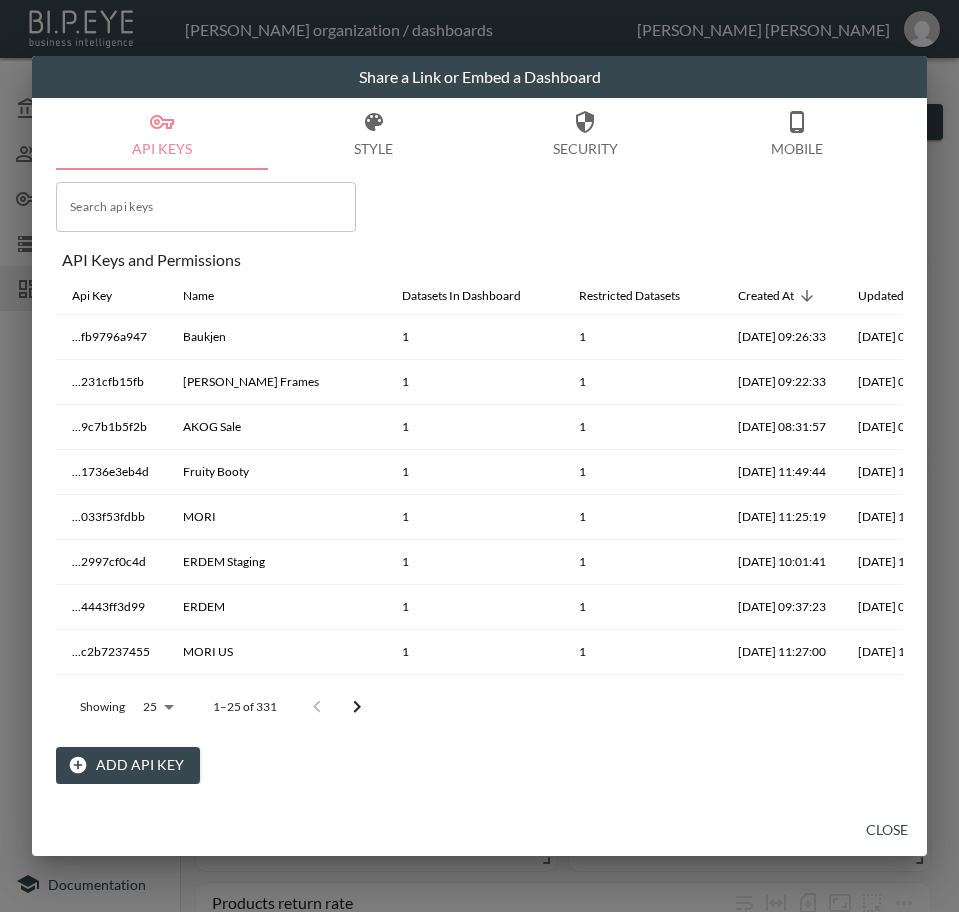 click on "Add API Key" at bounding box center (128, 765) 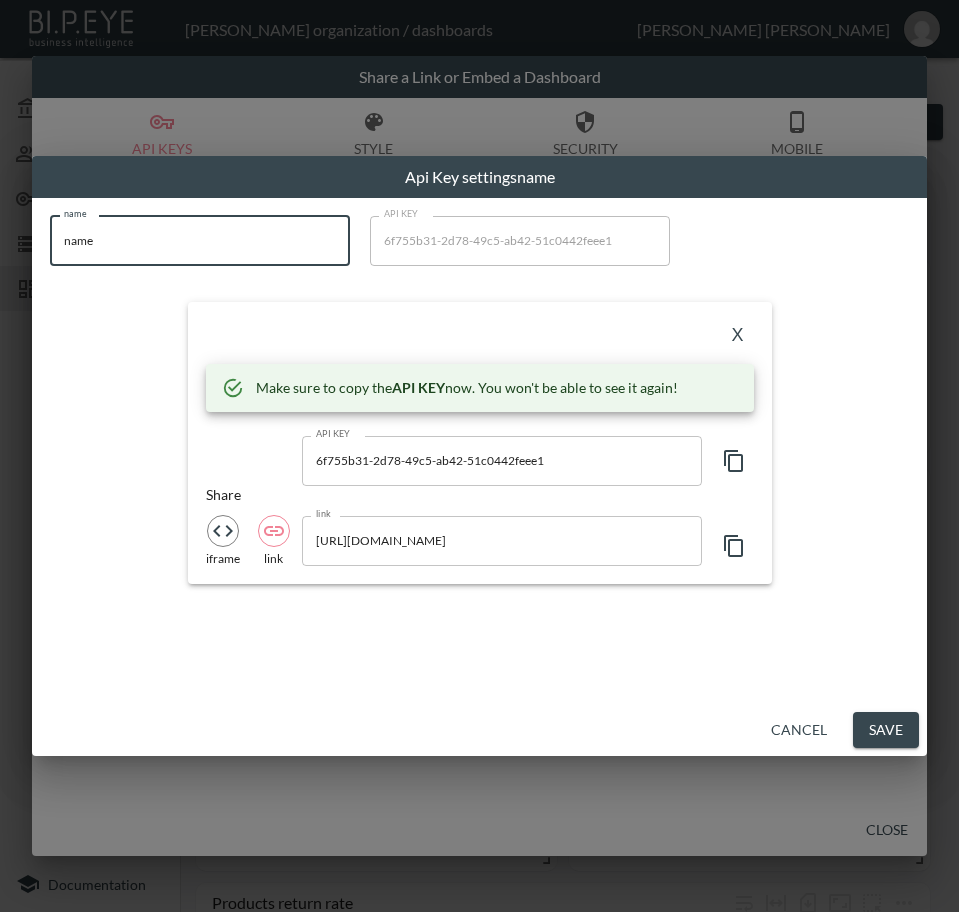 drag, startPoint x: 160, startPoint y: 245, endPoint x: 15, endPoint y: 246, distance: 145.00345 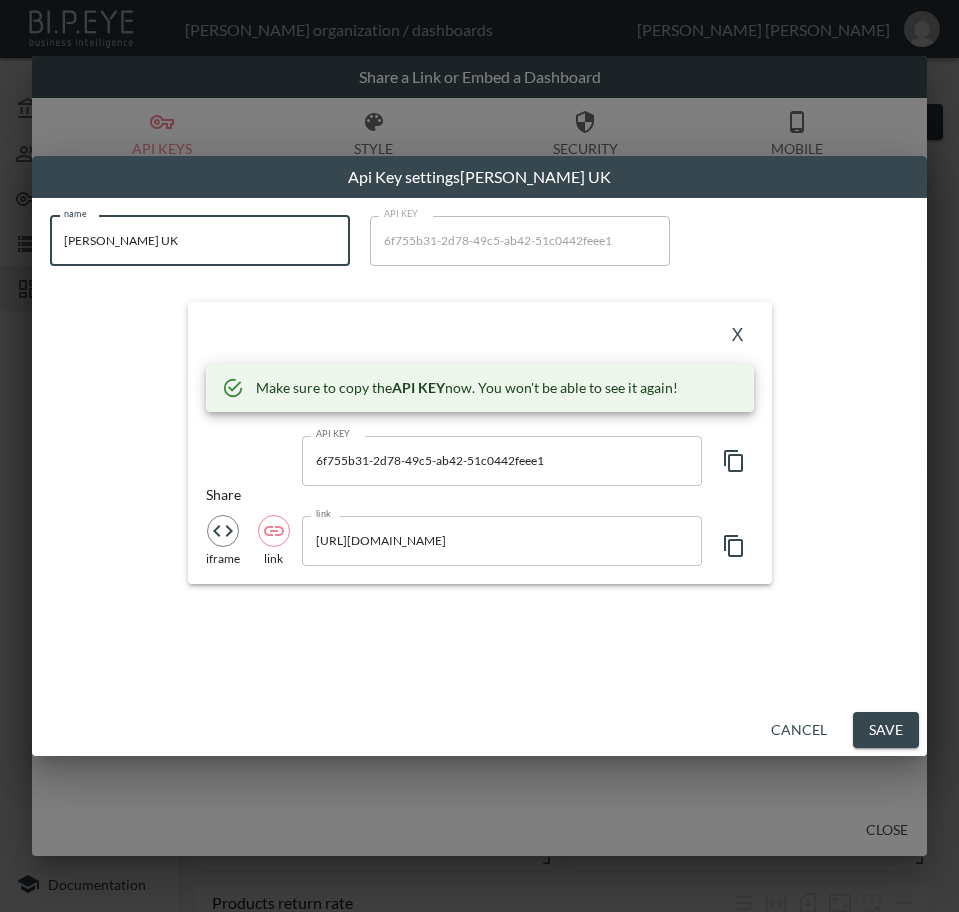 type on "[PERSON_NAME] UK" 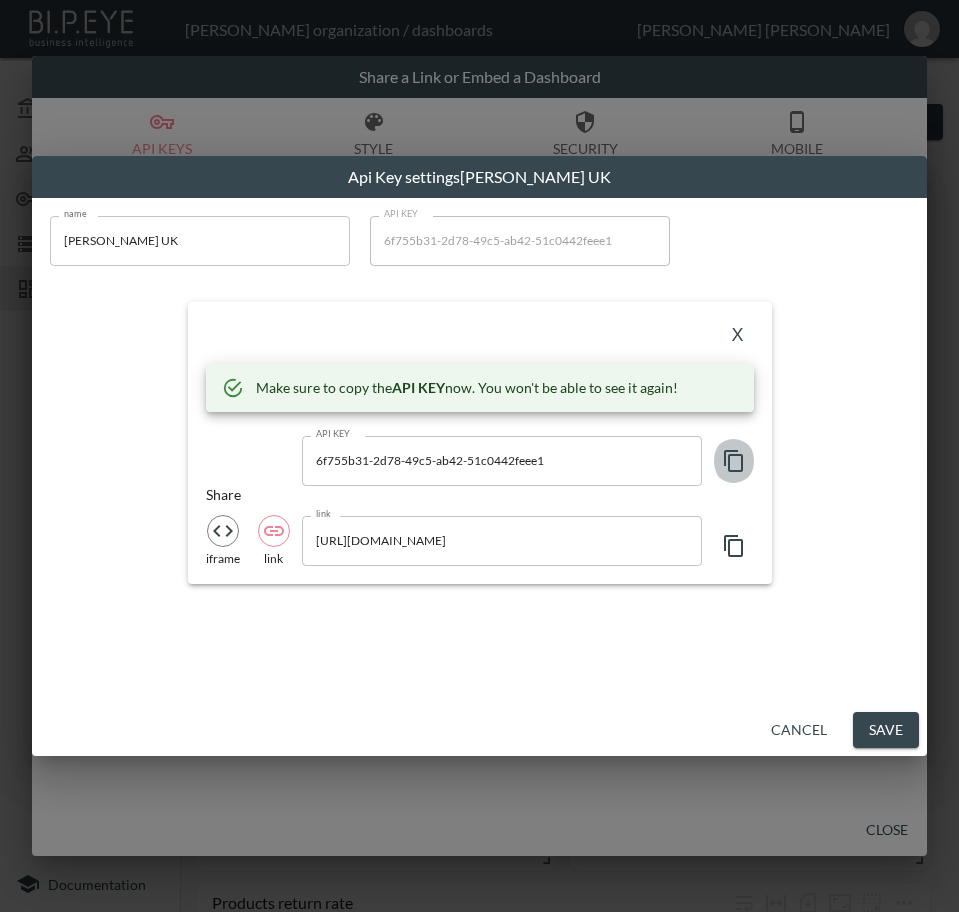 click 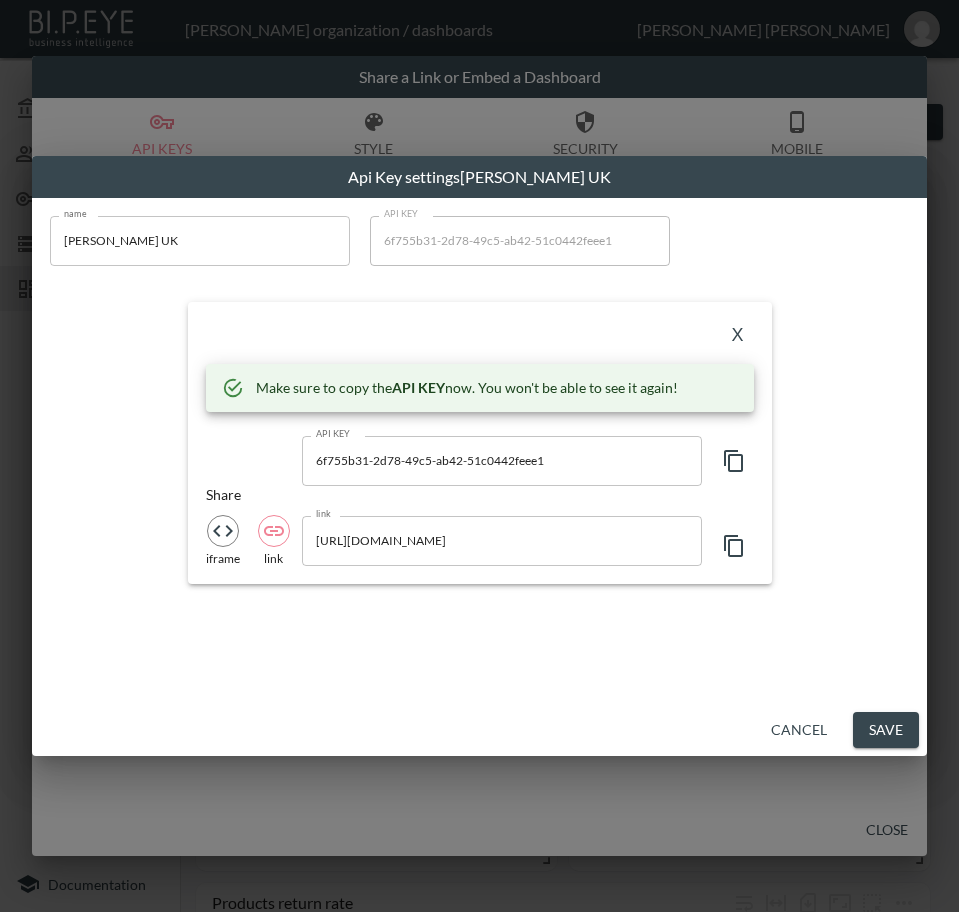 drag, startPoint x: 734, startPoint y: 332, endPoint x: 610, endPoint y: 376, distance: 131.57507 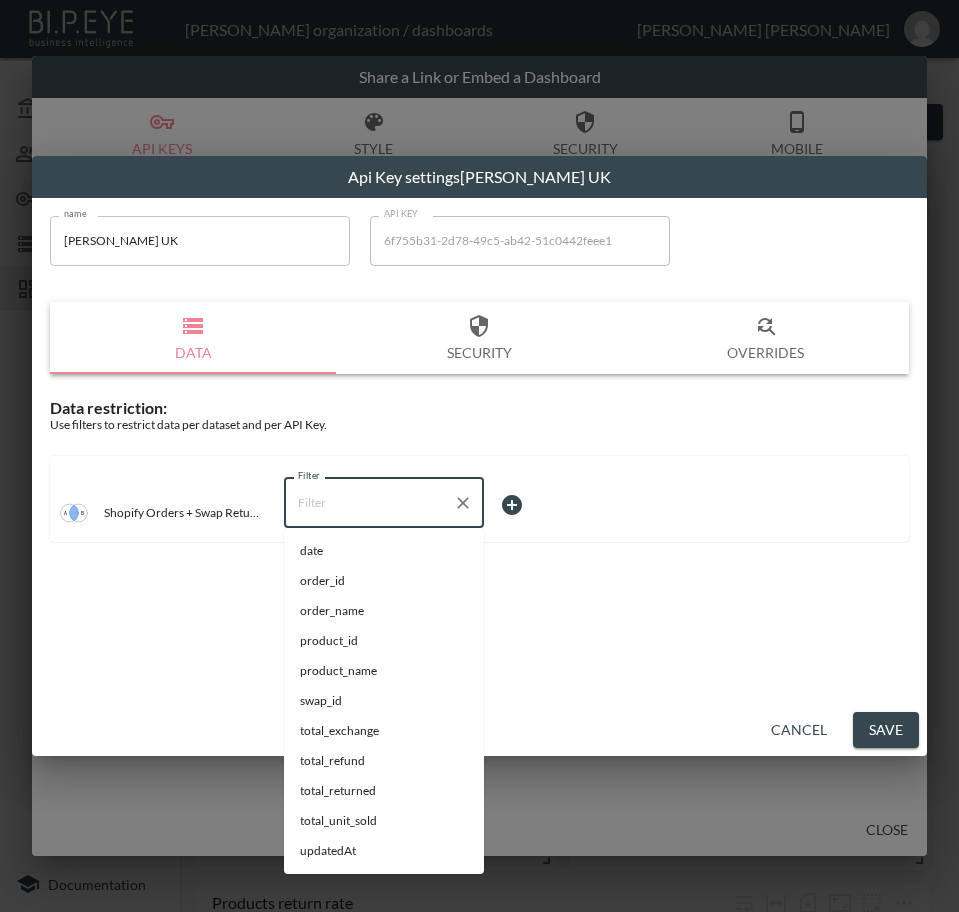 click on "Filter" at bounding box center (369, 503) 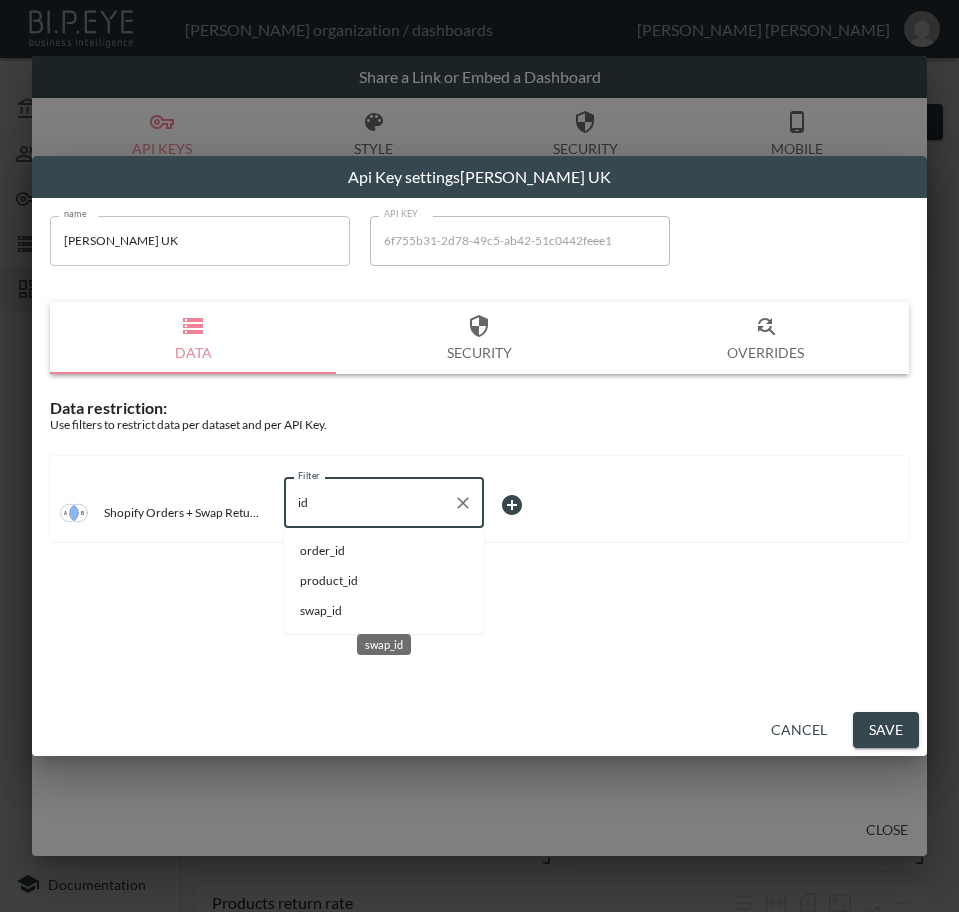 click on "swap_id" at bounding box center [384, 611] 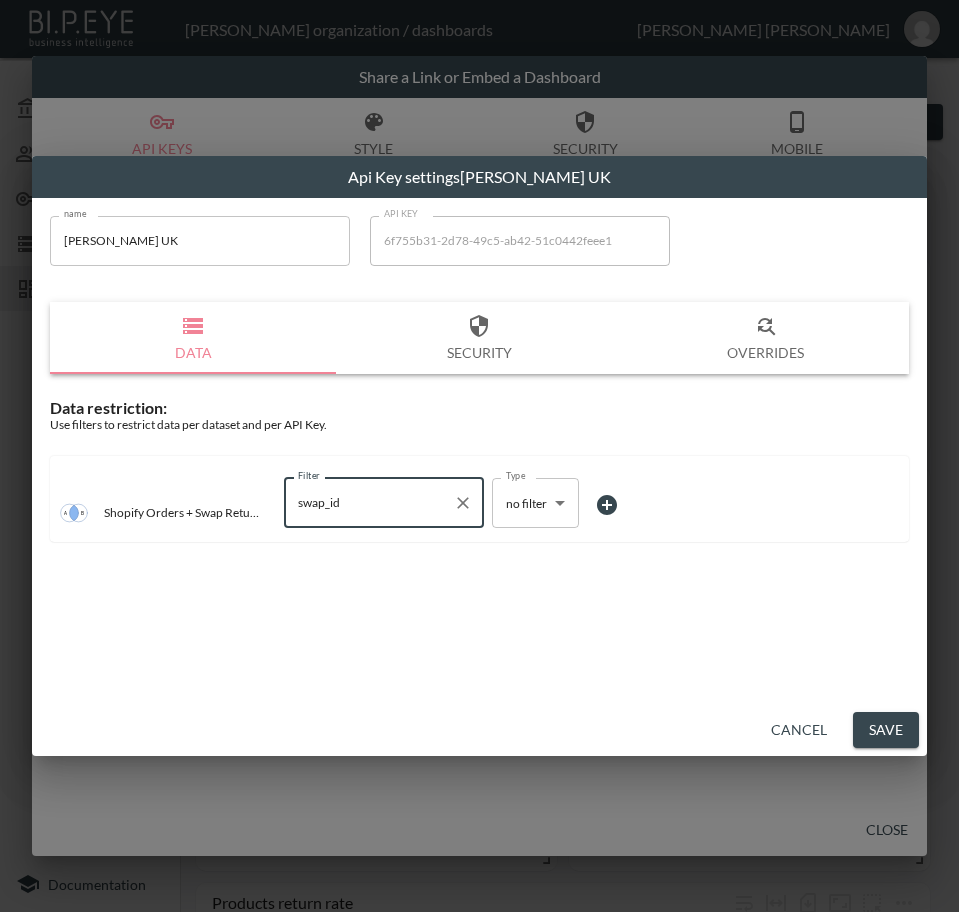 type on "swap_id" 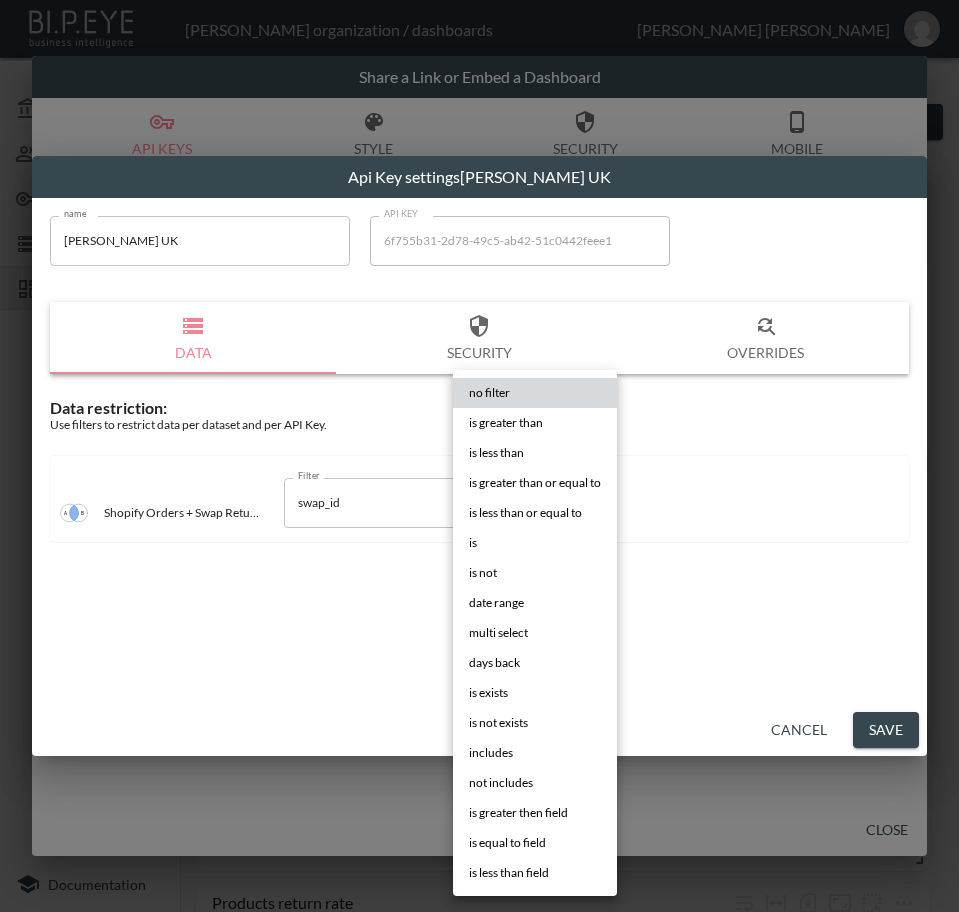 click on "BI.P.EYE, Interactive Analytics Dashboards - app [PERSON_NAME] organization / dashboards [PERSON_NAME] My Account Members Credentials Datasets Dashboards Documentation Orders / products / ratio - V2 0 2 Previous period Chart Share date   DATE RANGE [DATE]       swap_id   IS ZTM7d9UMGZPBBsI1sBrO     0% Return rate   0 Unit sold Unit sold over time 0 7,043 -100% [DATE] - [DATE]   Products return rate Showing 25 25 0–0 of 0   0 Orders   0 Orders with all items returned   0 Returned items   0 Orders with returns Returned items over time 0 422 -100% [DATE] - [DATE]   No comparison   Previous period   Previous year Share a Link or Embed a Dashboard API Keys Style Security Mobile  Close Api Key settings  [PERSON_NAME] UK name [PERSON_NAME] UK name API KEY 6f755b31-2d78-49c5-ab42-51c0442feee1 API KEY Data Security Overrides Data restriction:  Use filters to restrict data per dataset and per API Key.   Shopify Orders + Swap Returns V2 Filter swap_id Filter Type no filter no filter is" at bounding box center [479, 456] 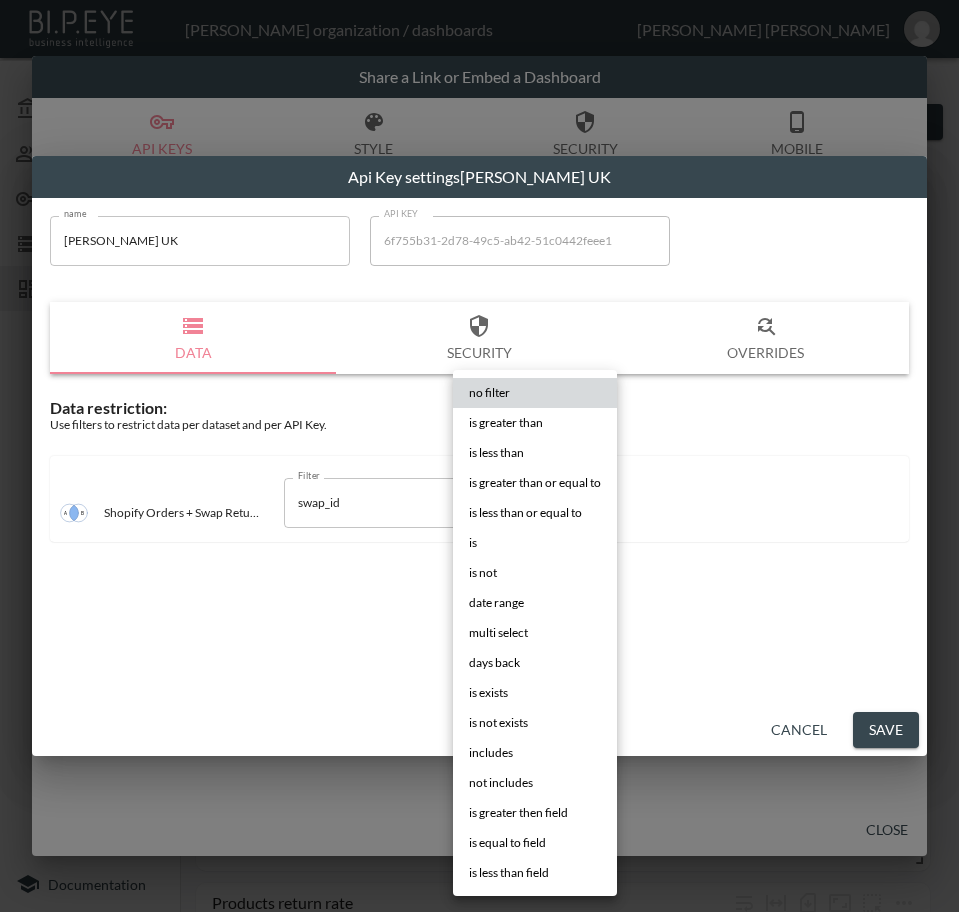 click on "is" at bounding box center [535, 543] 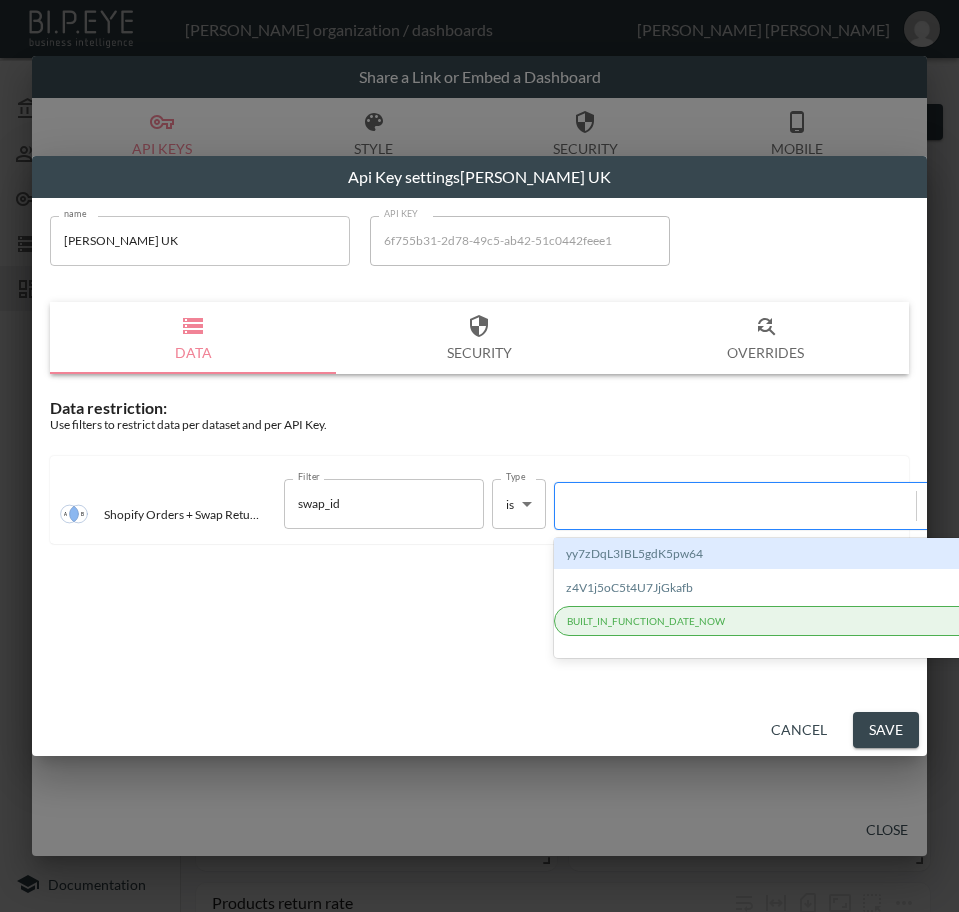 click at bounding box center (735, 505) 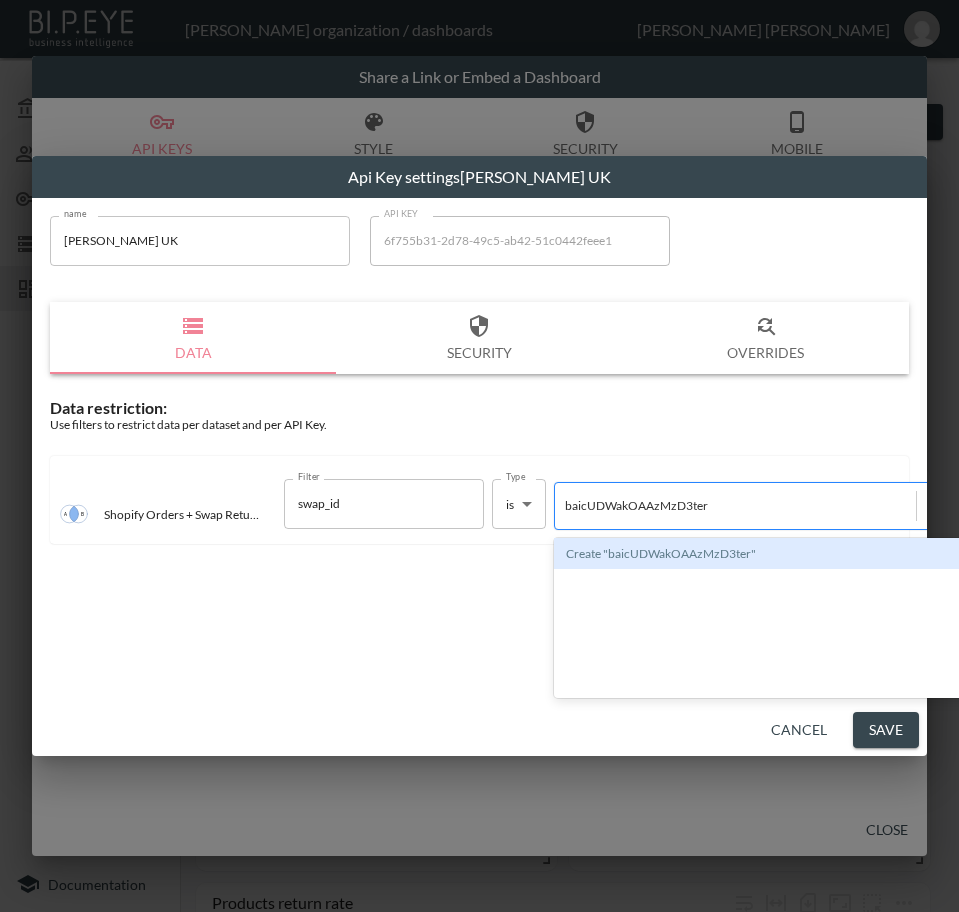 type 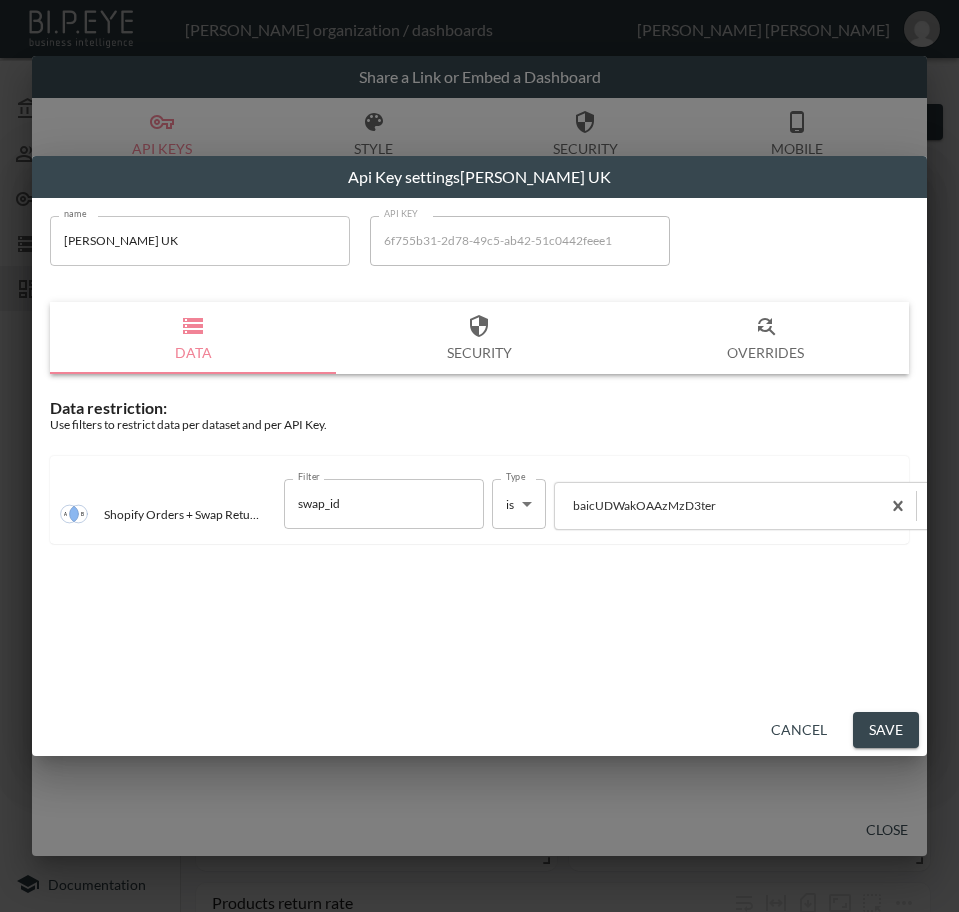 drag, startPoint x: 883, startPoint y: 724, endPoint x: 899, endPoint y: 723, distance: 16.03122 